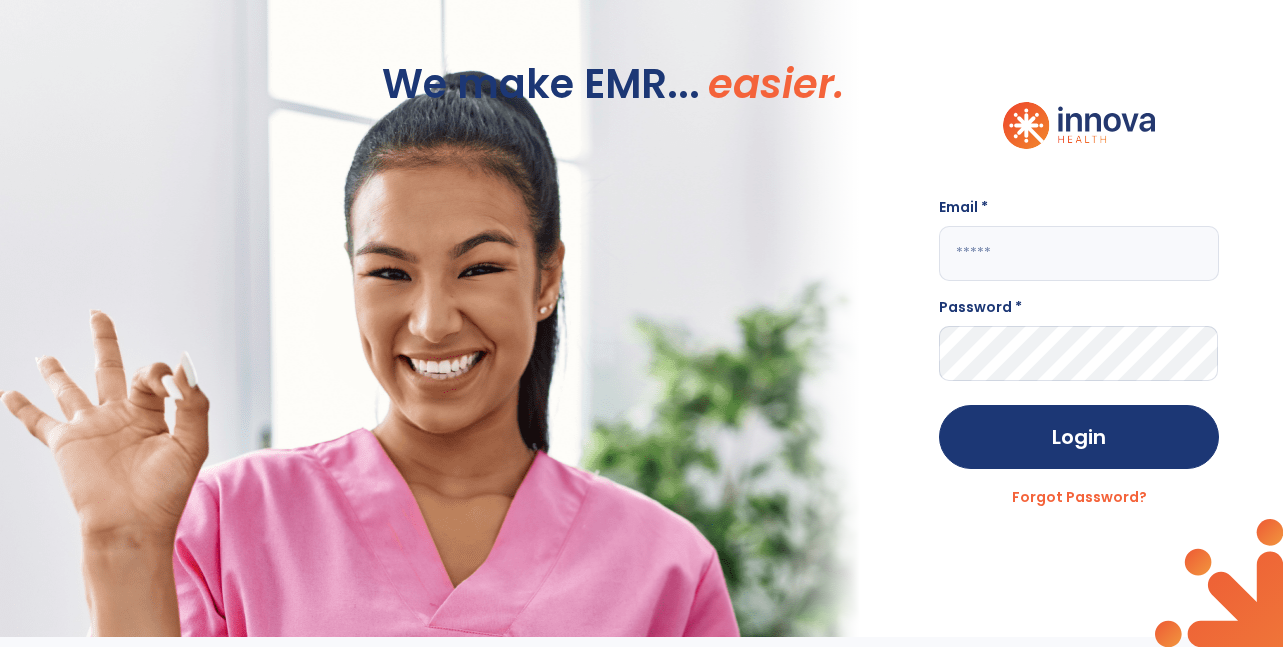 scroll, scrollTop: 0, scrollLeft: 0, axis: both 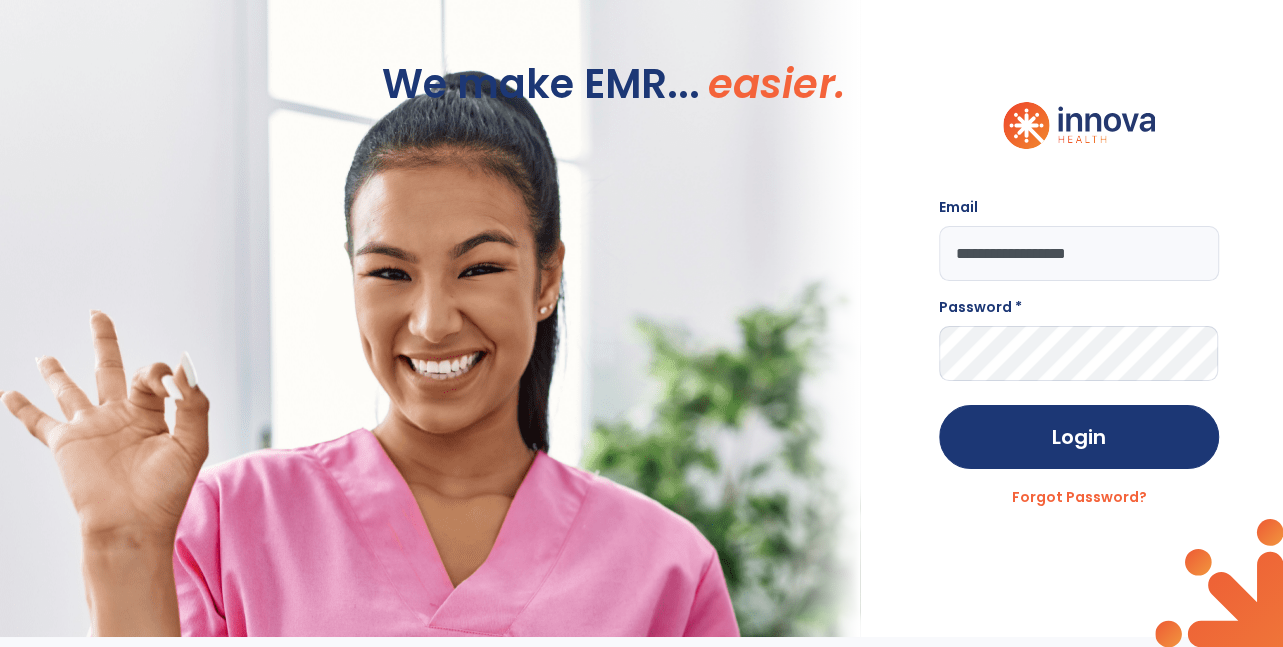 type on "**********" 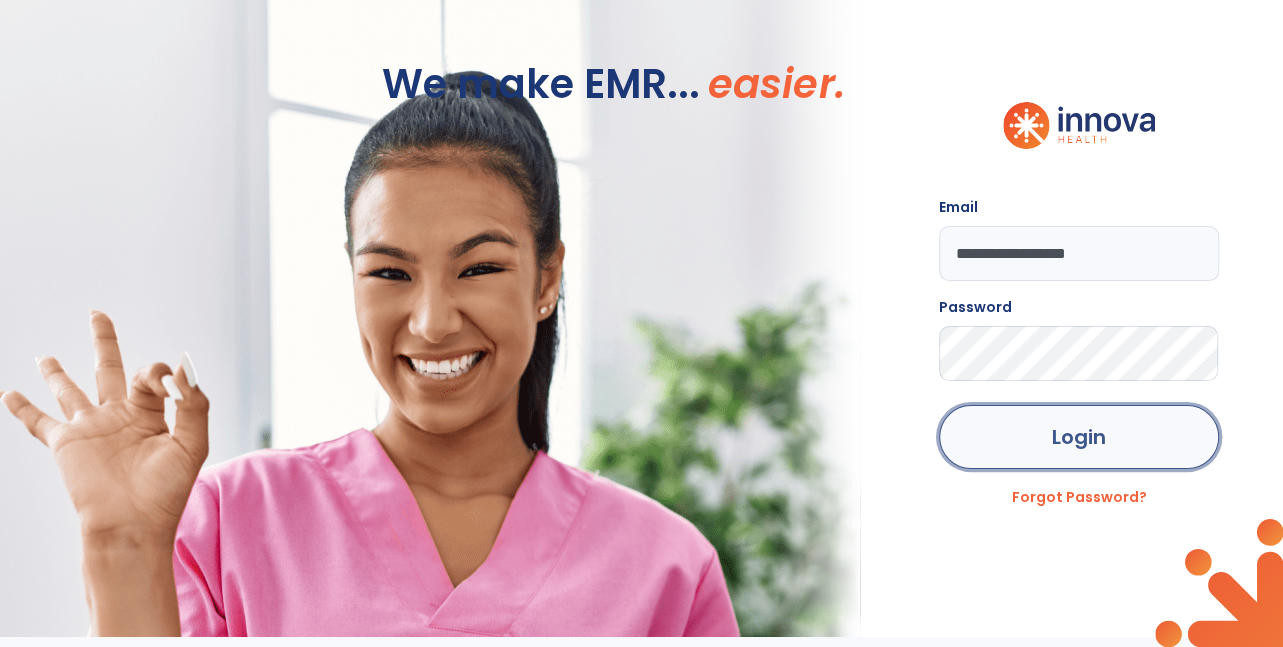 click on "Login" 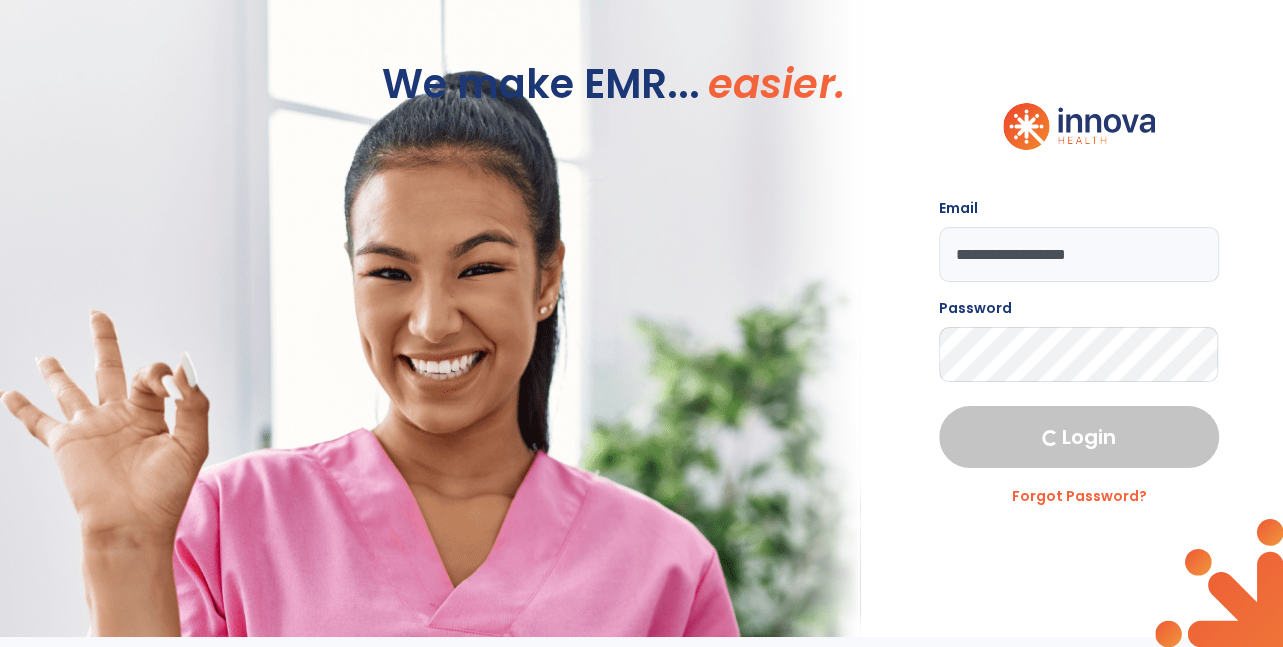 select on "****" 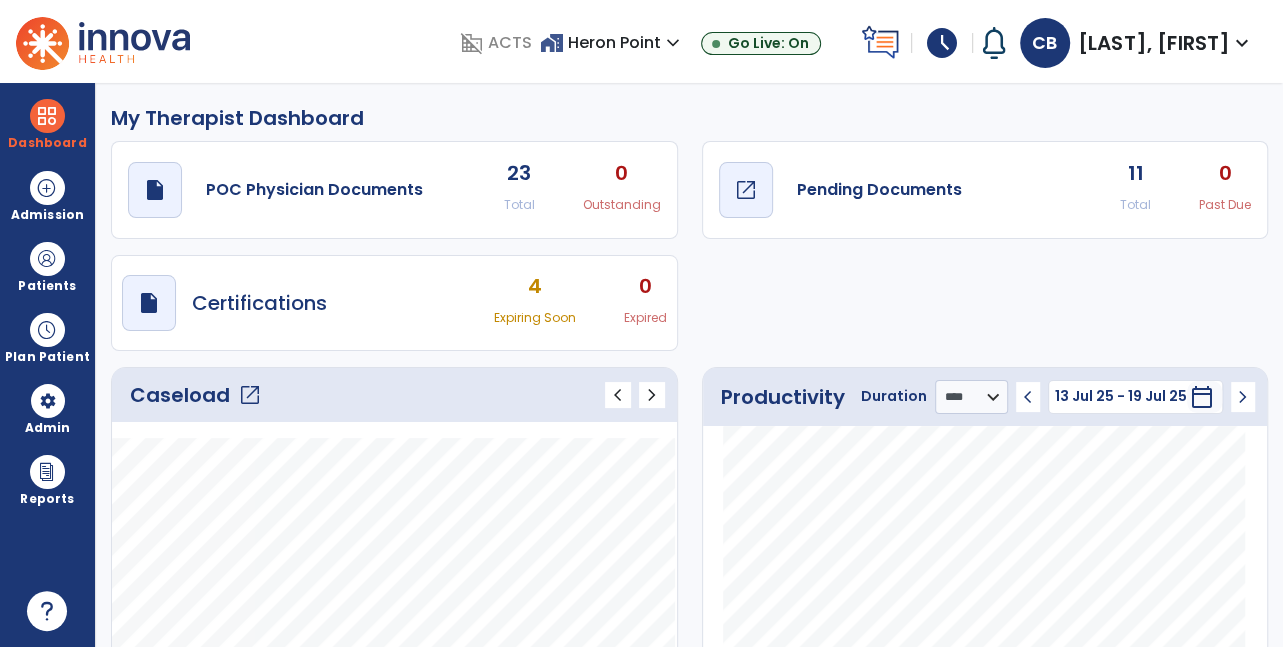 click on "draft   open_in_new  Pending Documents" 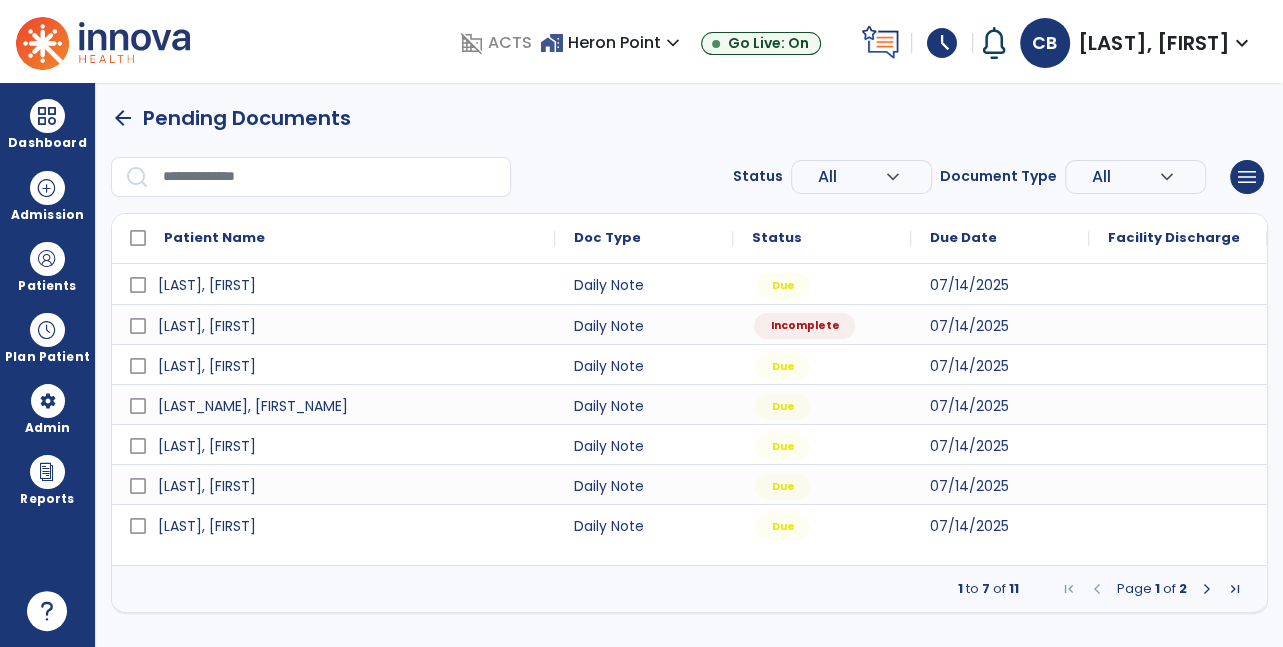 click on "Incomplete" at bounding box center (822, 324) 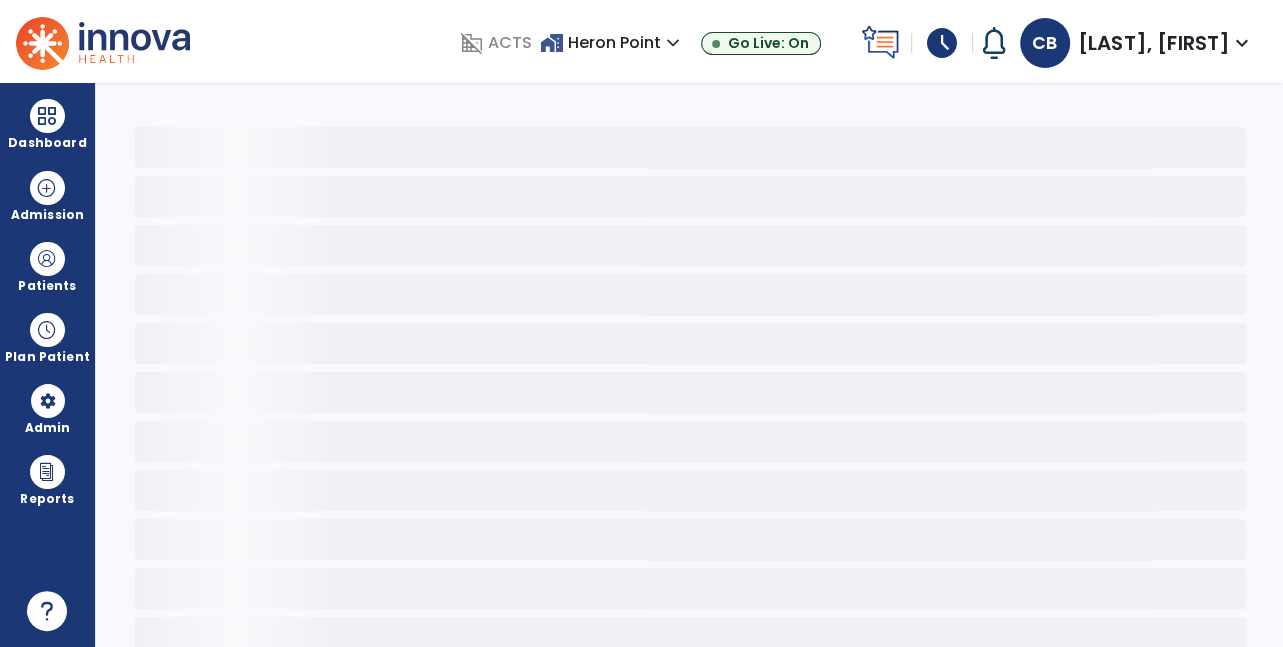 select on "*" 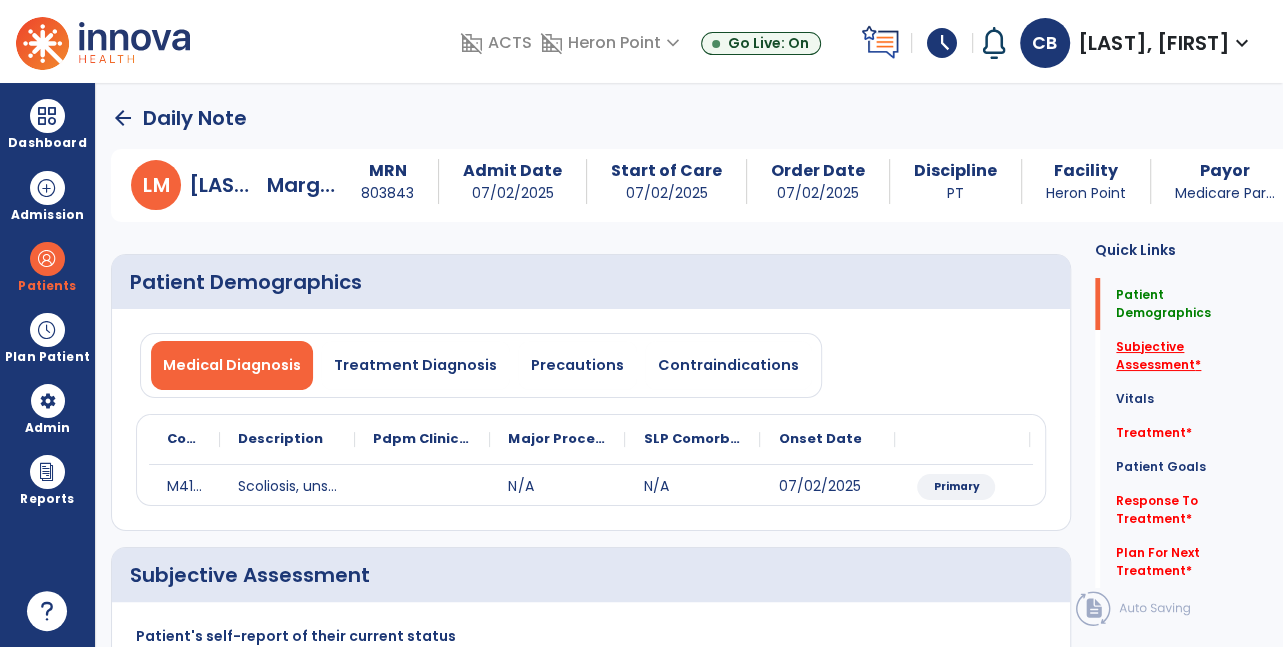 click on "Subjective Assessment   *" 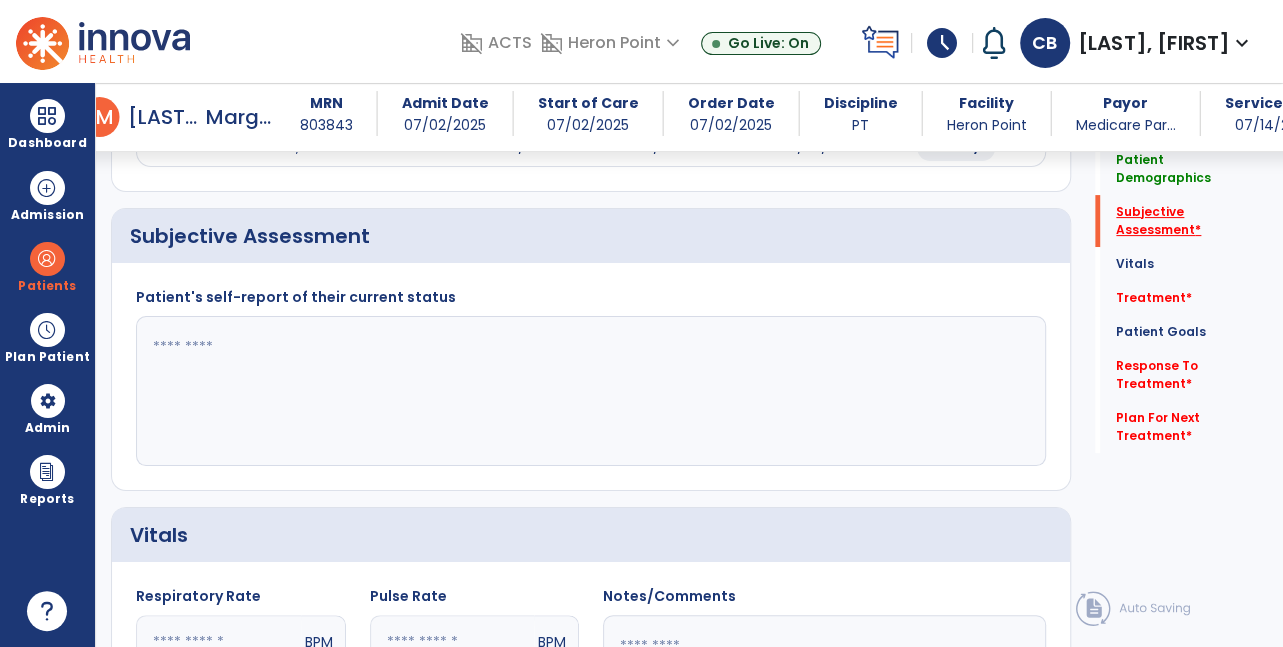 scroll, scrollTop: 321, scrollLeft: 0, axis: vertical 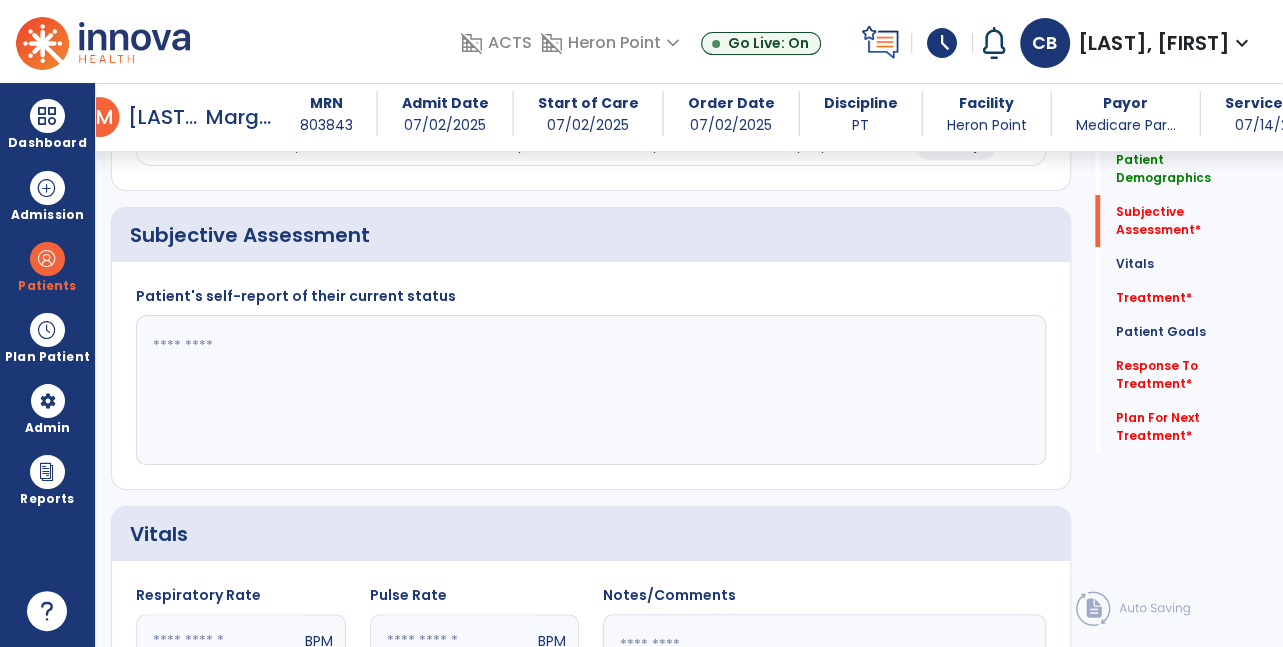 click 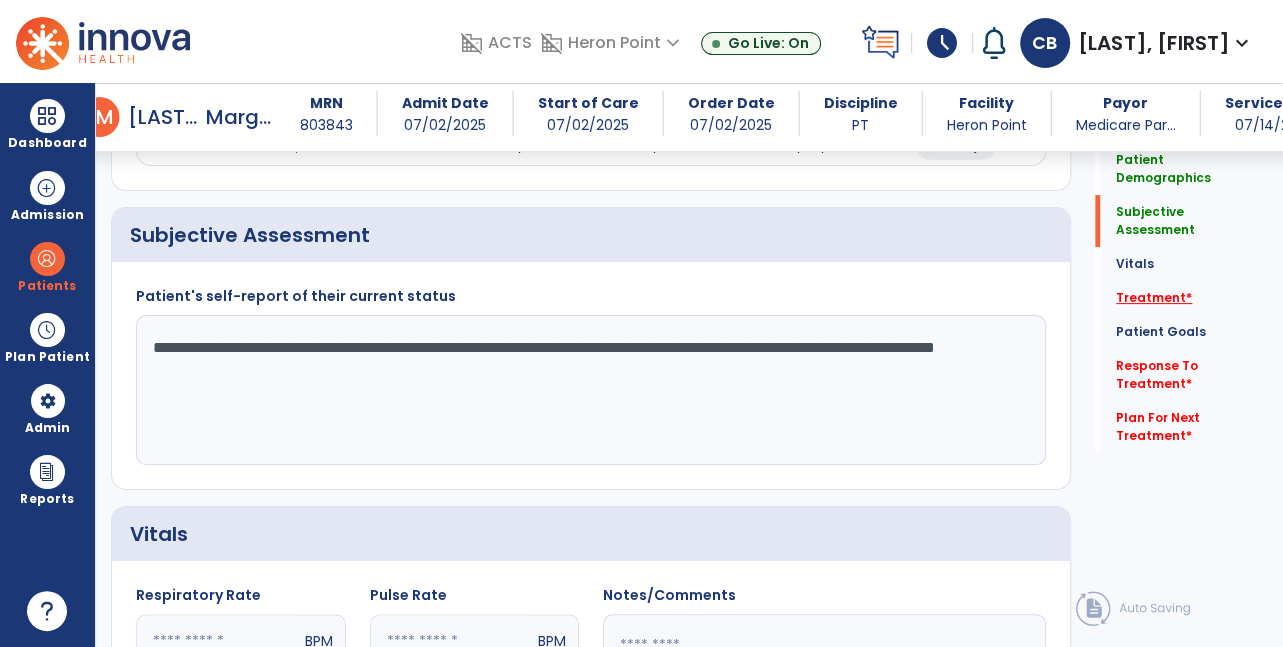 type on "**********" 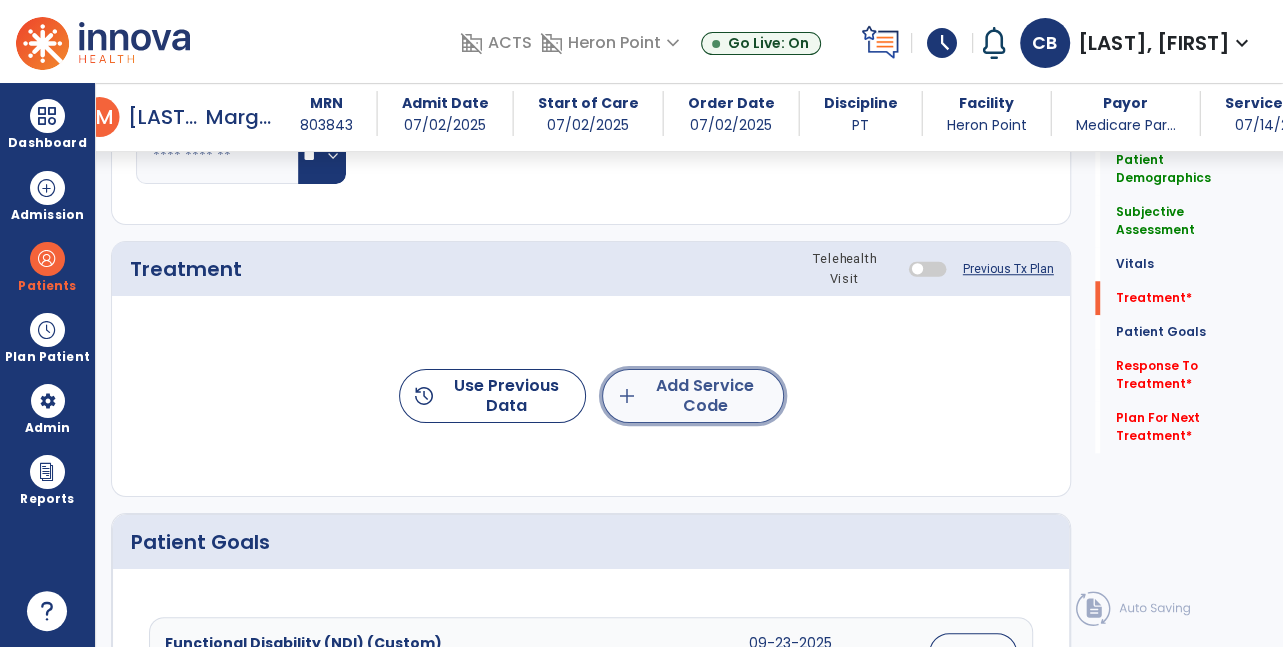 click on "add  Add Service Code" 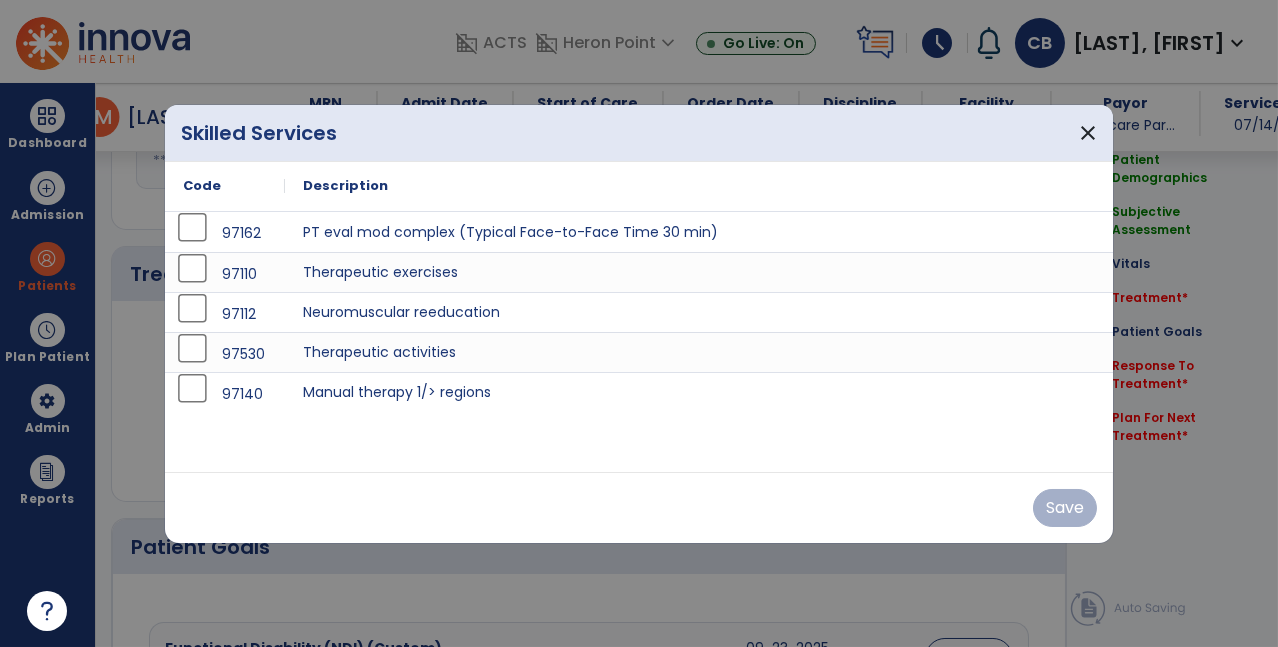 scroll, scrollTop: 1008, scrollLeft: 0, axis: vertical 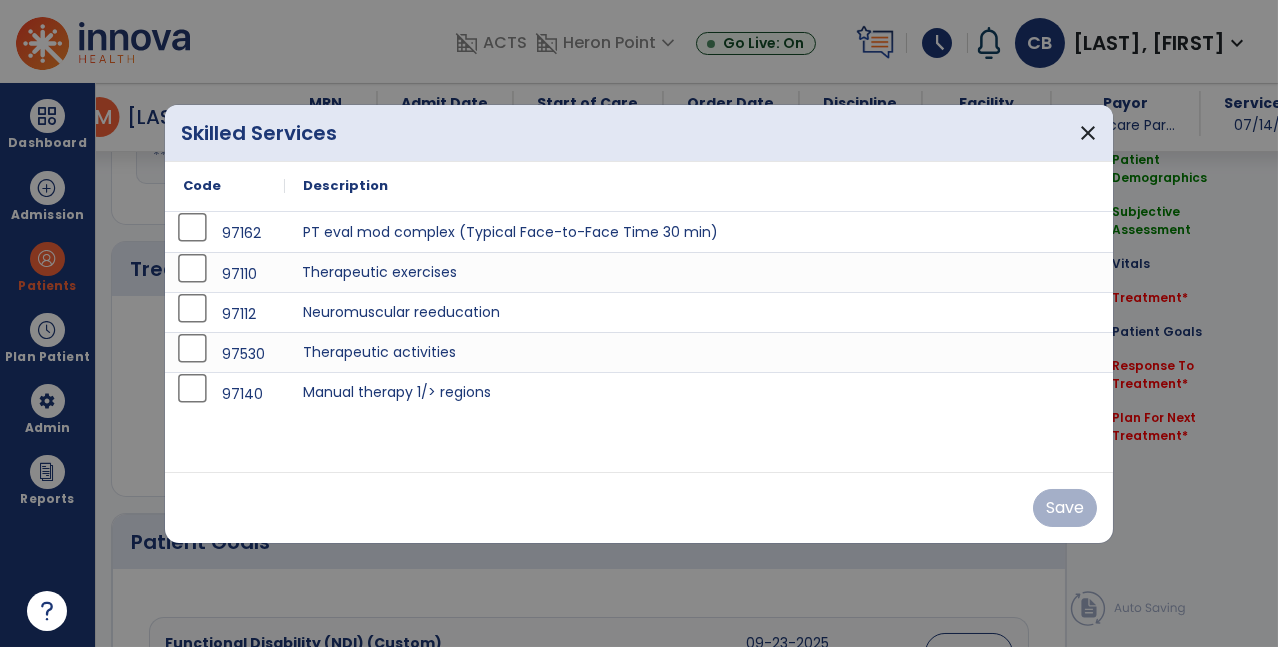 click on "Therapeutic exercises" at bounding box center (699, 272) 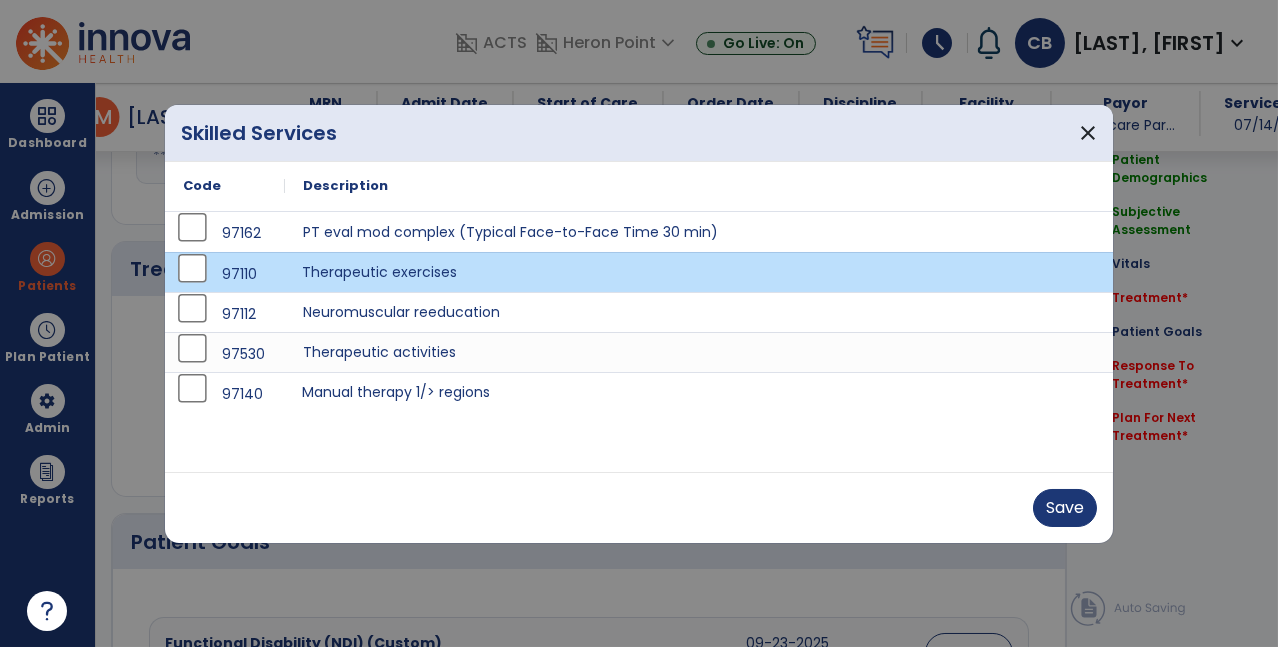 click on "Manual therapy 1/> regions" at bounding box center [699, 392] 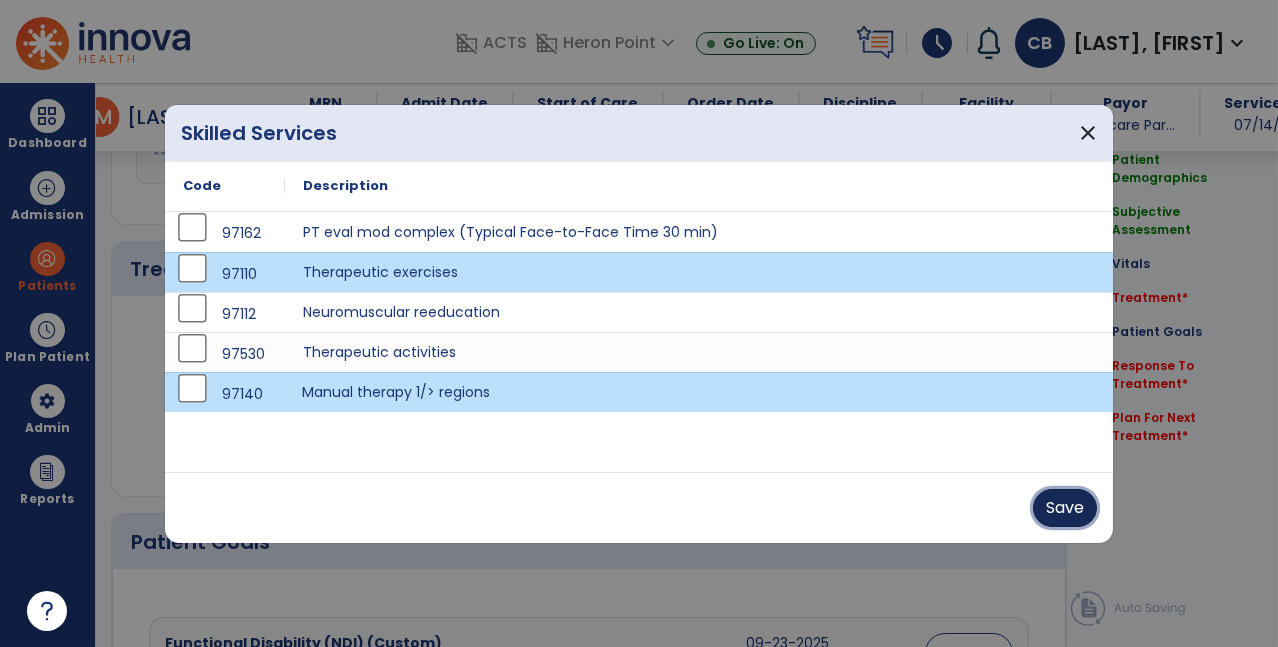 click on "Save" at bounding box center (1065, 508) 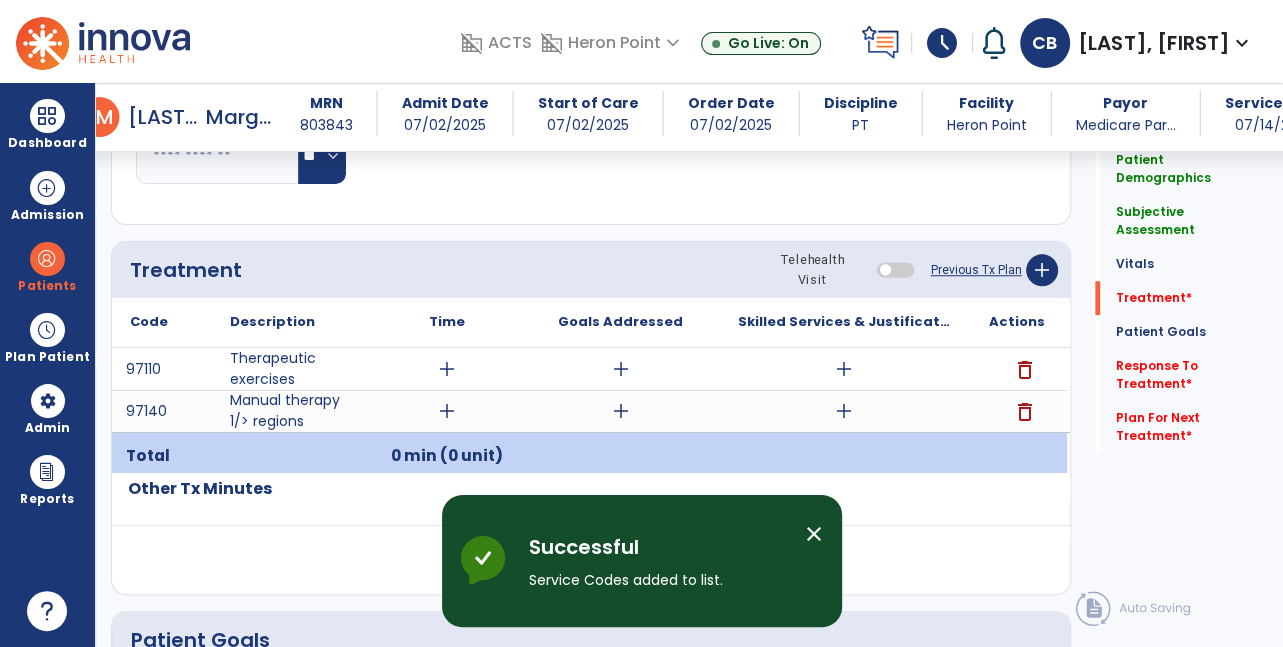 click on "add" at bounding box center (447, 369) 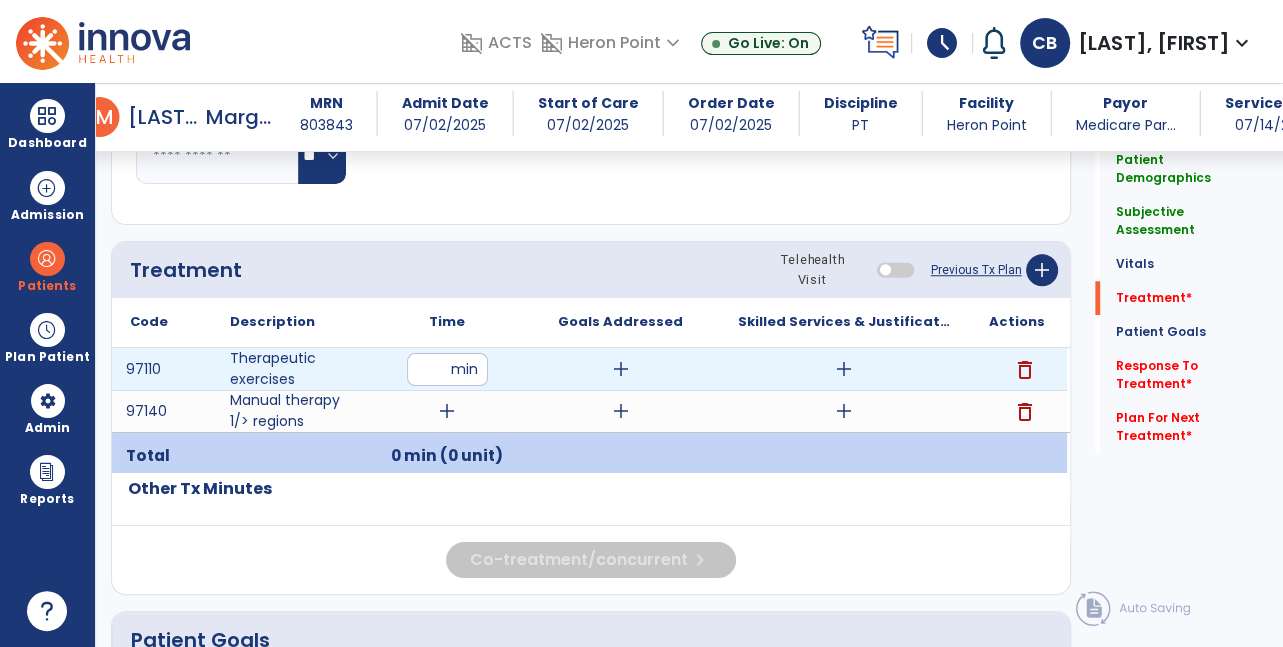 type on "**" 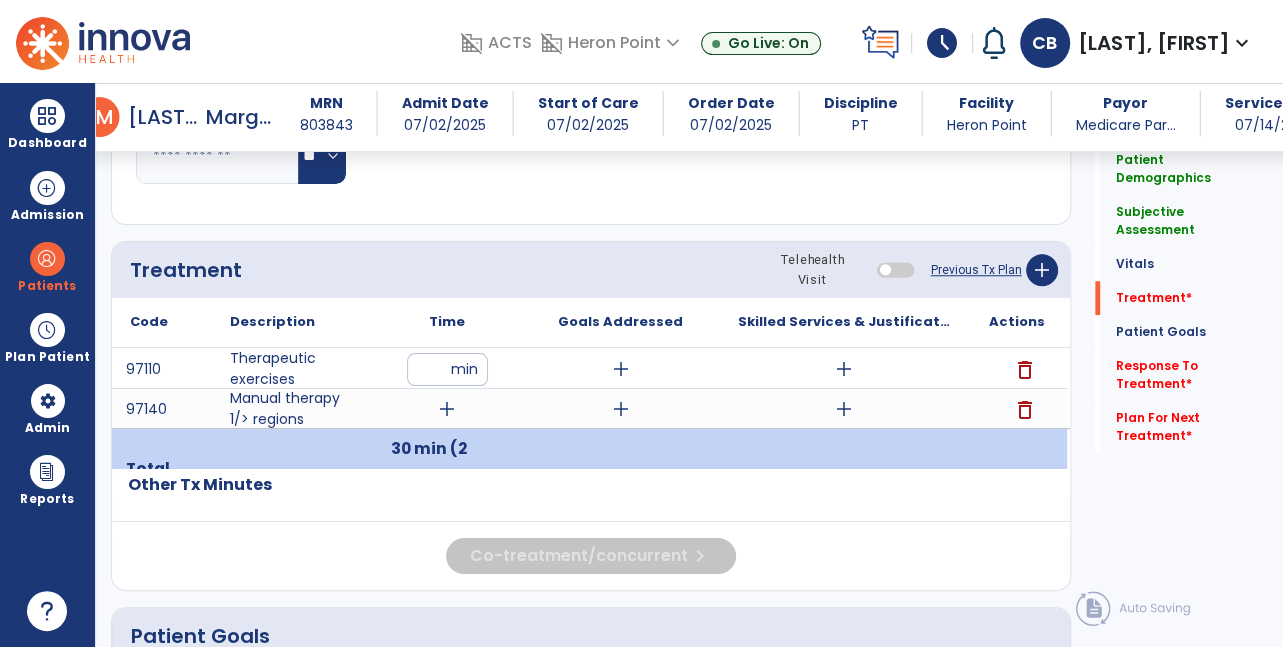 click on "add" at bounding box center (447, 409) 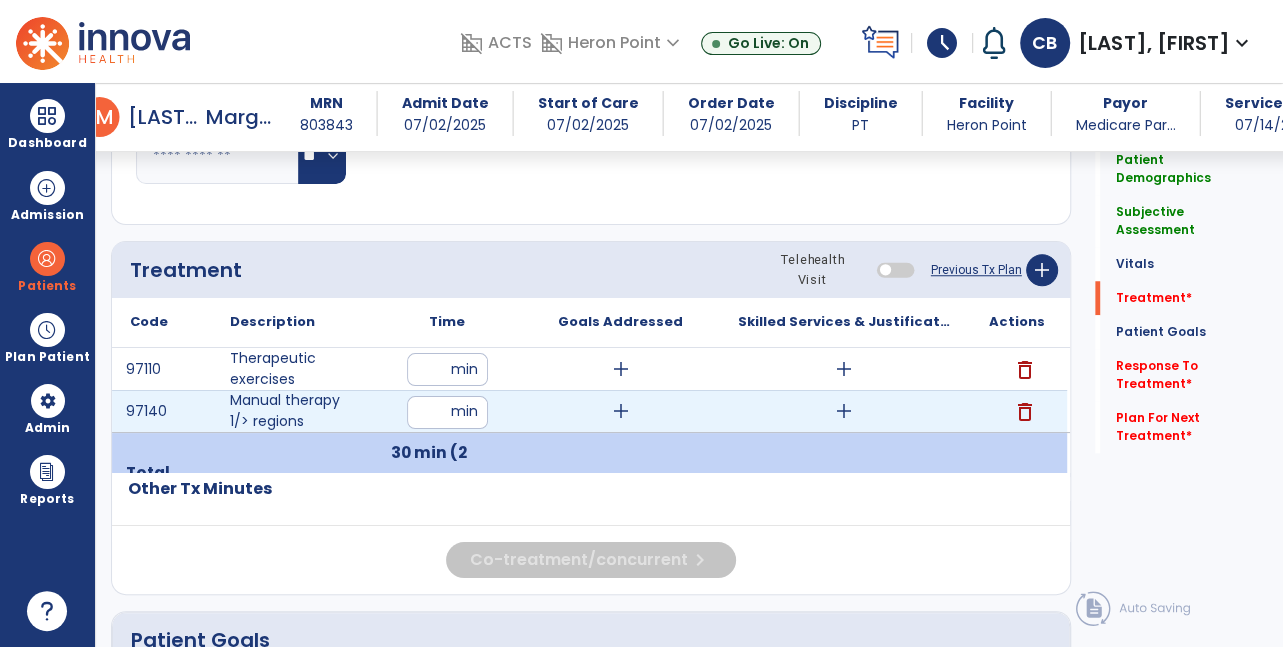 type on "**" 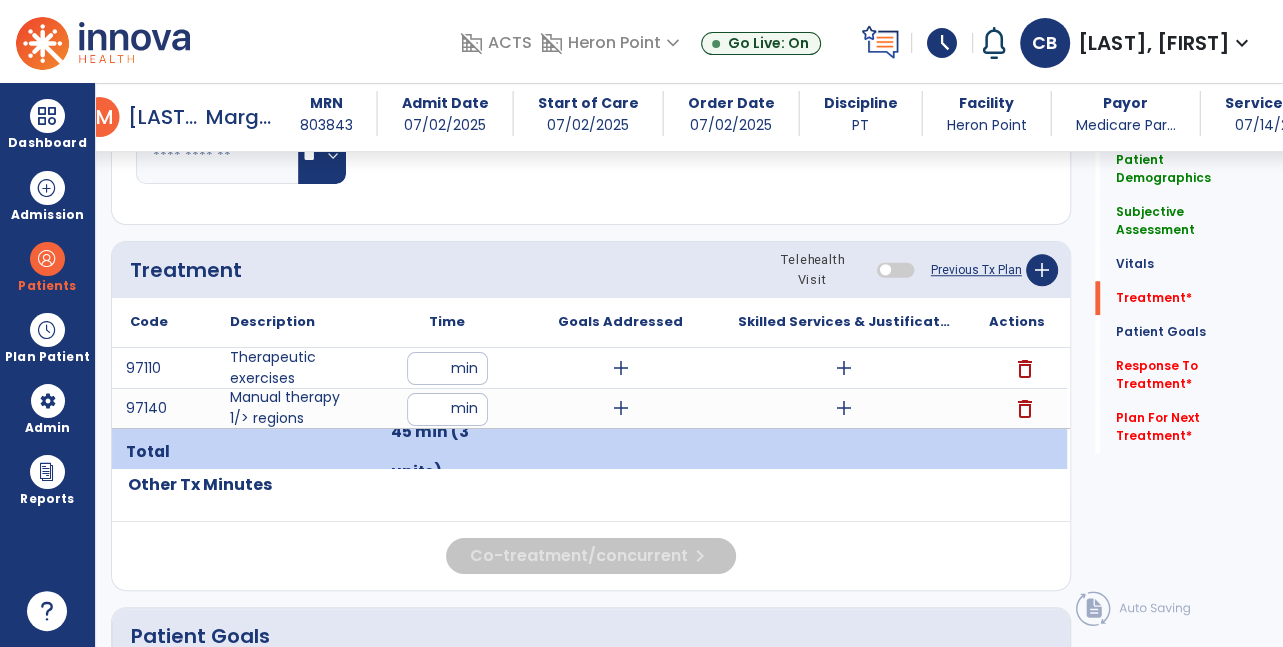 click on "add" at bounding box center [844, 408] 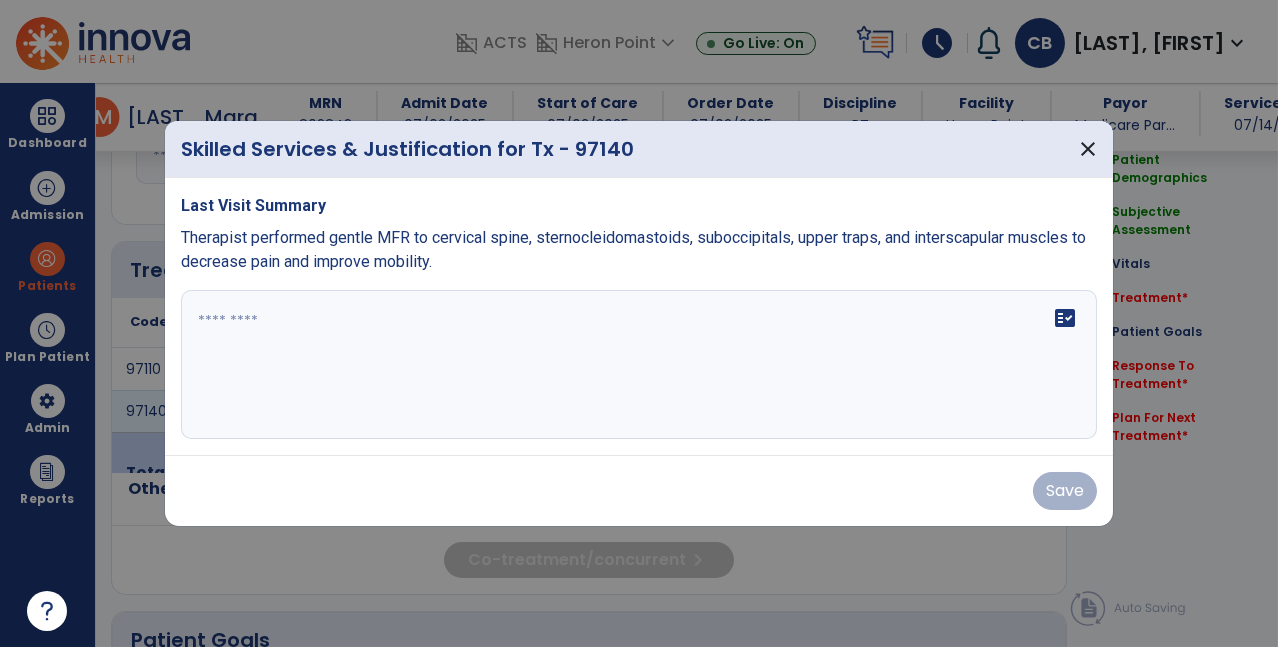 scroll, scrollTop: 1008, scrollLeft: 0, axis: vertical 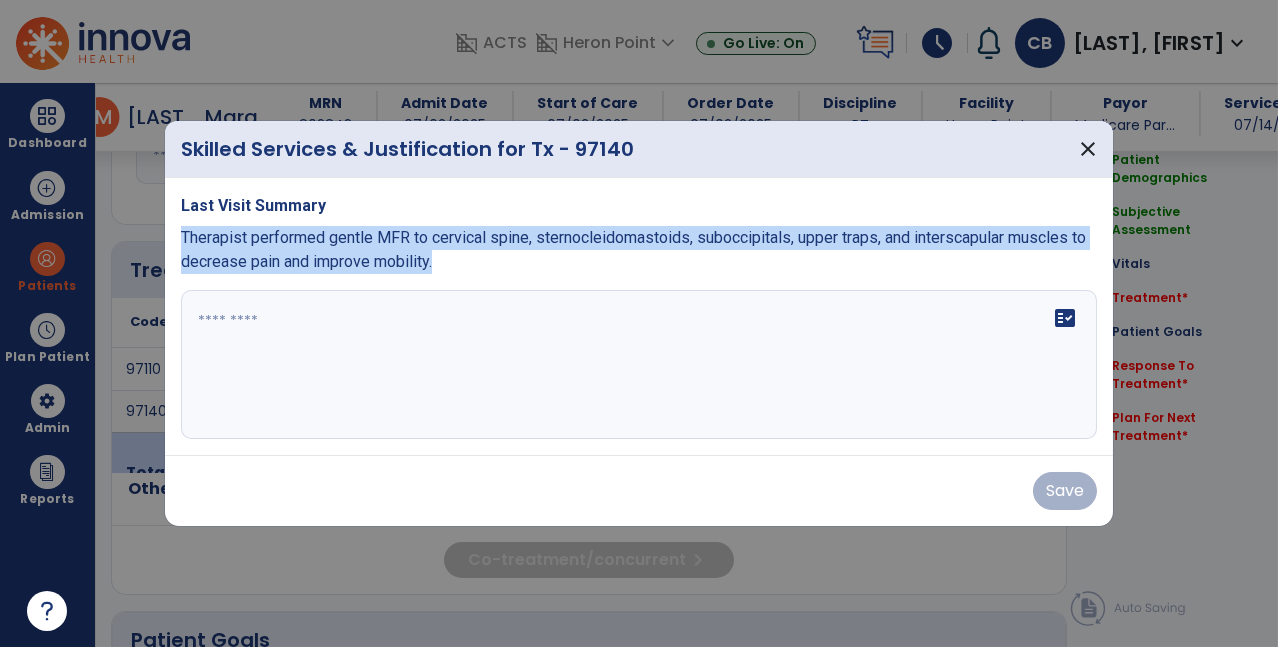 copy on "Therapist performed gentle MFR to cervical spine, sternocleidomastoids, suboccipitals, upper traps, and interscapular muscles to decrease pain and improve mobility." 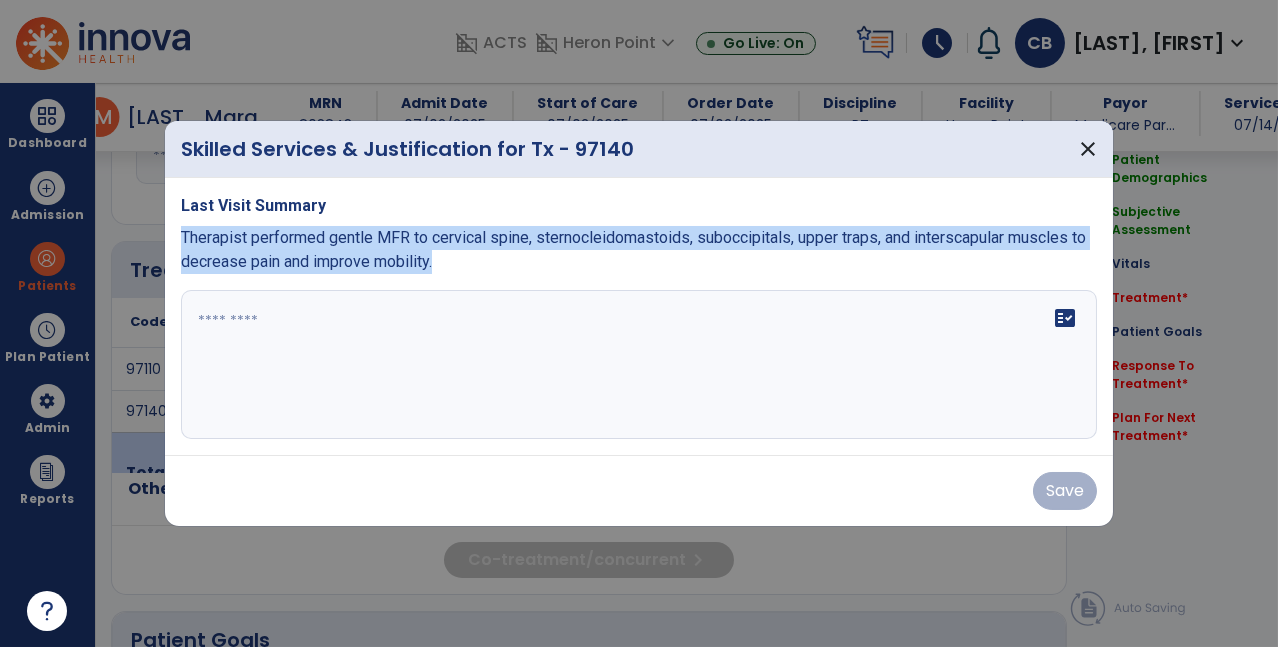 click at bounding box center (639, 365) 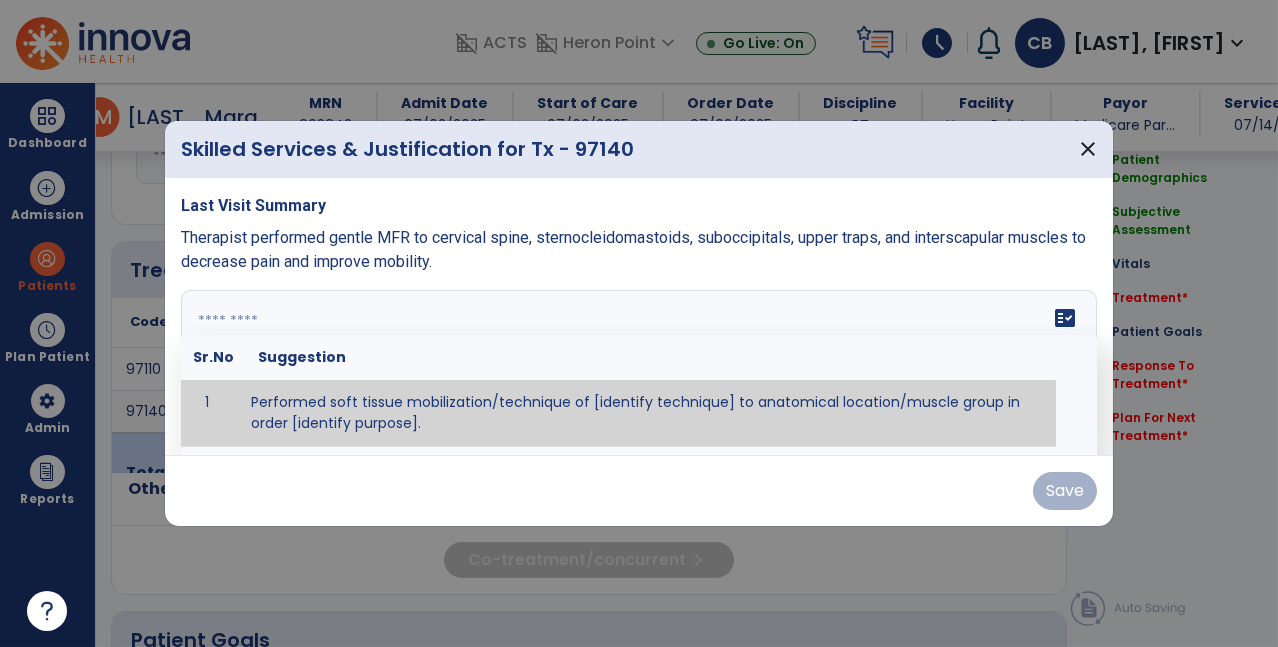 paste on "**********" 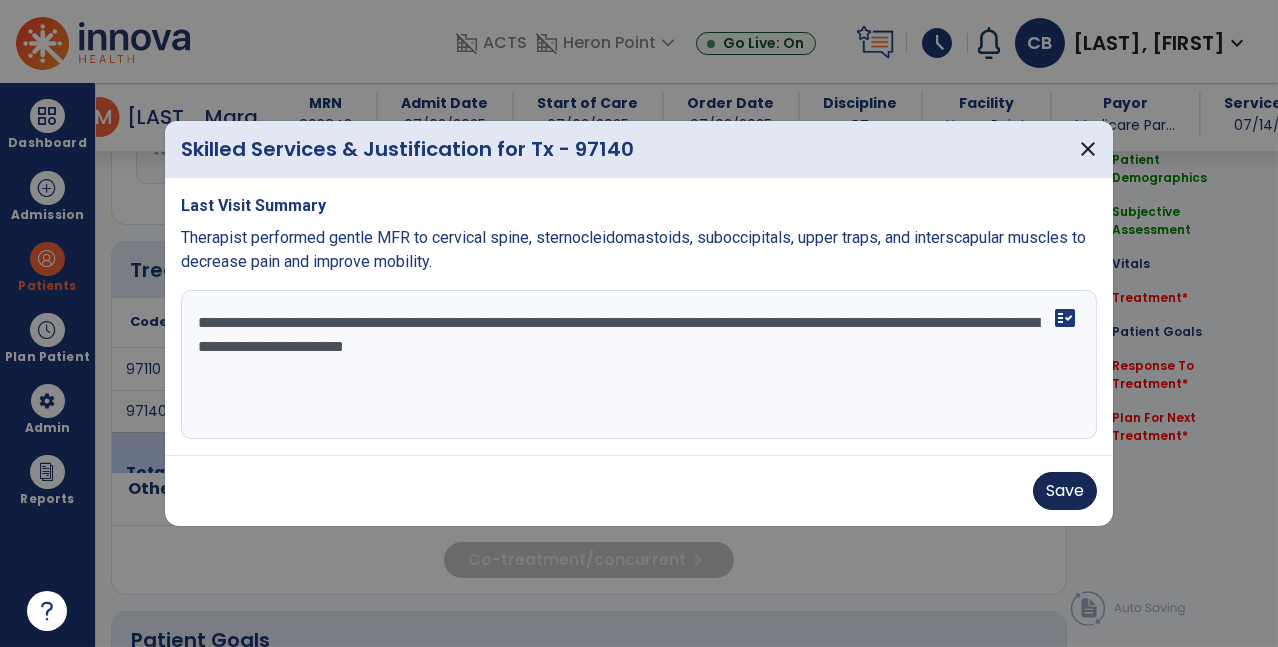 type on "**********" 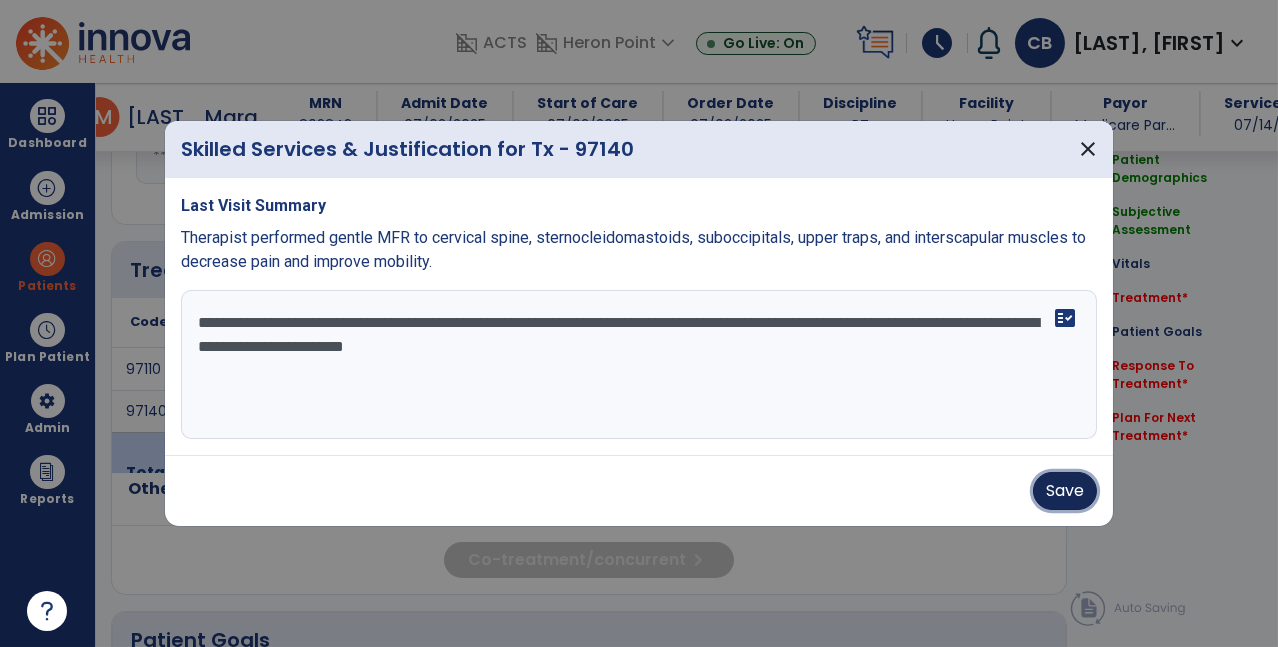 click on "Save" at bounding box center [1065, 491] 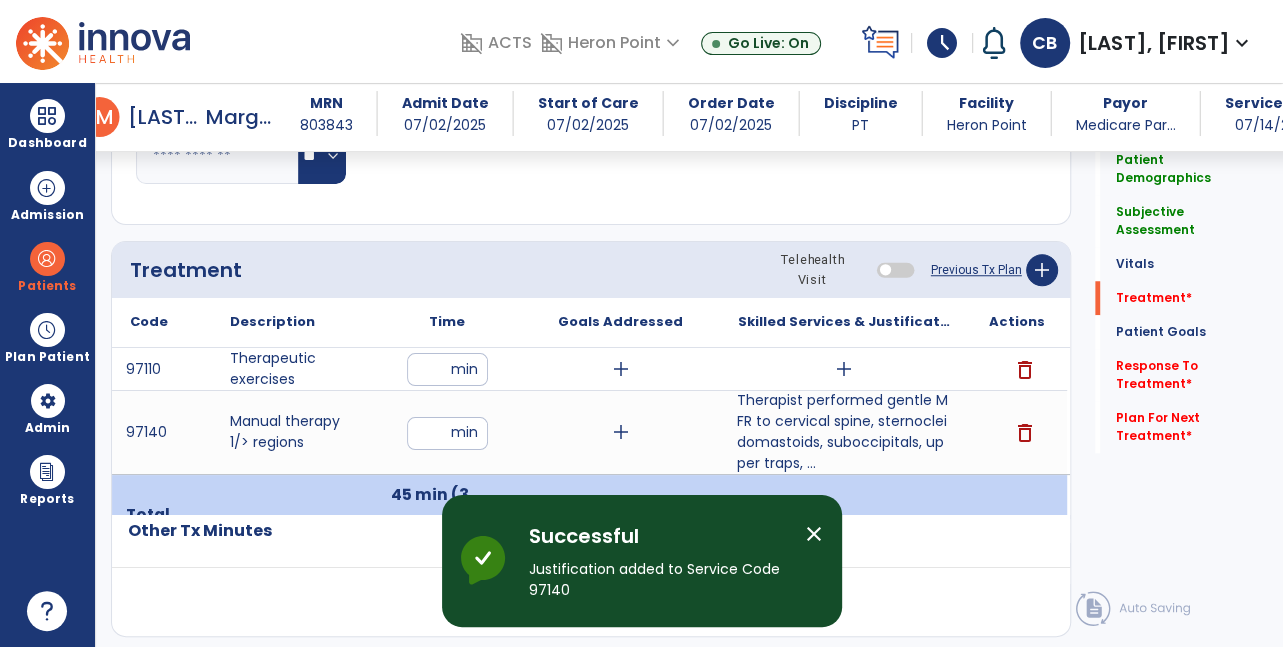click on "add" at bounding box center (844, 369) 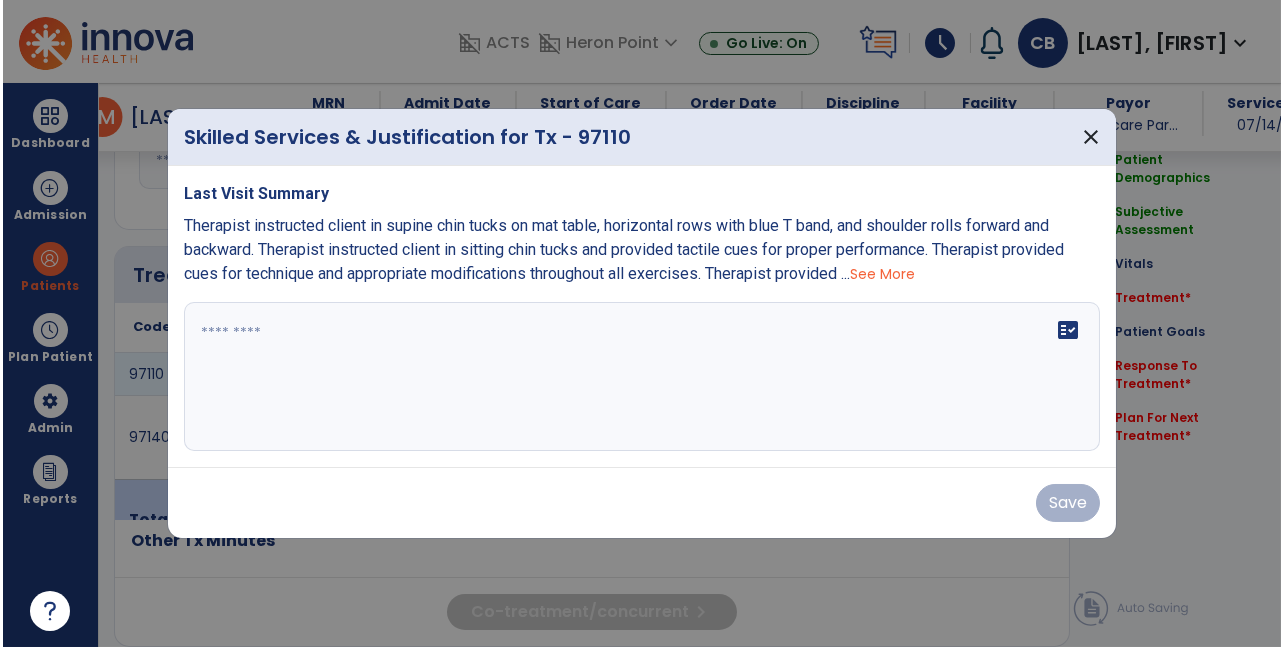 scroll, scrollTop: 1008, scrollLeft: 0, axis: vertical 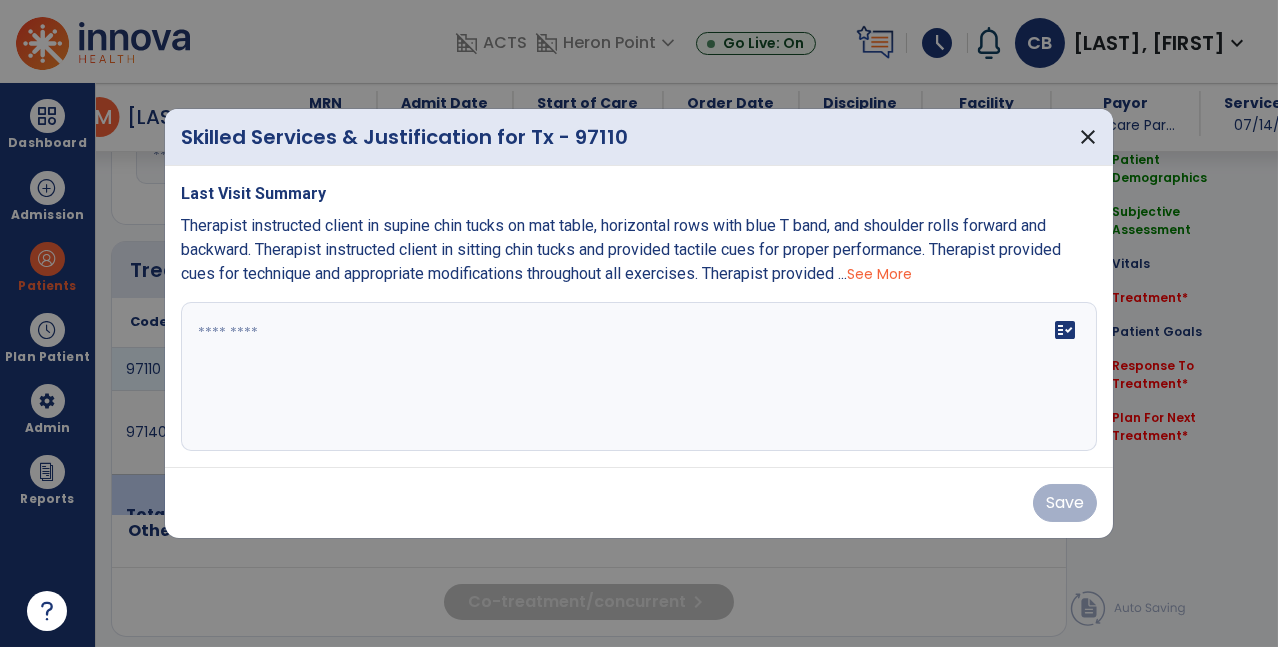 click on "fact_check" at bounding box center [639, 377] 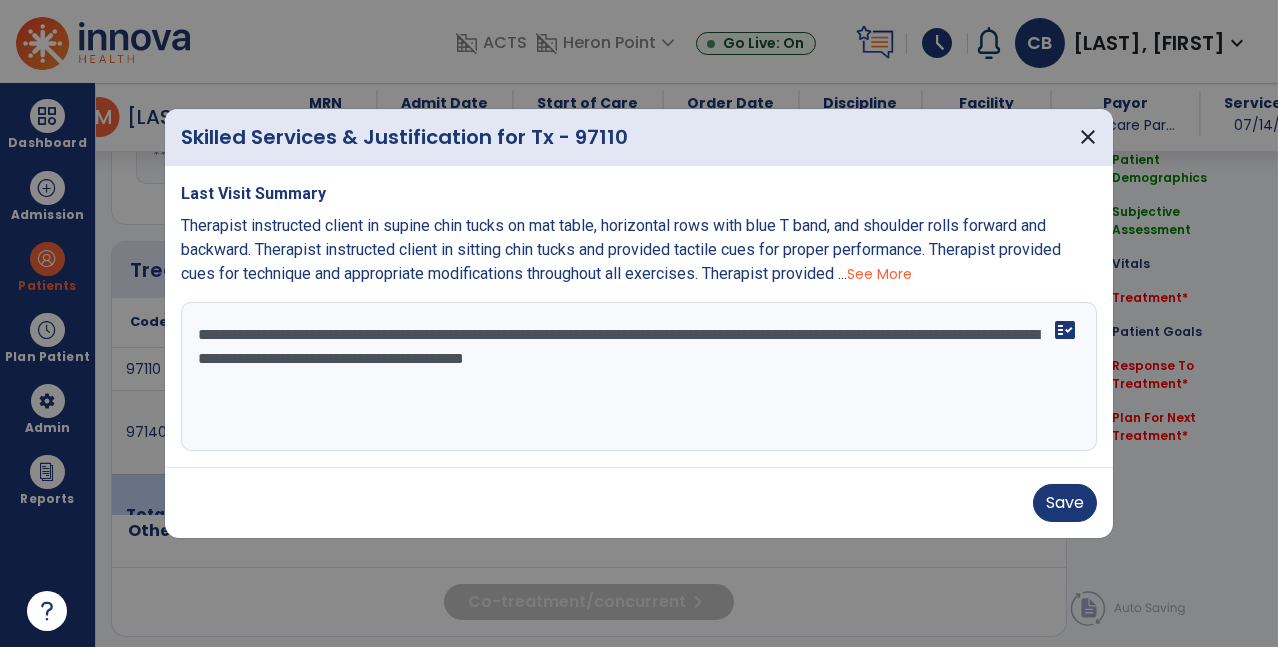 click on "**********" at bounding box center (639, 377) 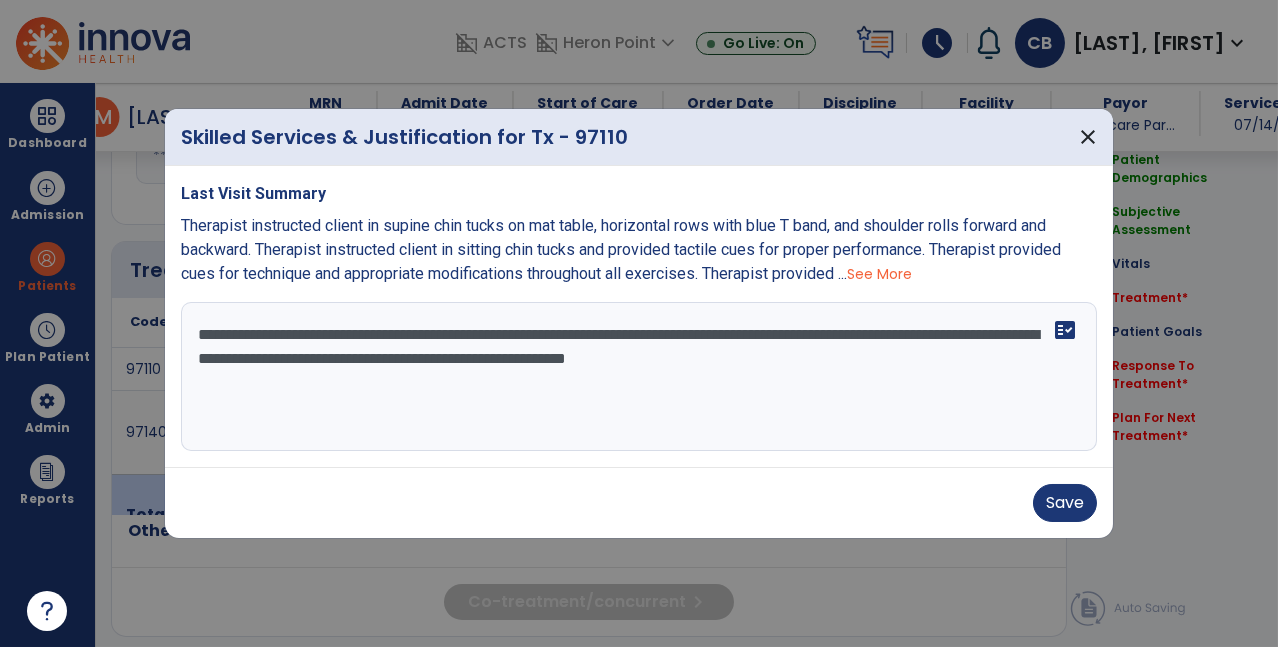 click on "**********" at bounding box center [639, 377] 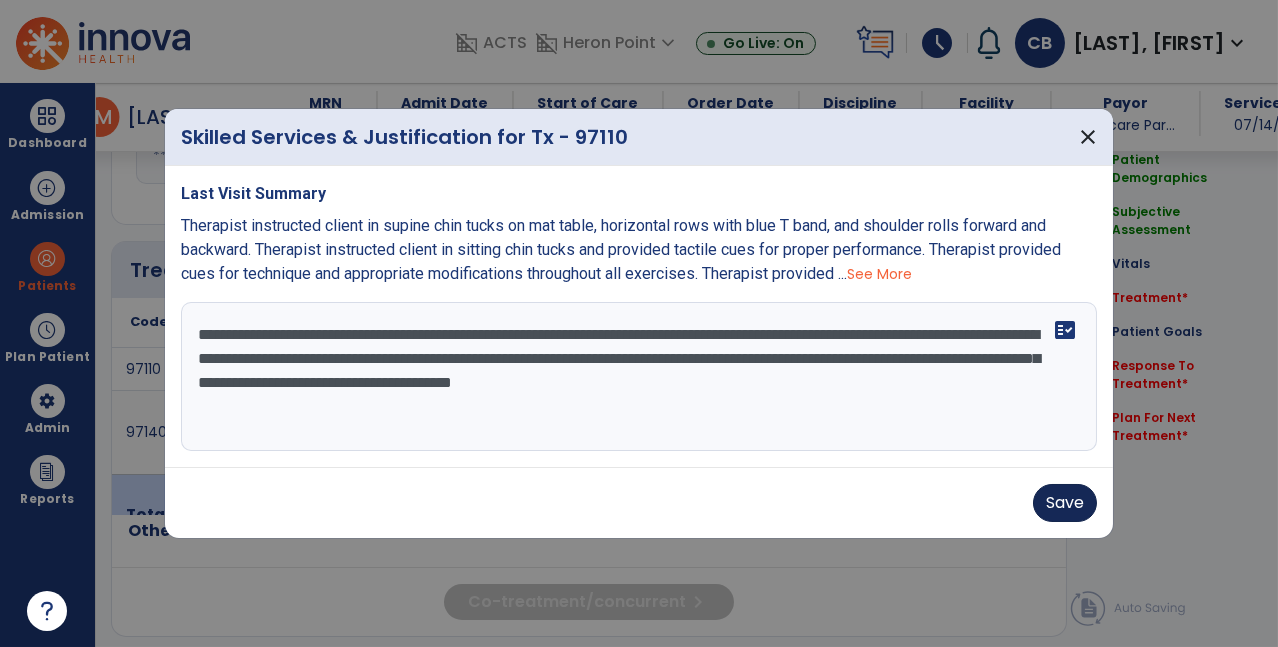 type on "**********" 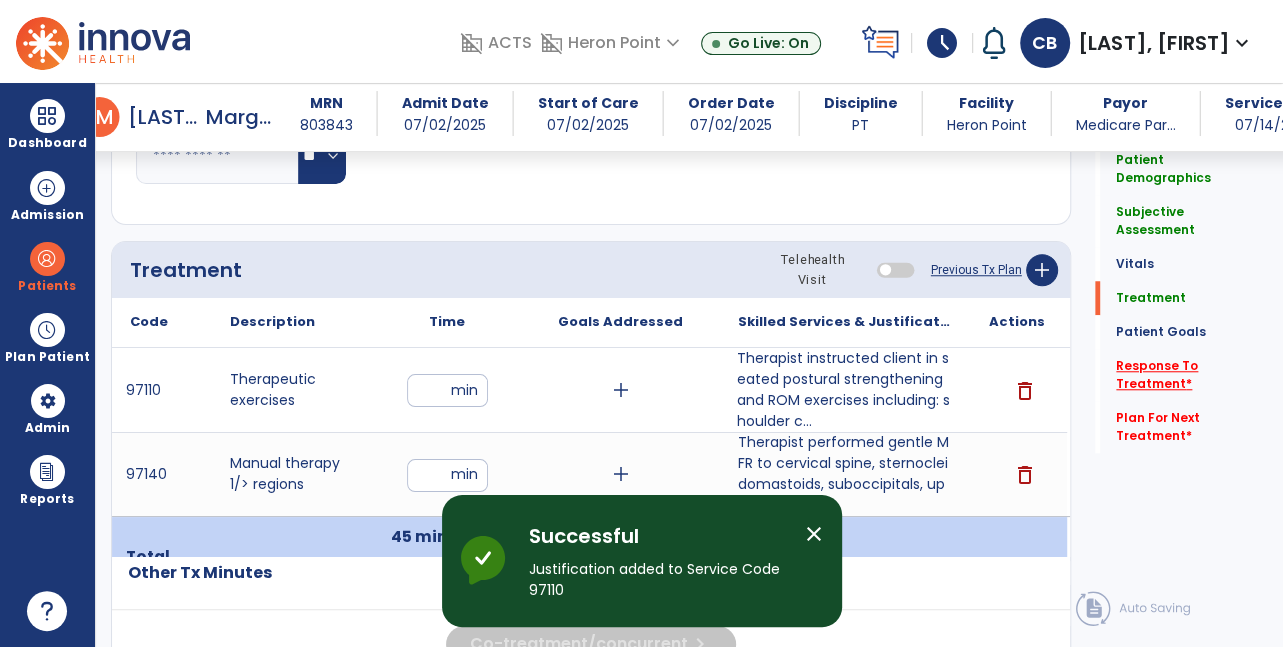 click on "Response To Treatment   *" 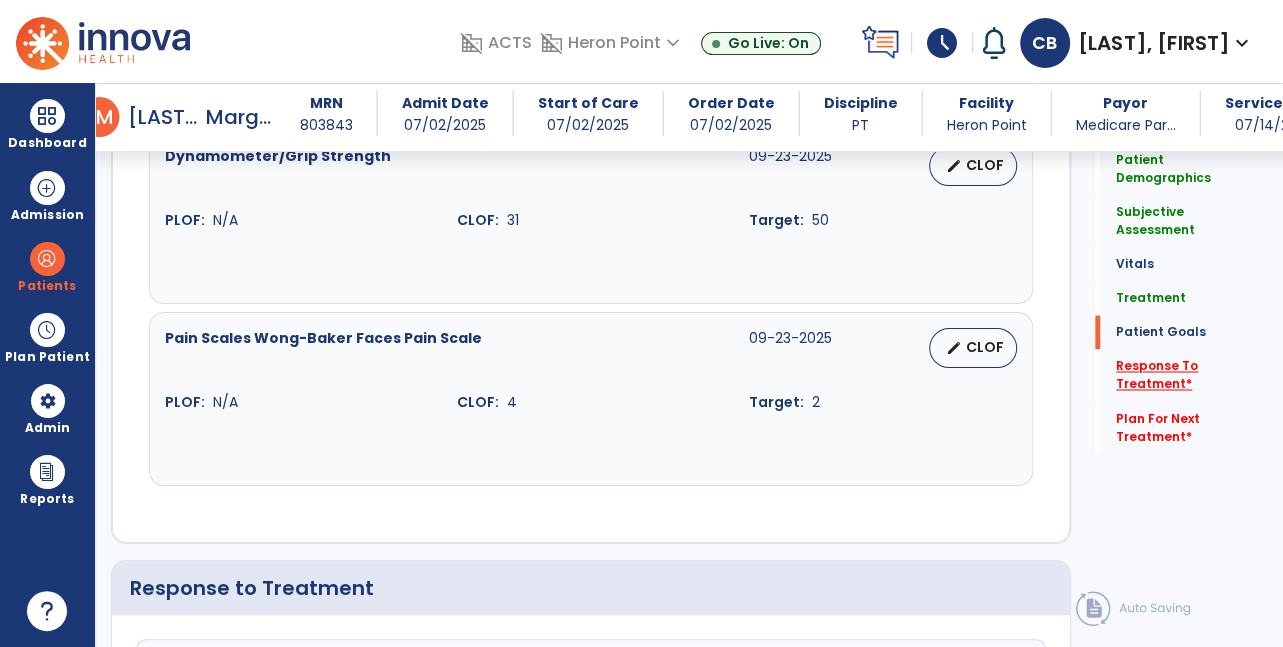 scroll, scrollTop: 2353, scrollLeft: 0, axis: vertical 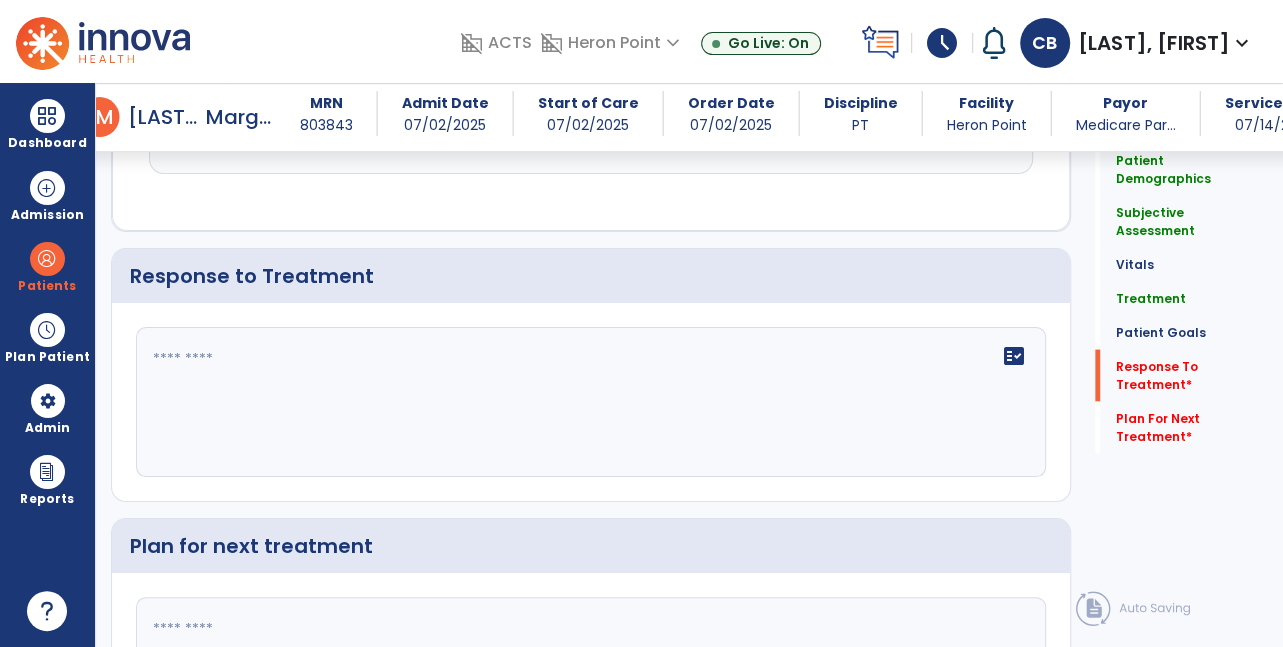 click 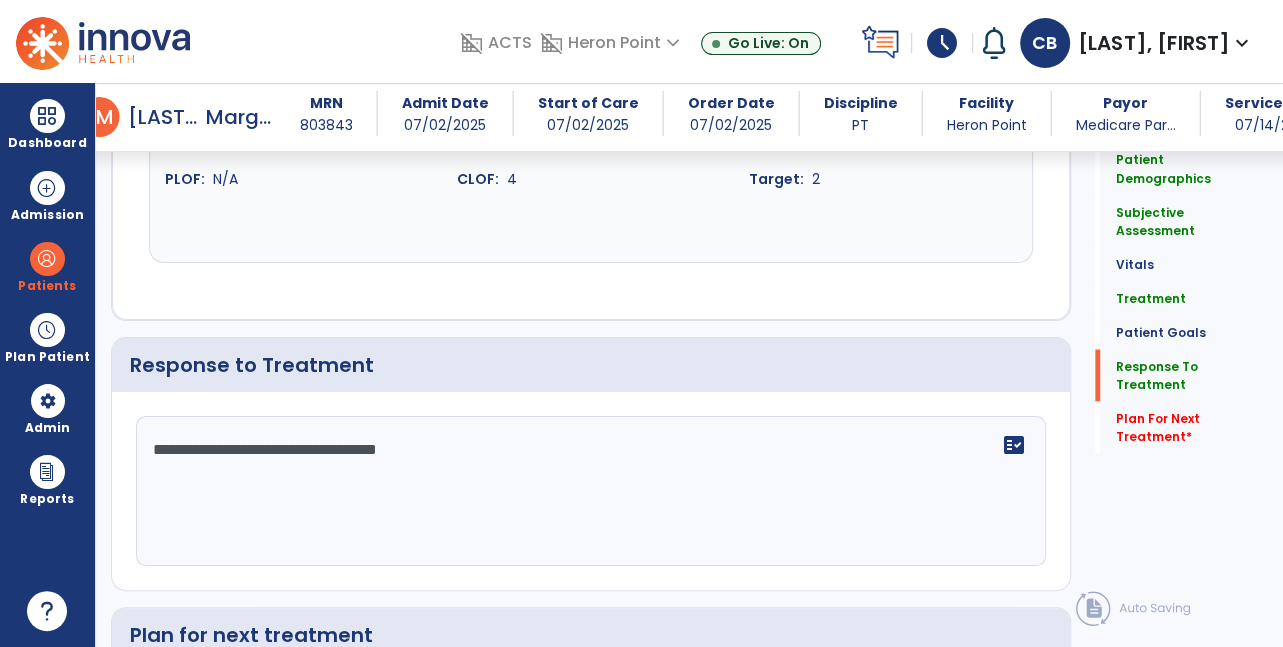 scroll, scrollTop: 2353, scrollLeft: 0, axis: vertical 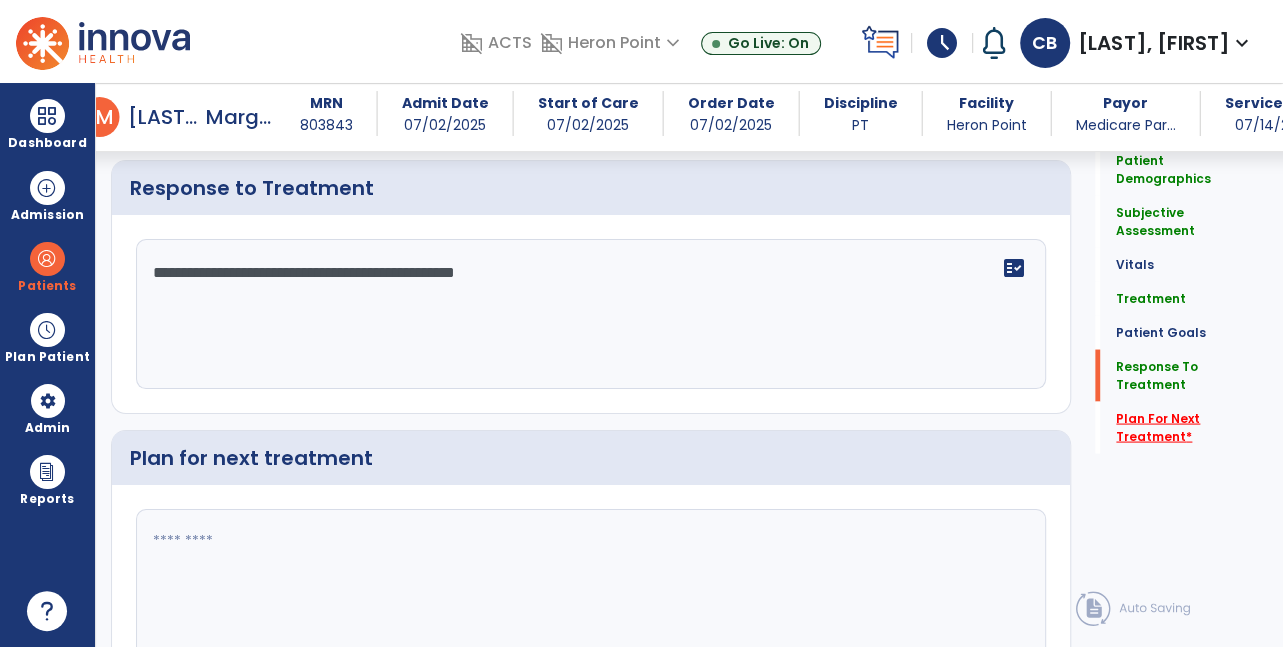 type on "**********" 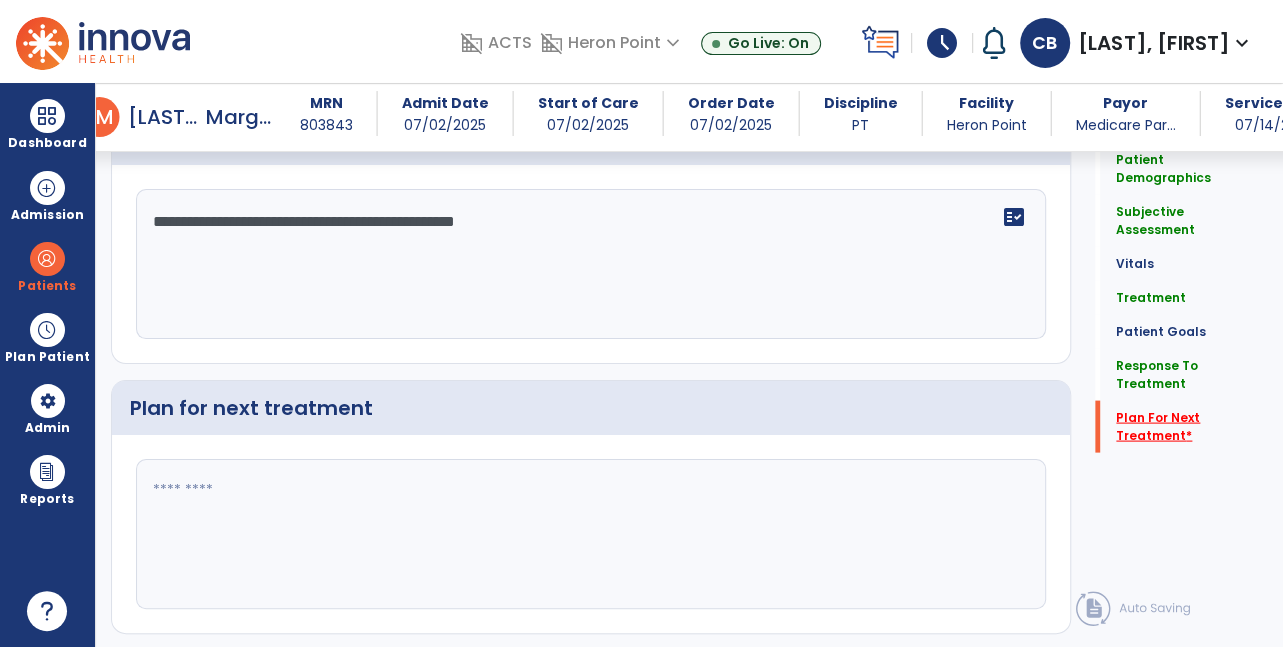scroll, scrollTop: 2531, scrollLeft: 0, axis: vertical 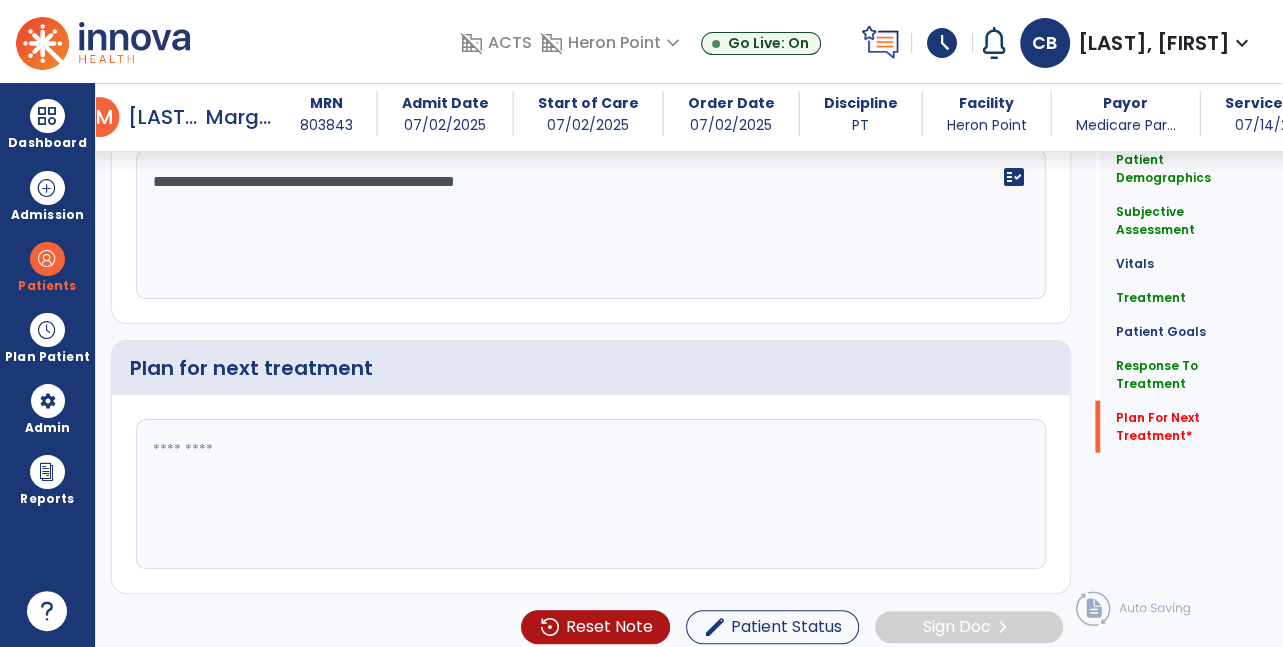 click 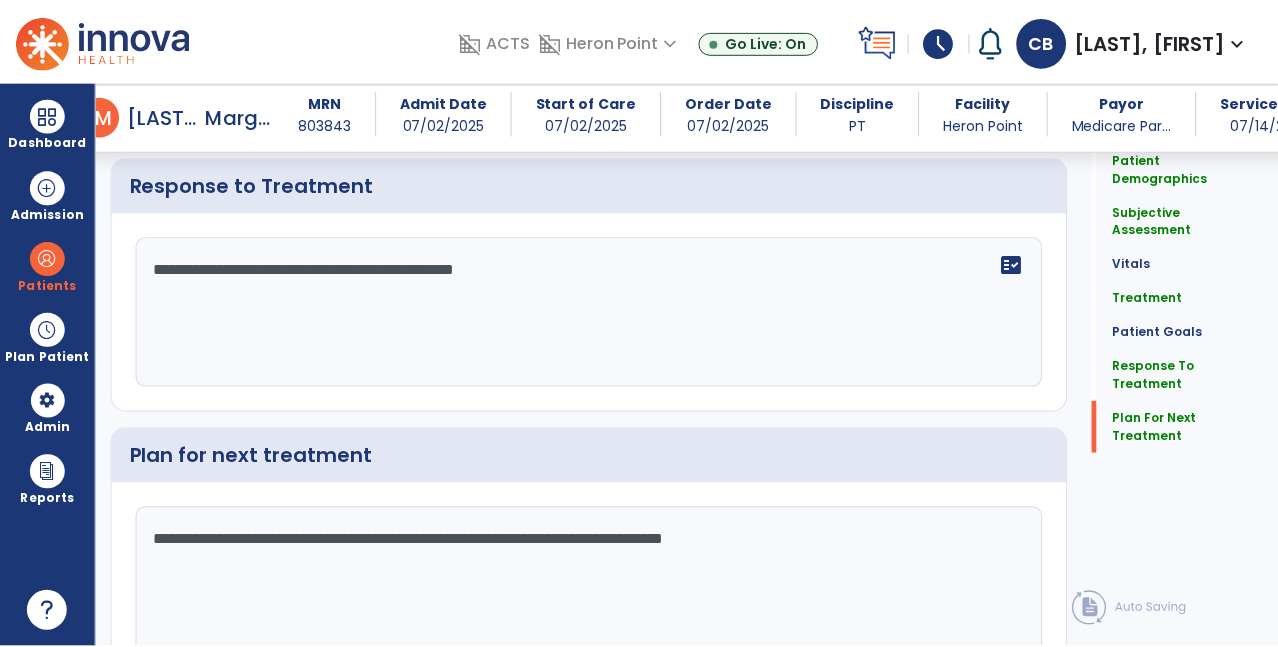 scroll, scrollTop: 2531, scrollLeft: 0, axis: vertical 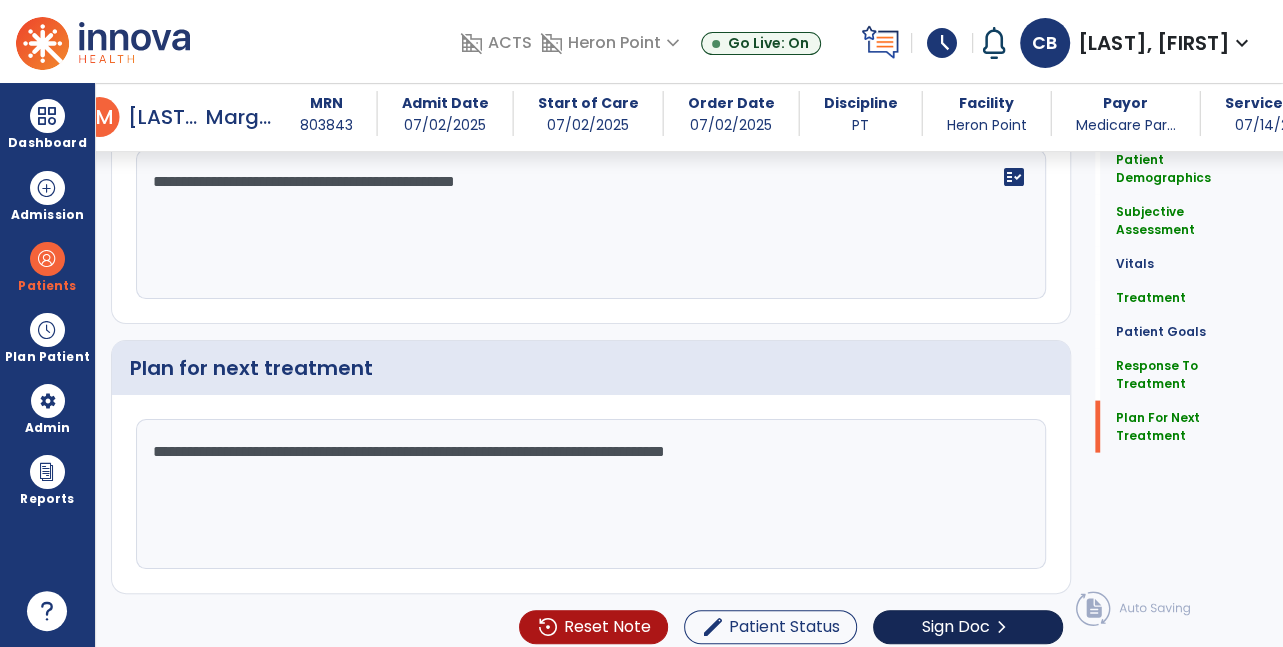 type on "**********" 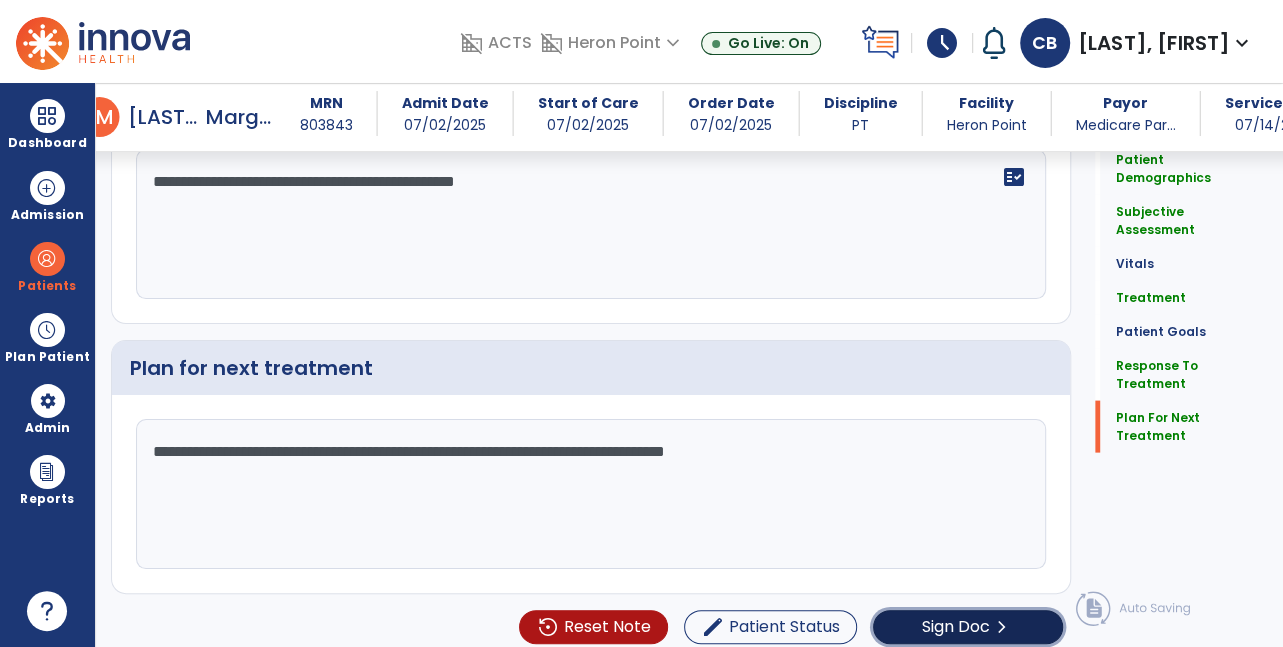 click on "Sign Doc" 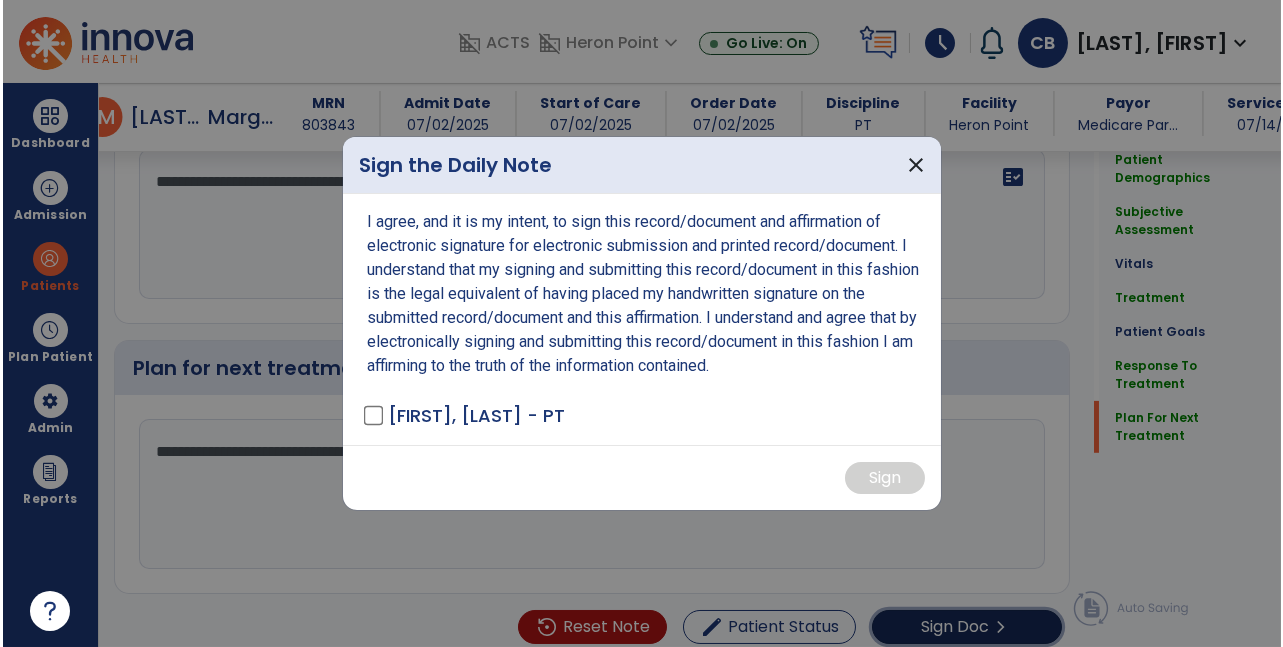 scroll, scrollTop: 2531, scrollLeft: 0, axis: vertical 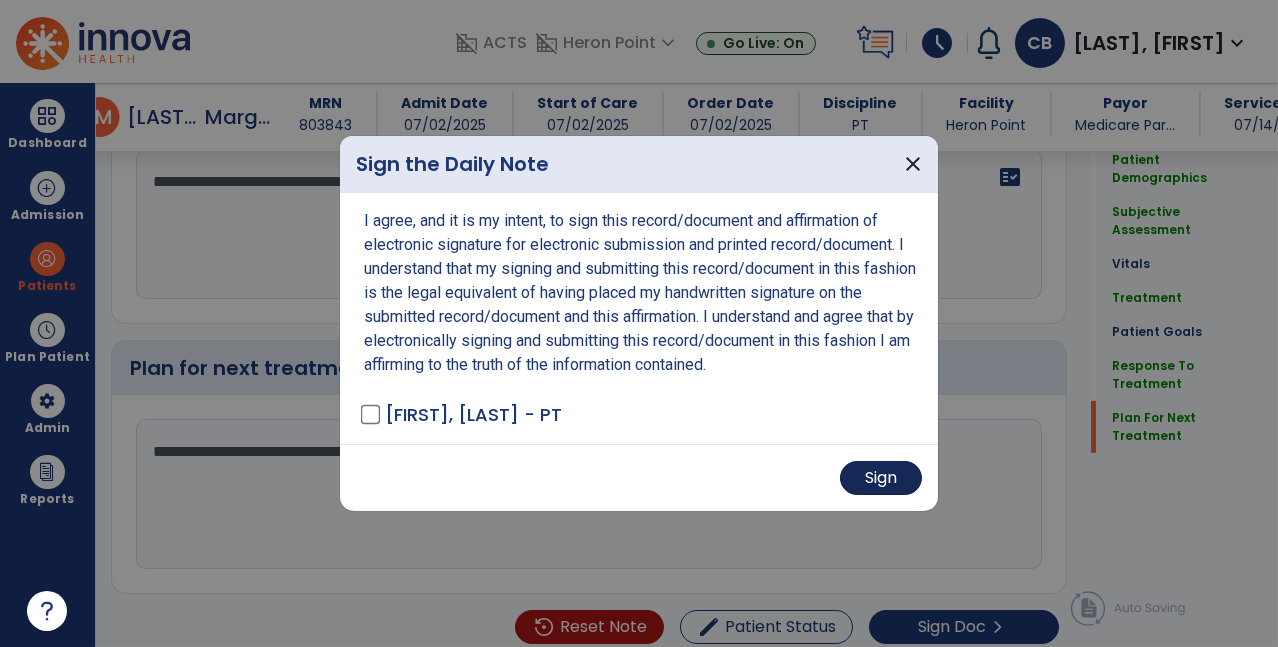 click on "Sign" at bounding box center [881, 478] 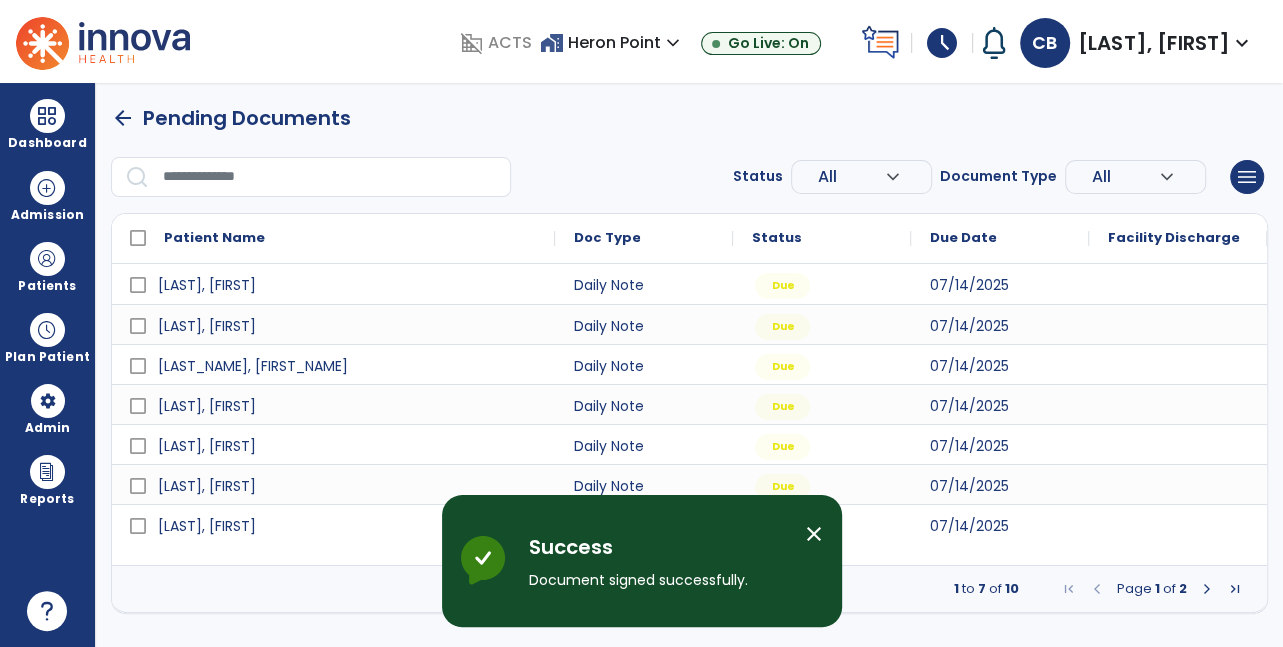 scroll, scrollTop: 0, scrollLeft: 0, axis: both 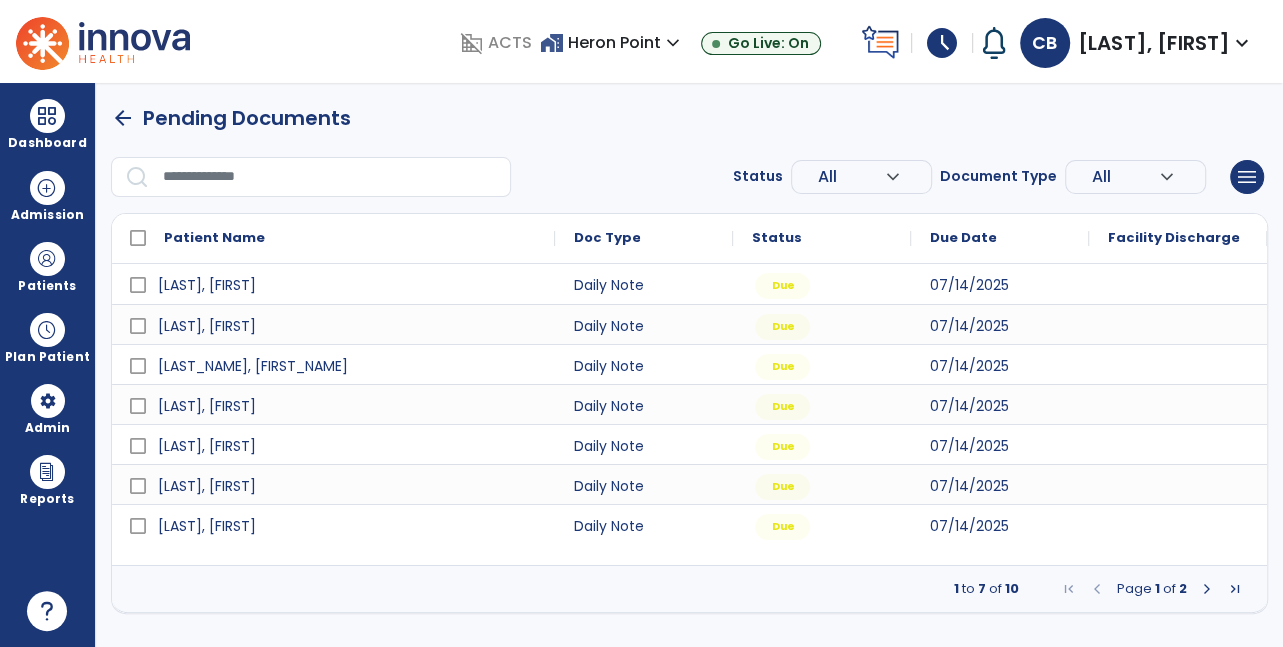 click at bounding box center (1207, 589) 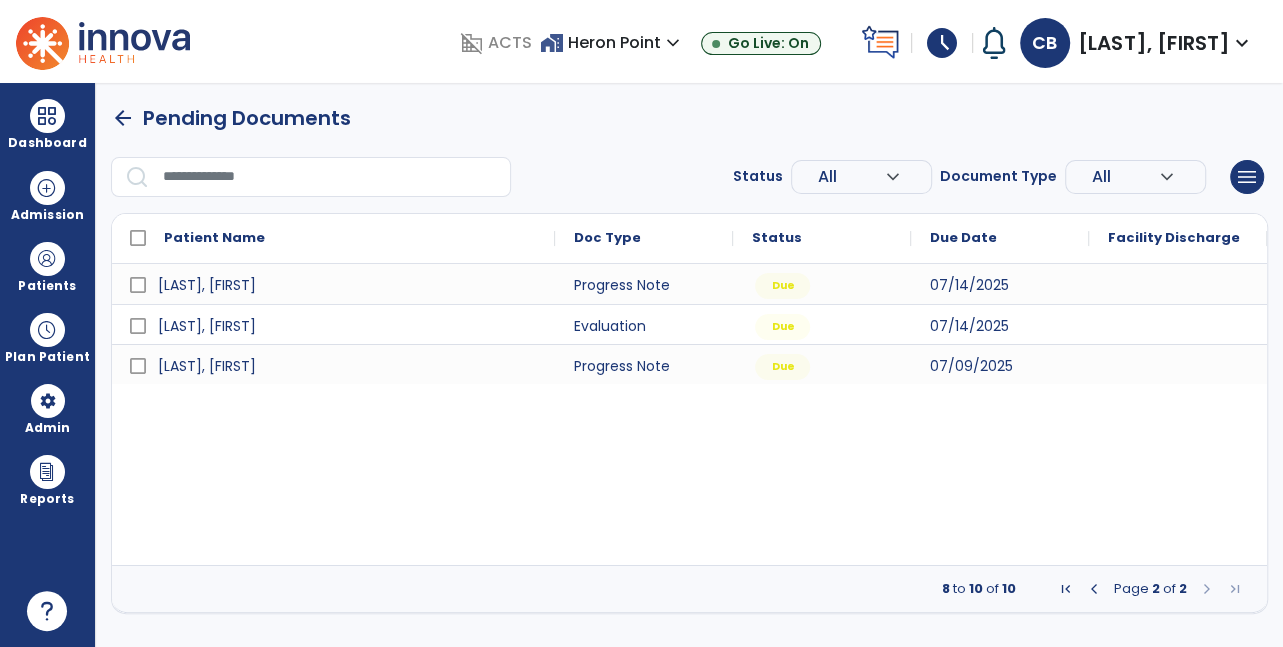 click at bounding box center [1094, 589] 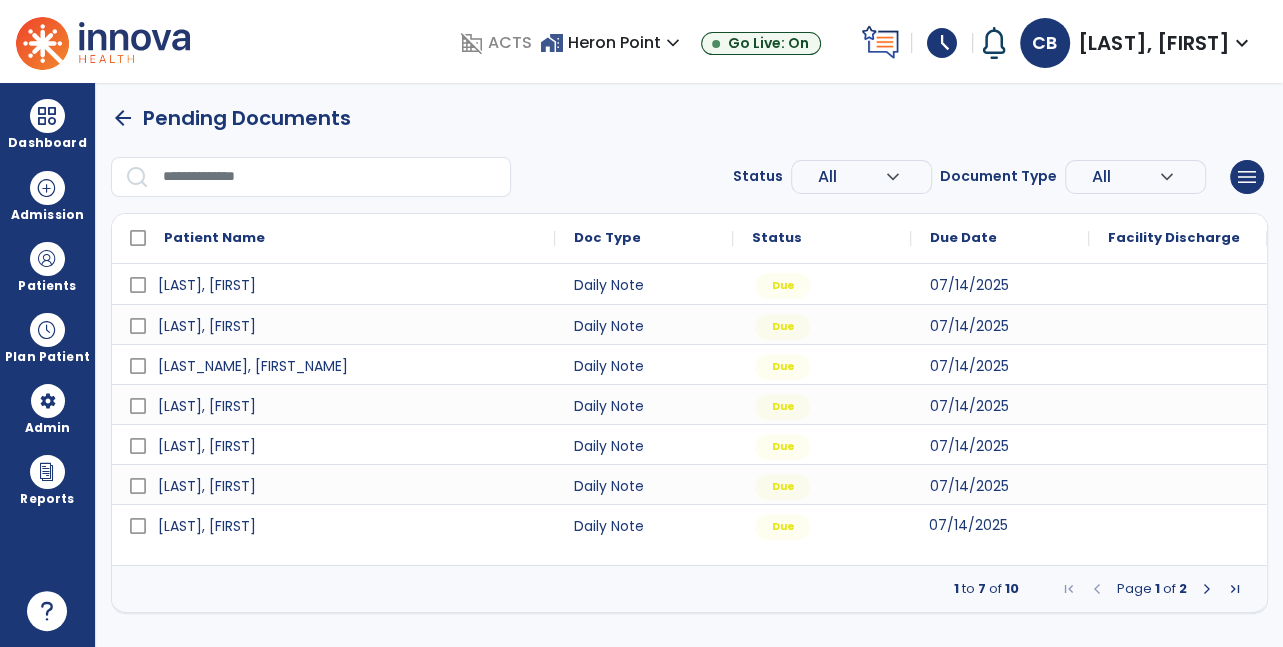 click on "07/14/2025" at bounding box center (1000, 524) 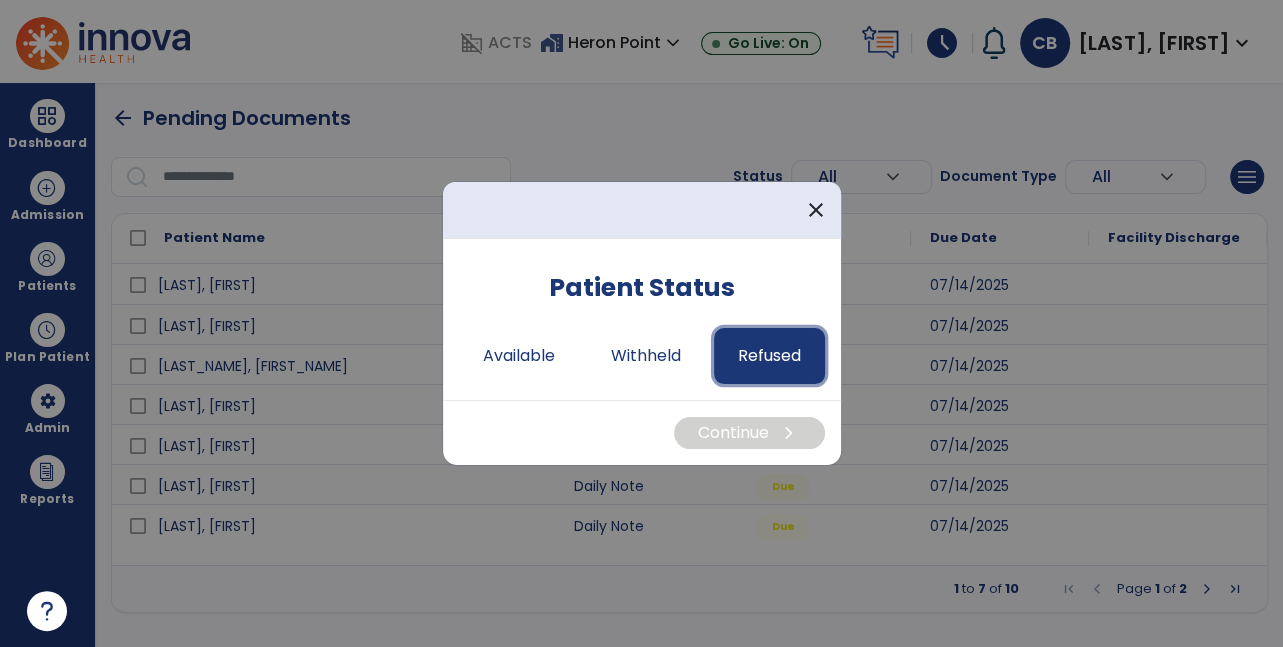 click on "Refused" at bounding box center [769, 356] 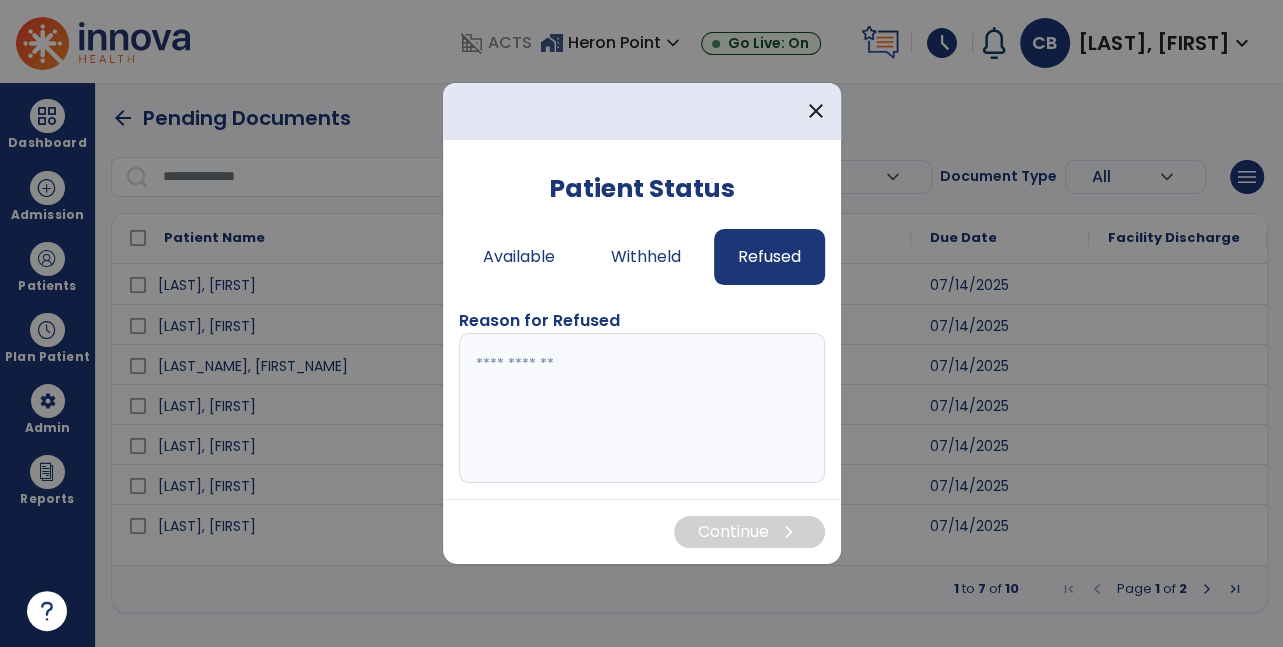 click at bounding box center [642, 408] 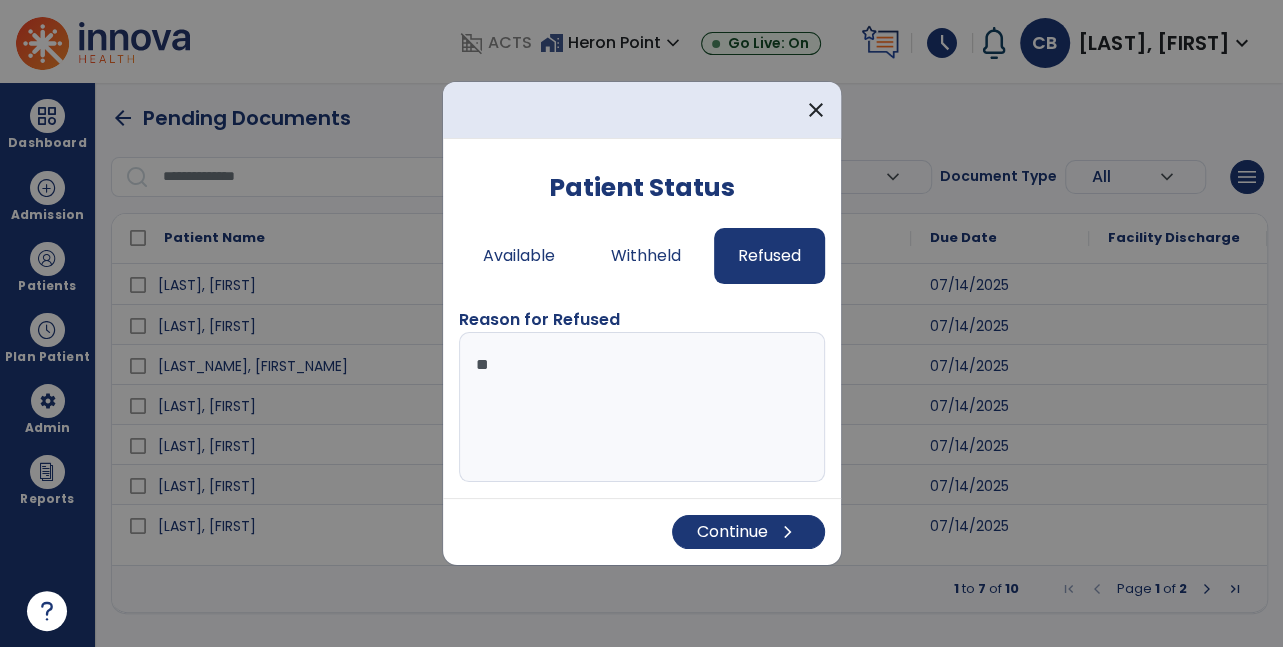 type on "*" 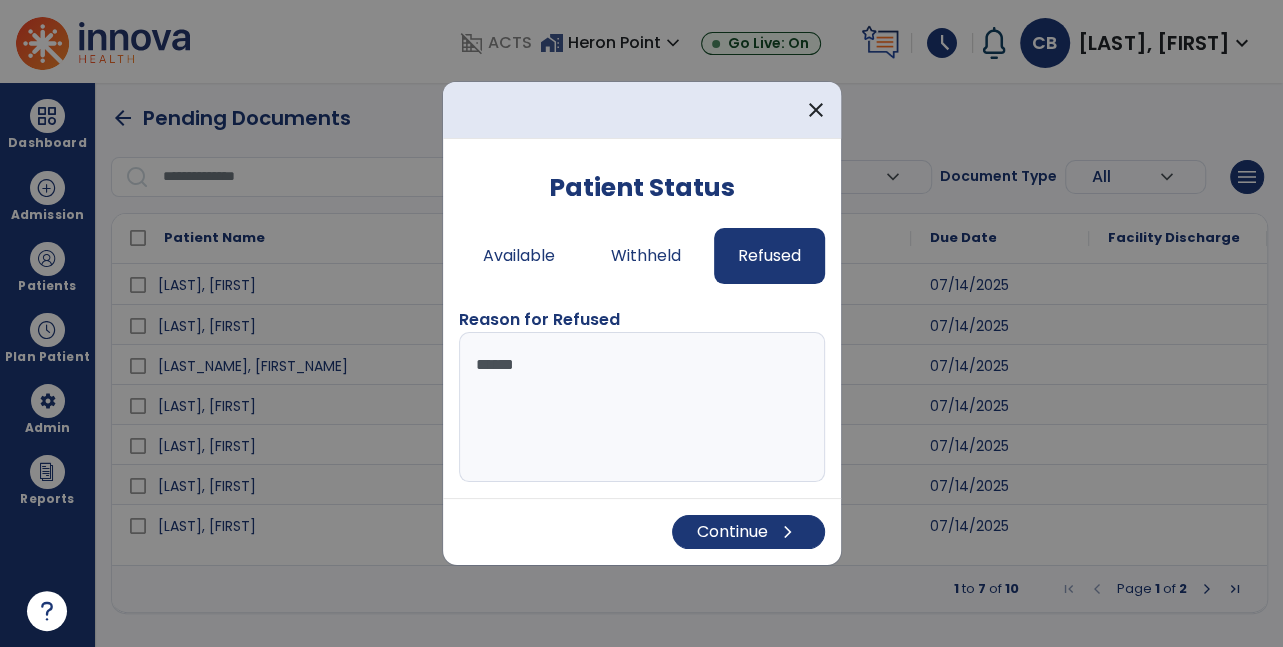 type on "*******" 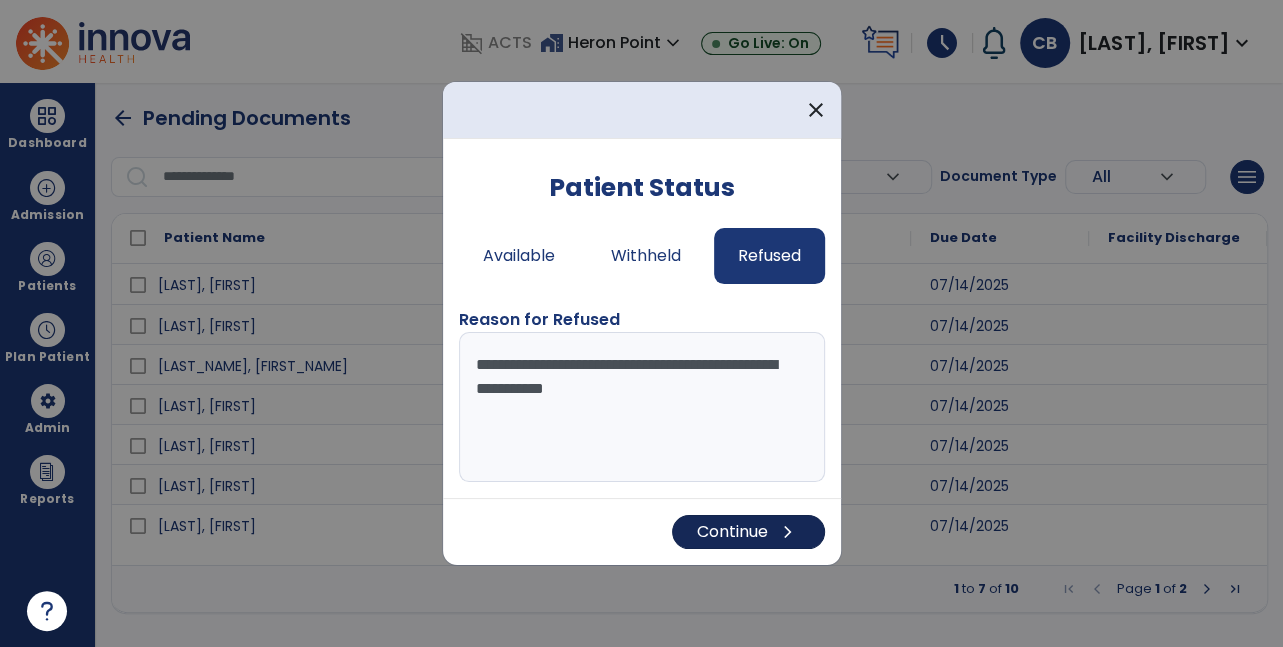 type on "**********" 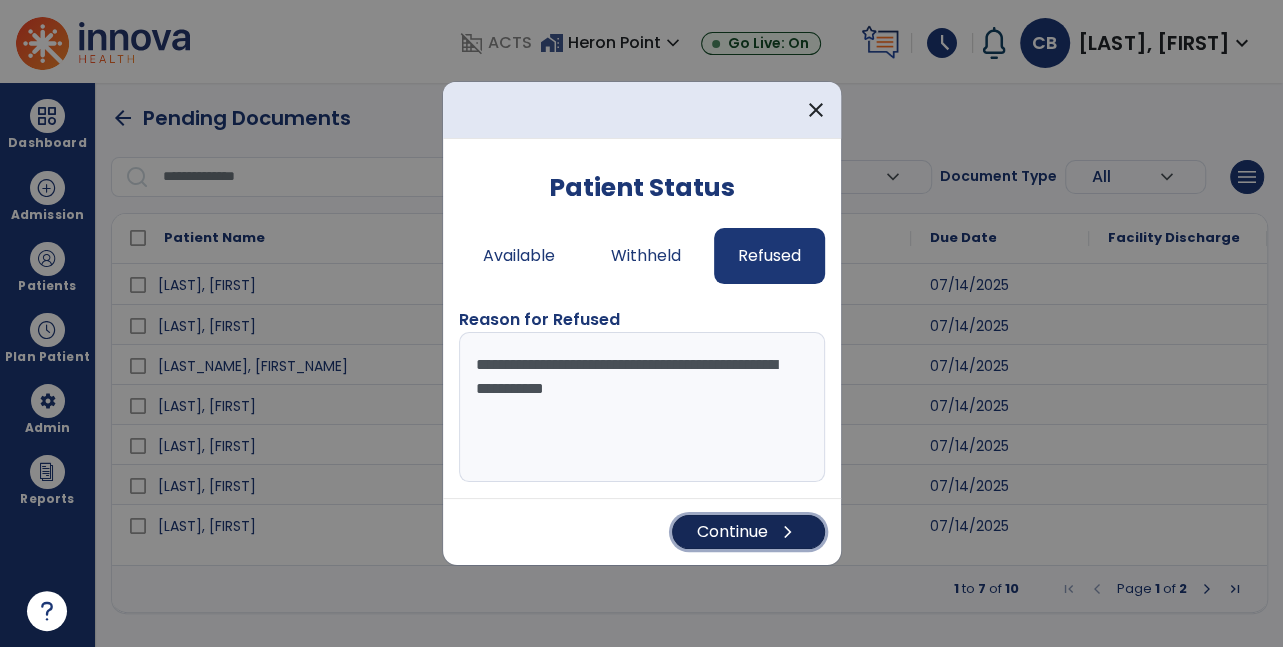 click on "Continue   chevron_right" at bounding box center (748, 532) 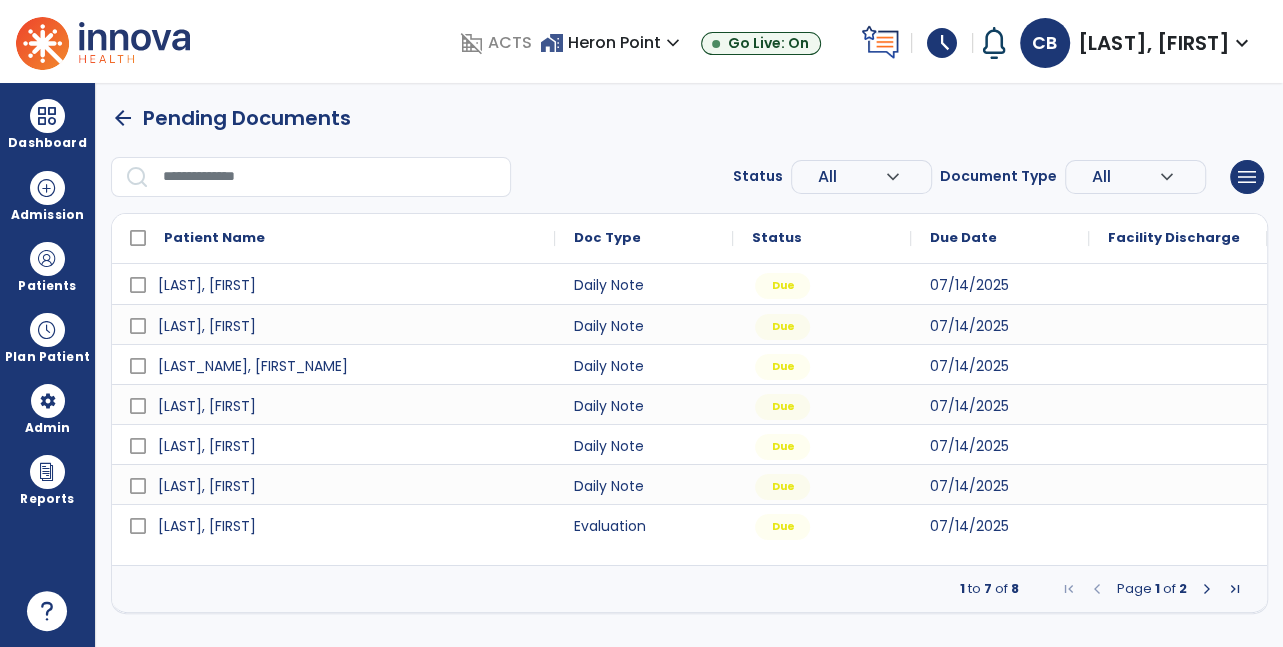 click at bounding box center (1207, 589) 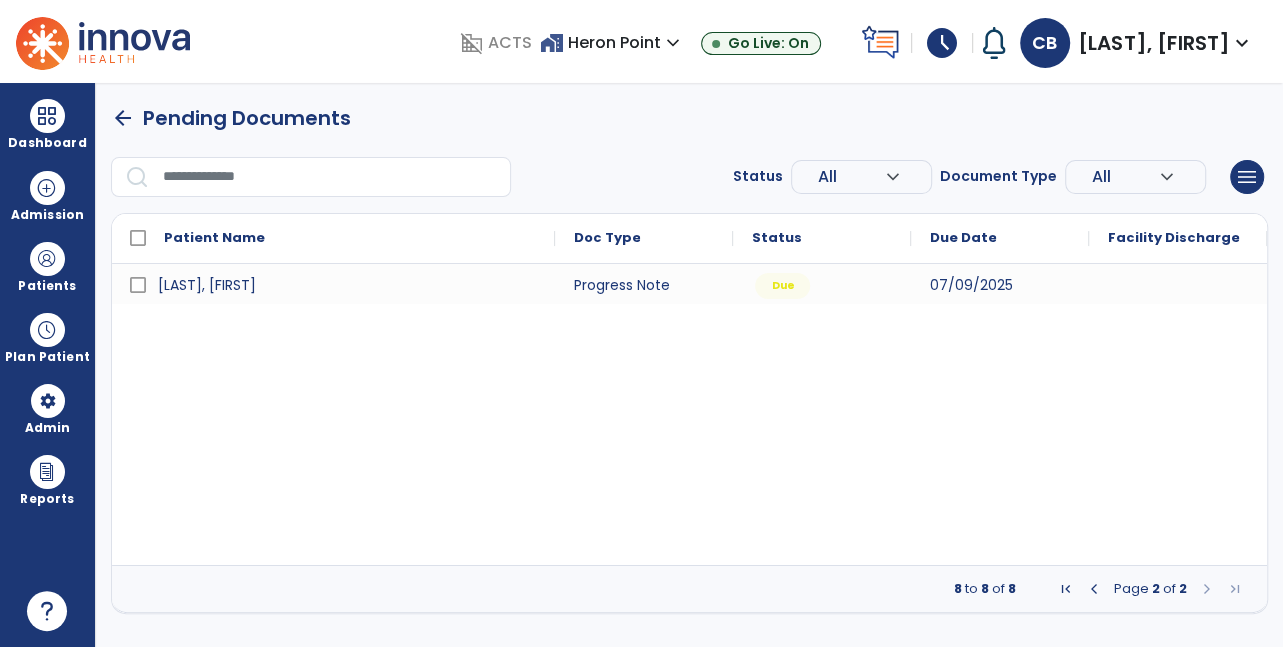 click at bounding box center (1094, 589) 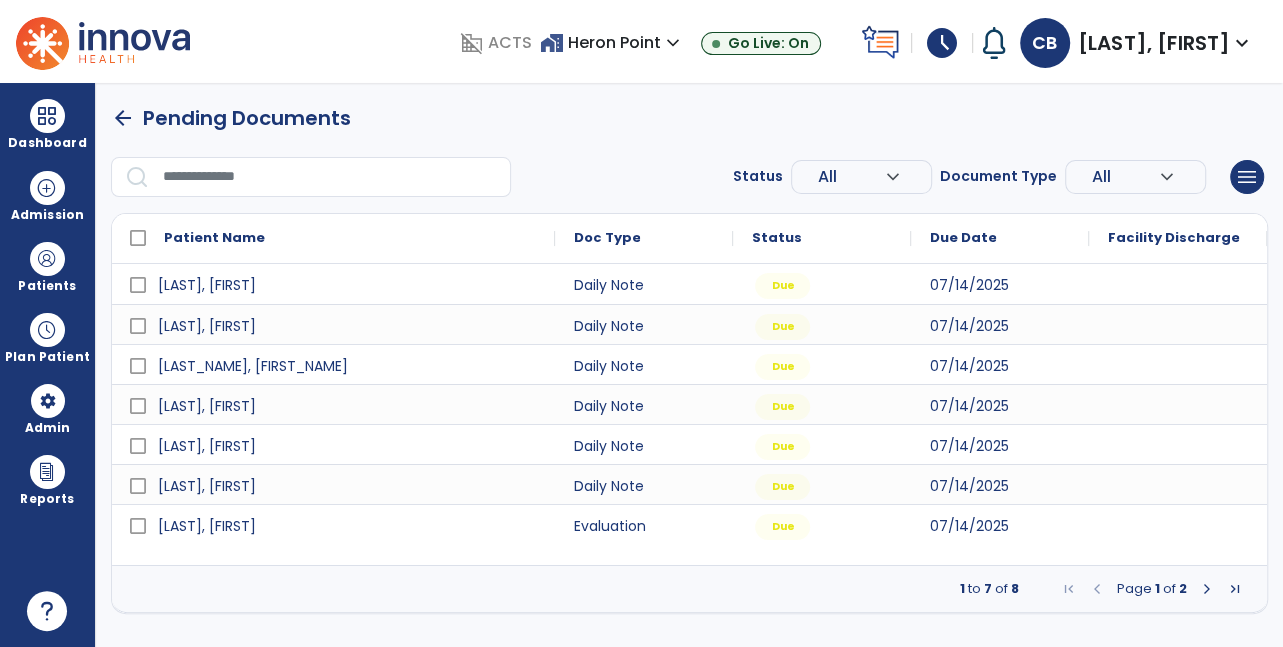click at bounding box center (1178, 284) 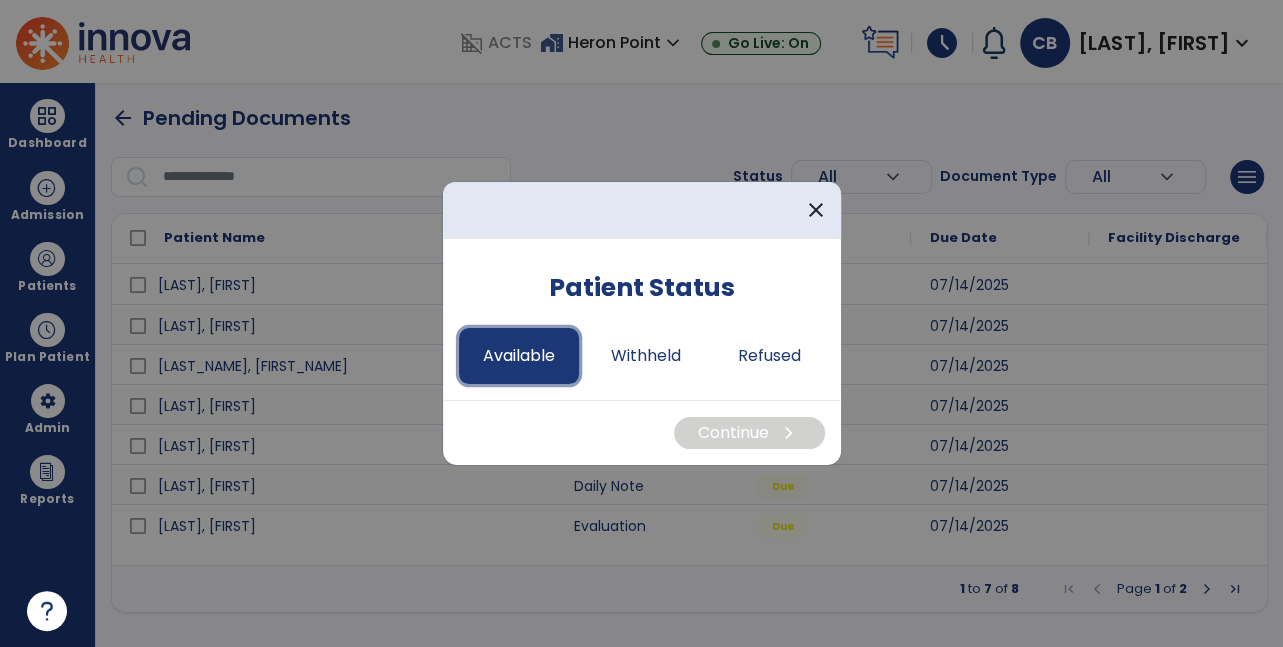 click on "Available" at bounding box center (519, 356) 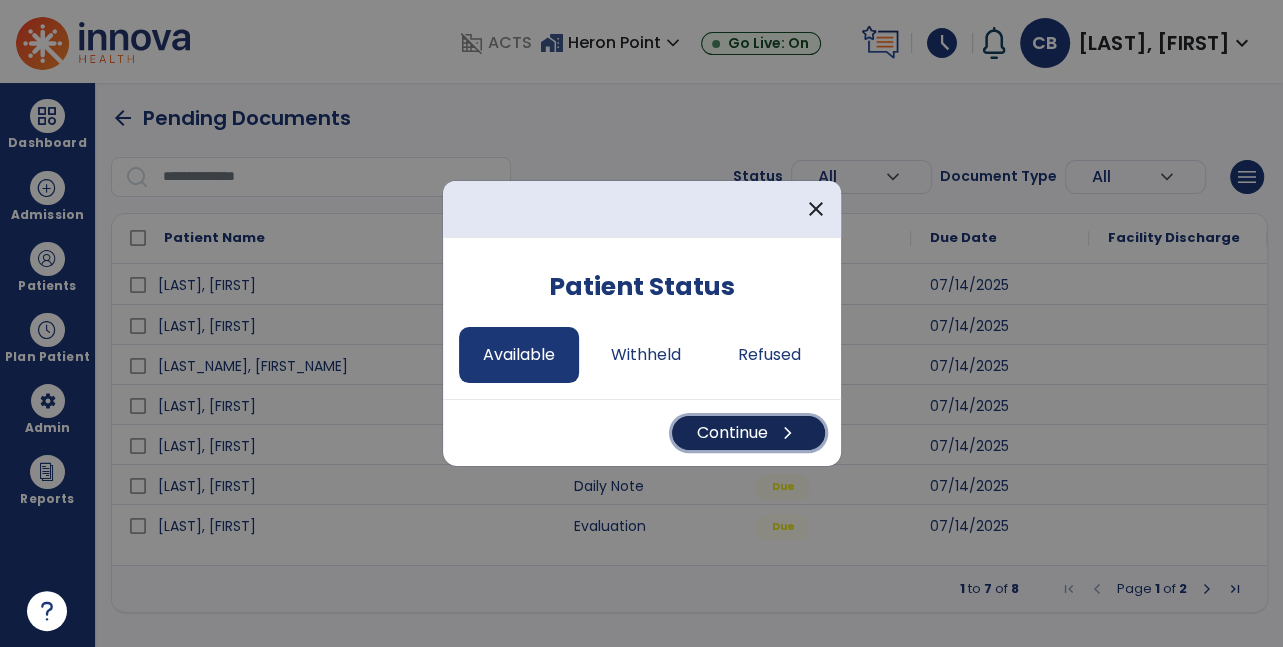 click on "Continue   chevron_right" at bounding box center [748, 433] 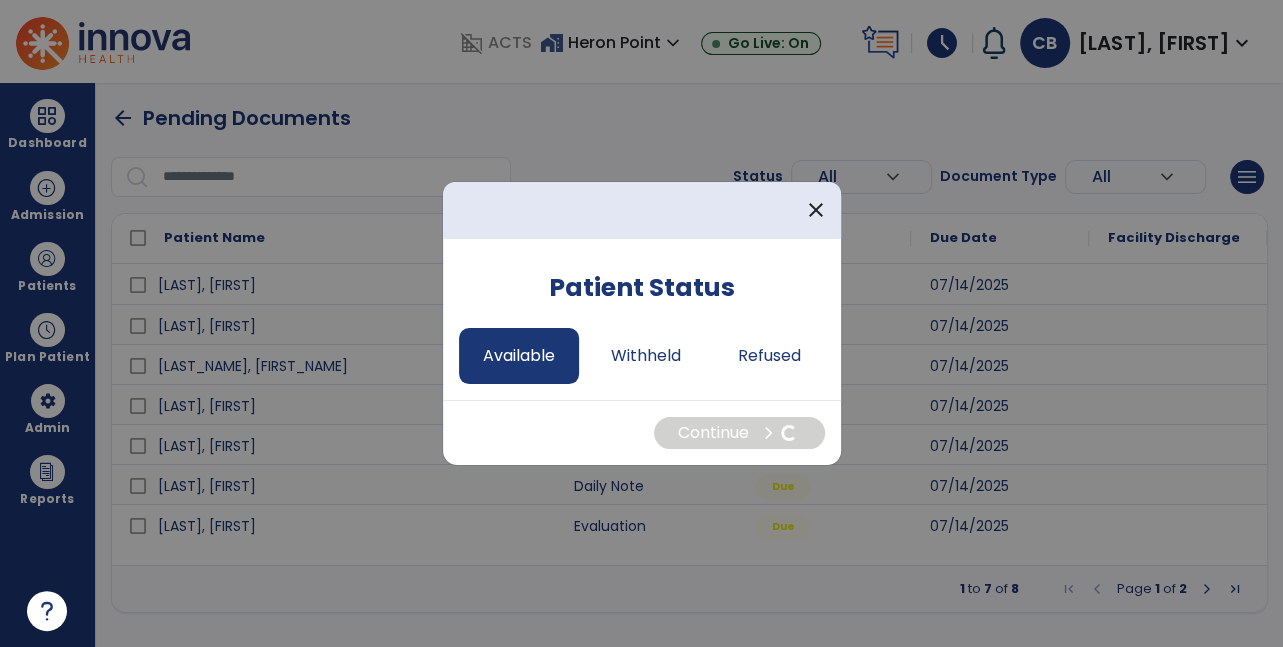 select on "*" 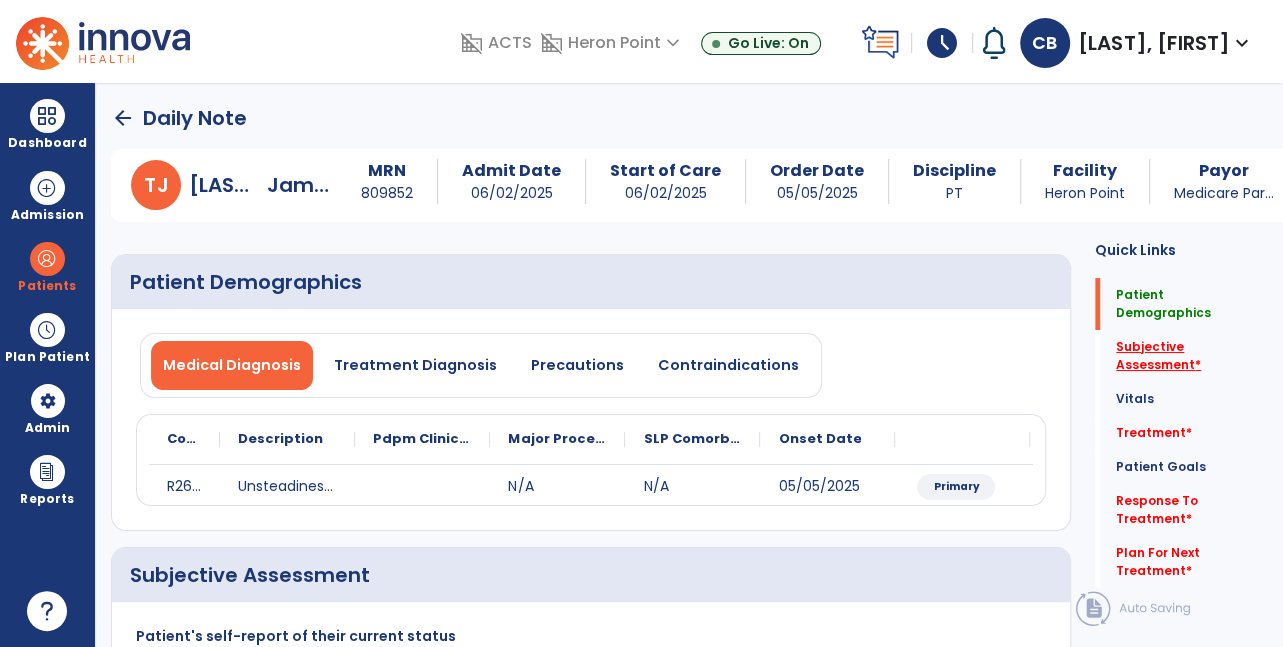 click on "Subjective Assessment   *" 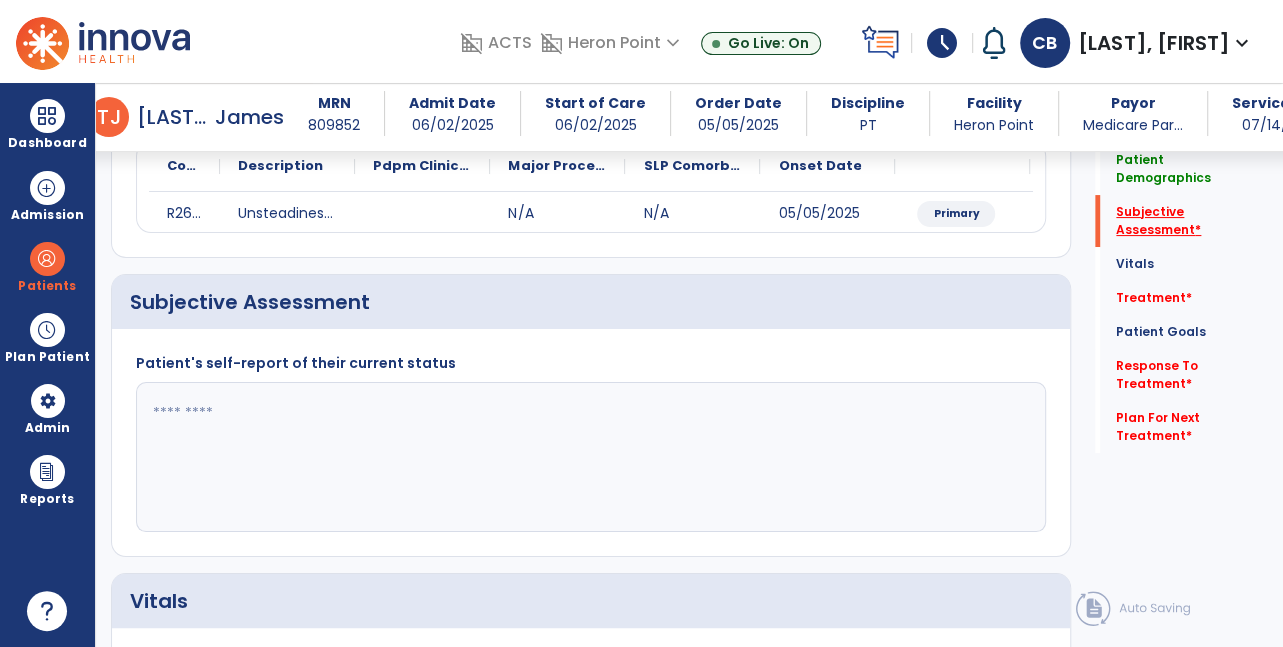 scroll, scrollTop: 321, scrollLeft: 0, axis: vertical 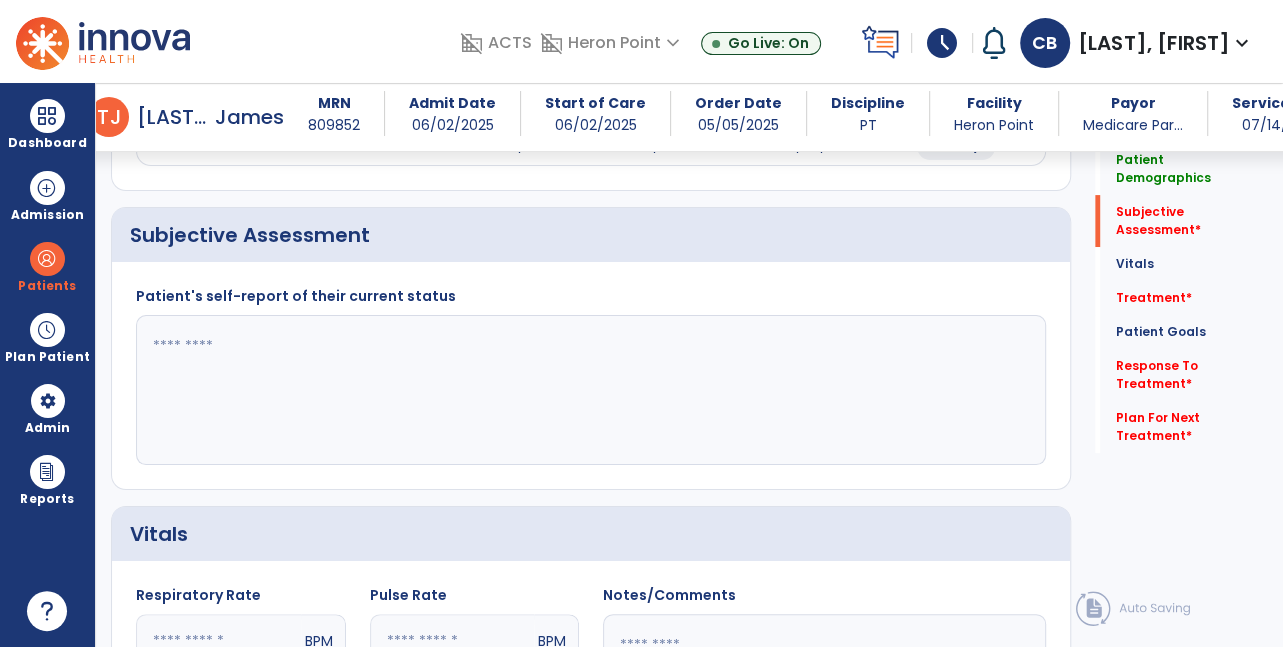 click 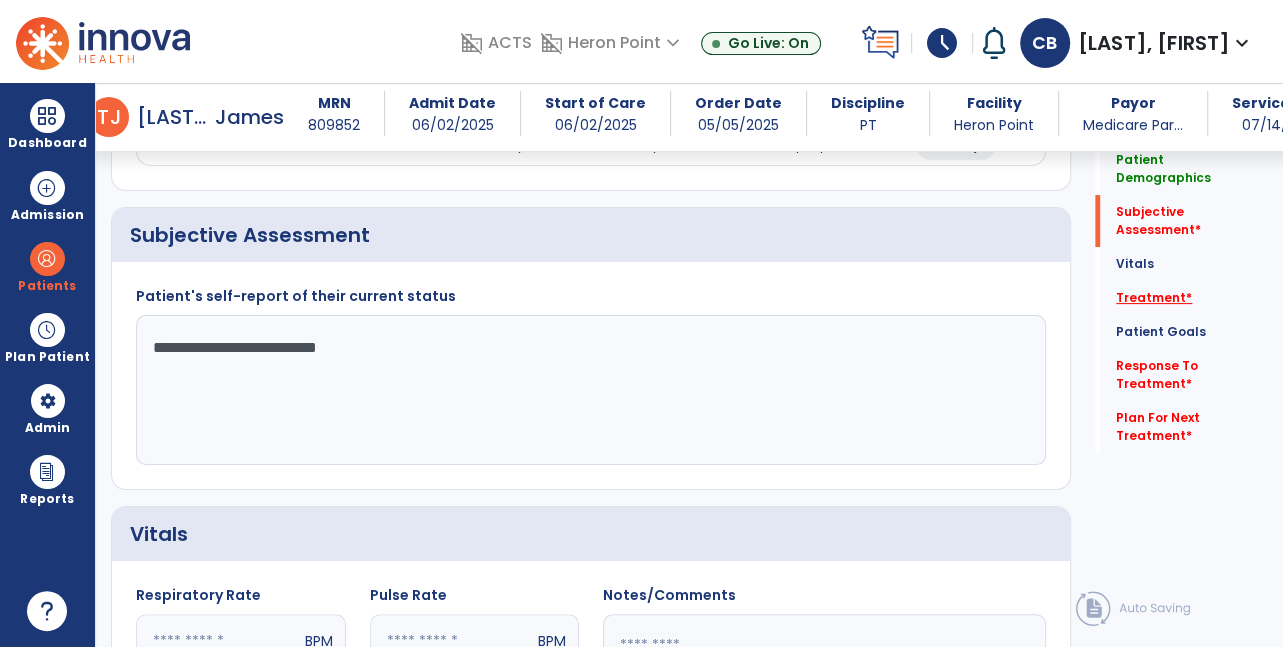 click on "Treatment   *" 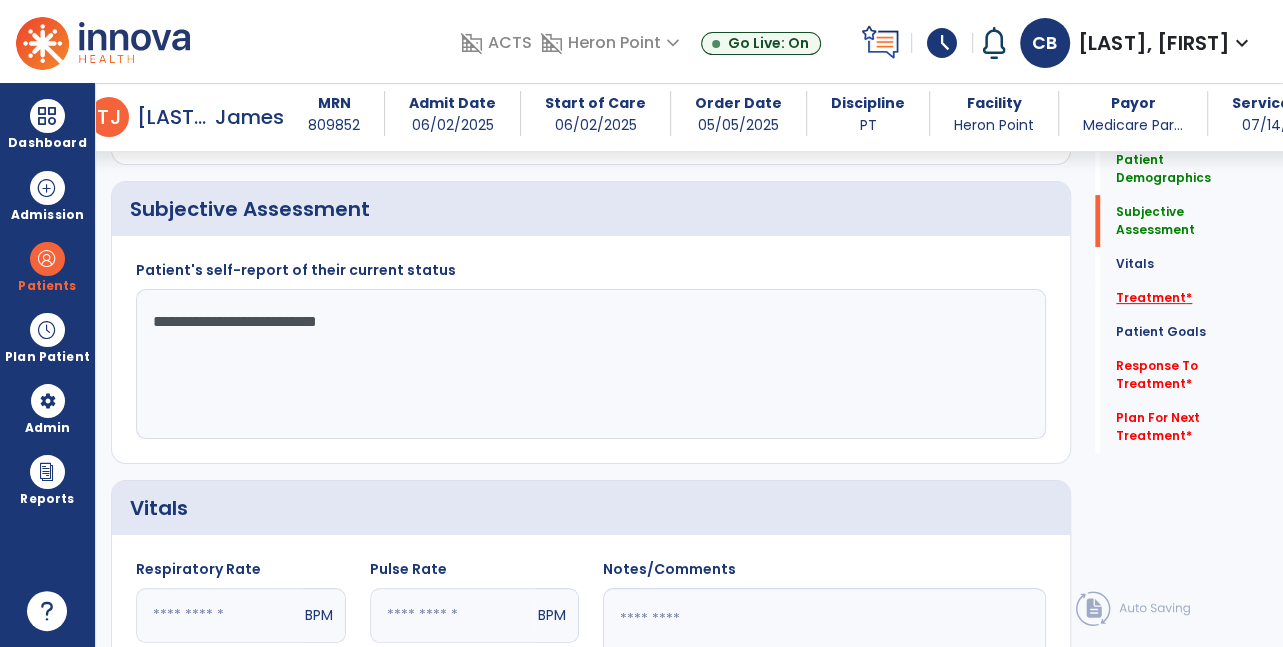 scroll, scrollTop: 346, scrollLeft: 0, axis: vertical 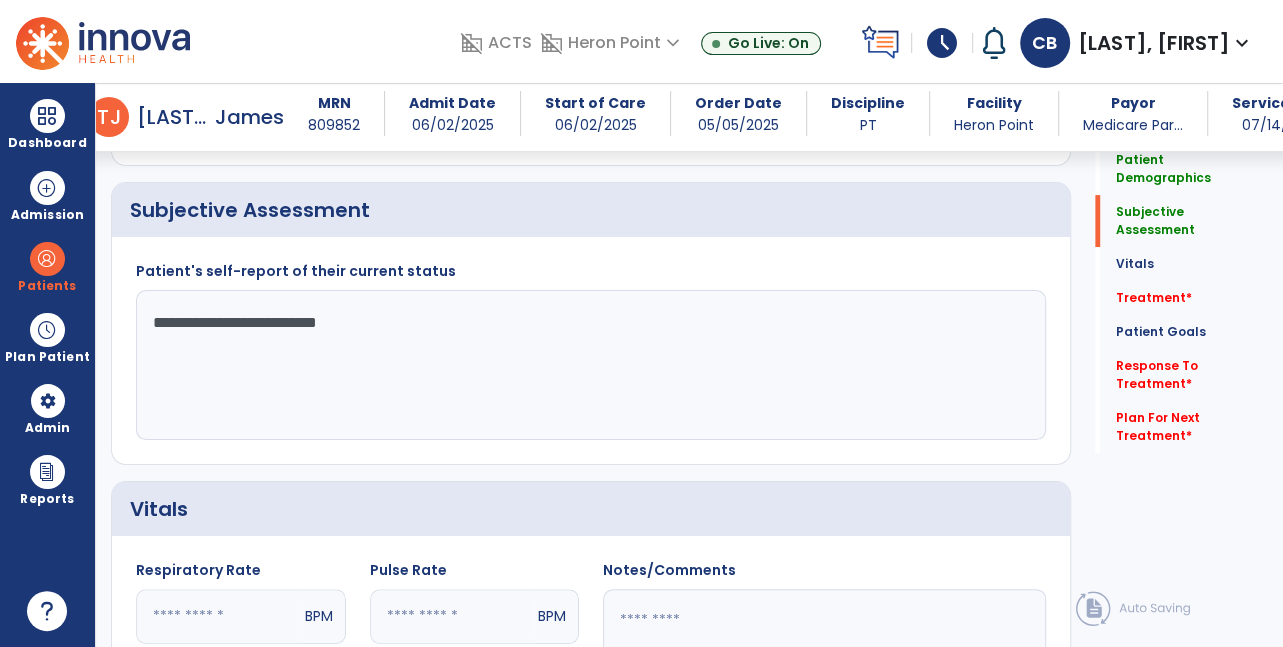 click on "**********" 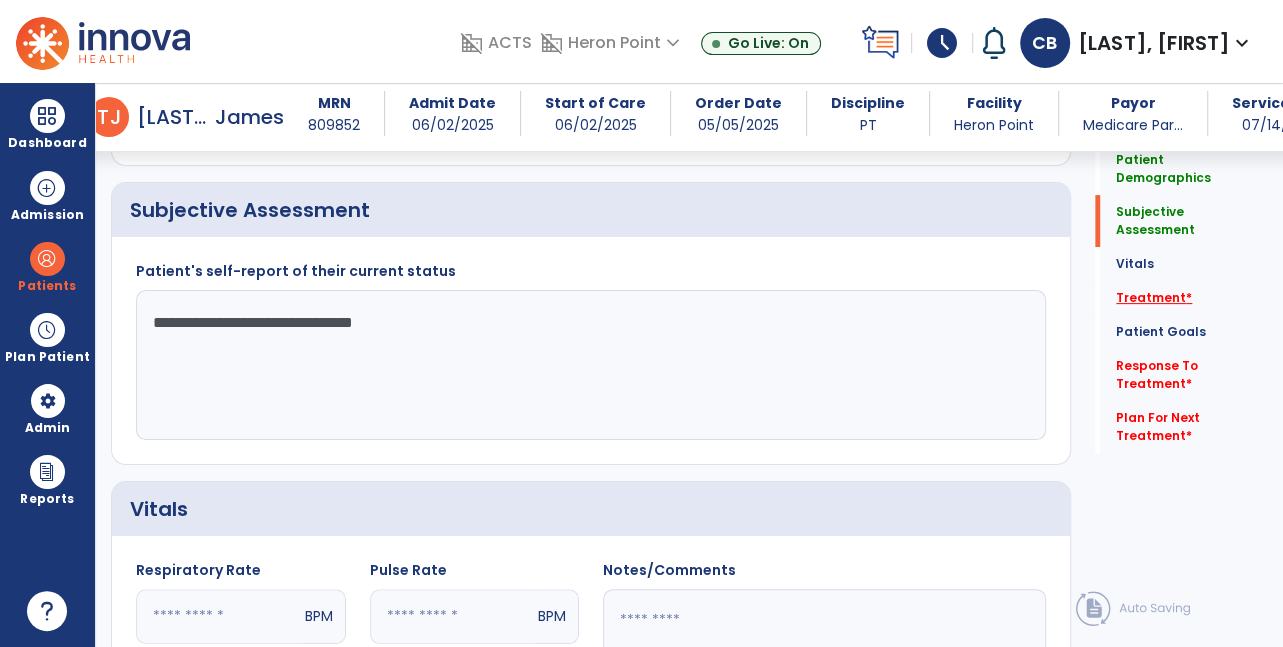 type on "**********" 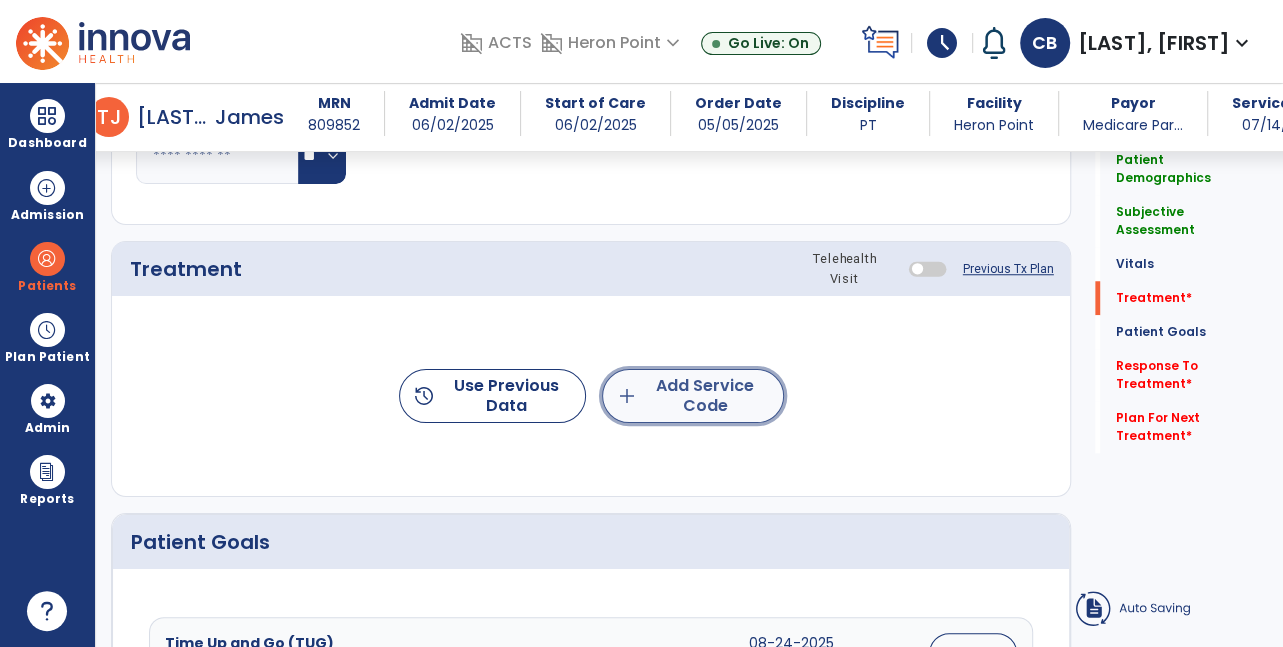 click on "add  Add Service Code" 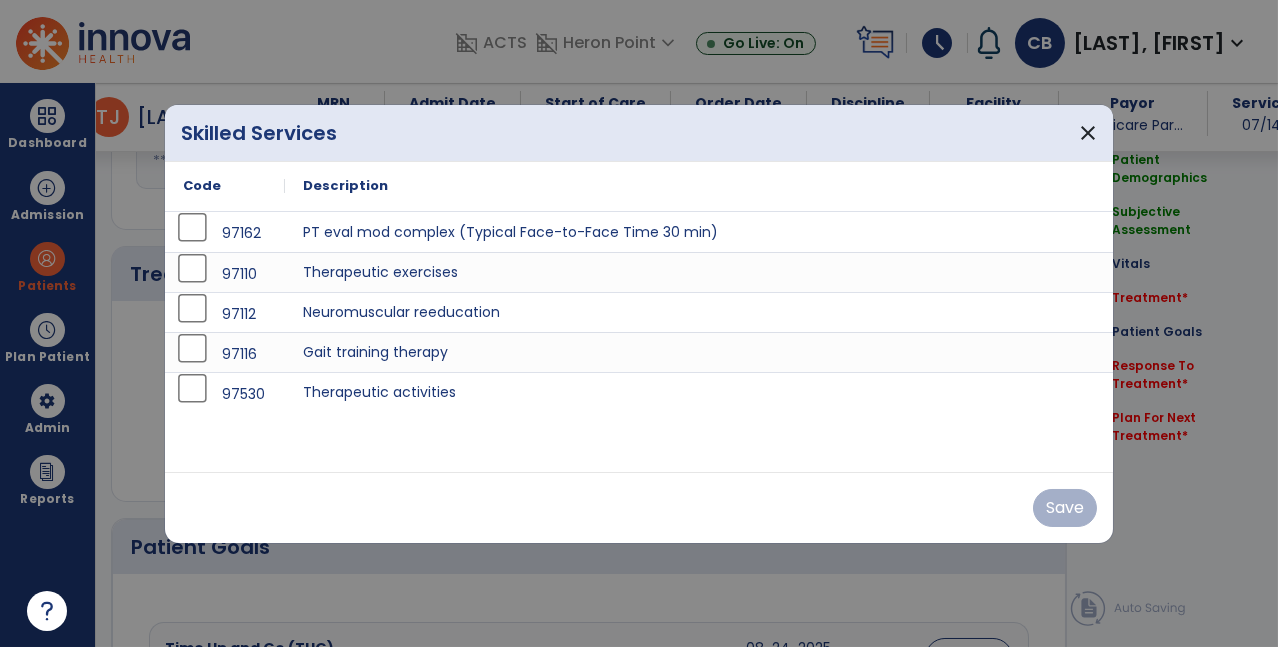 scroll, scrollTop: 1008, scrollLeft: 0, axis: vertical 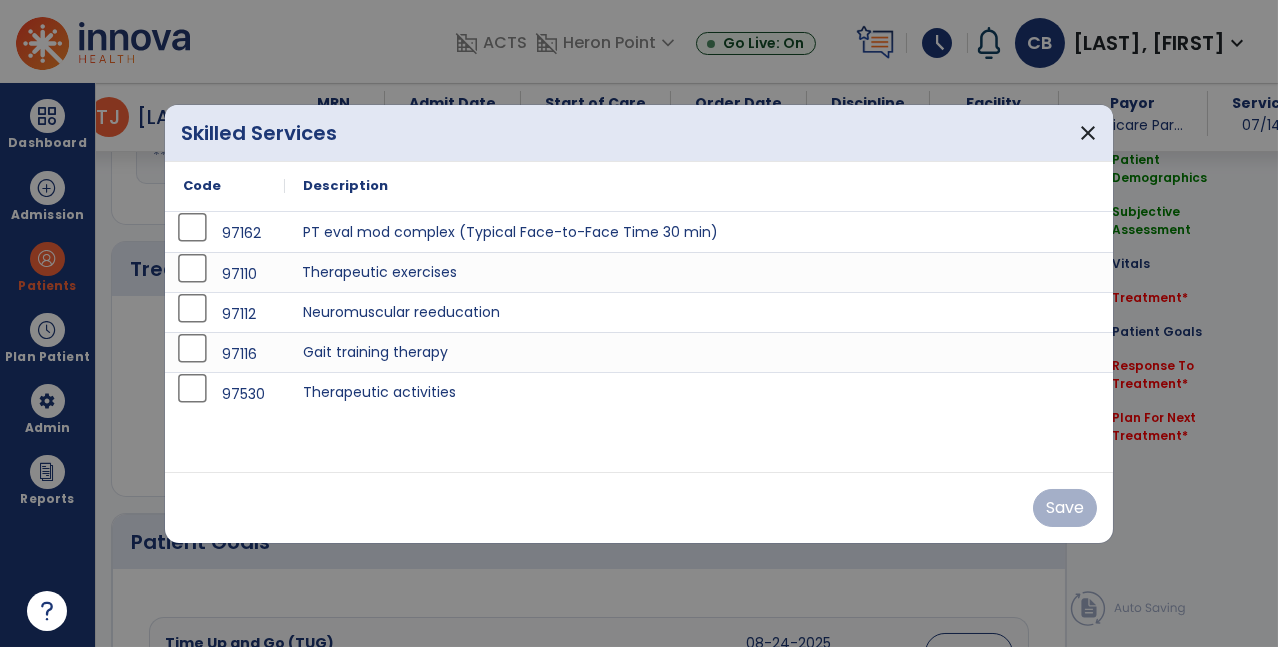 click on "Therapeutic exercises" at bounding box center [699, 272] 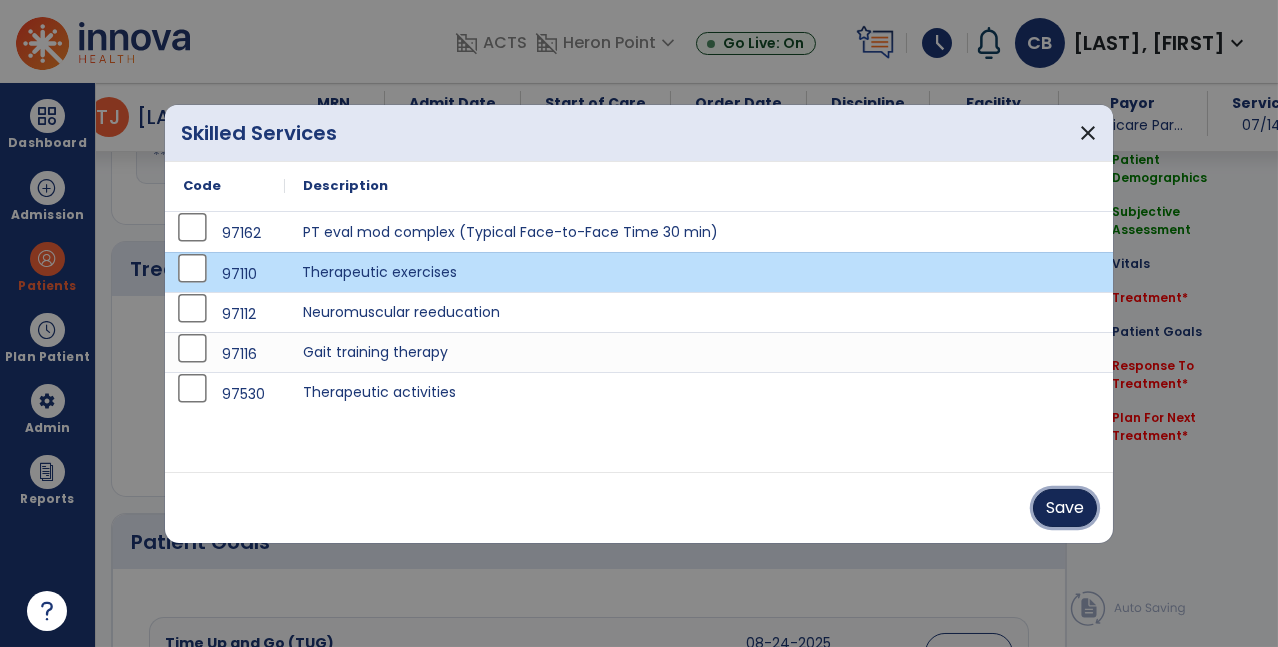 click on "Save" at bounding box center (1065, 508) 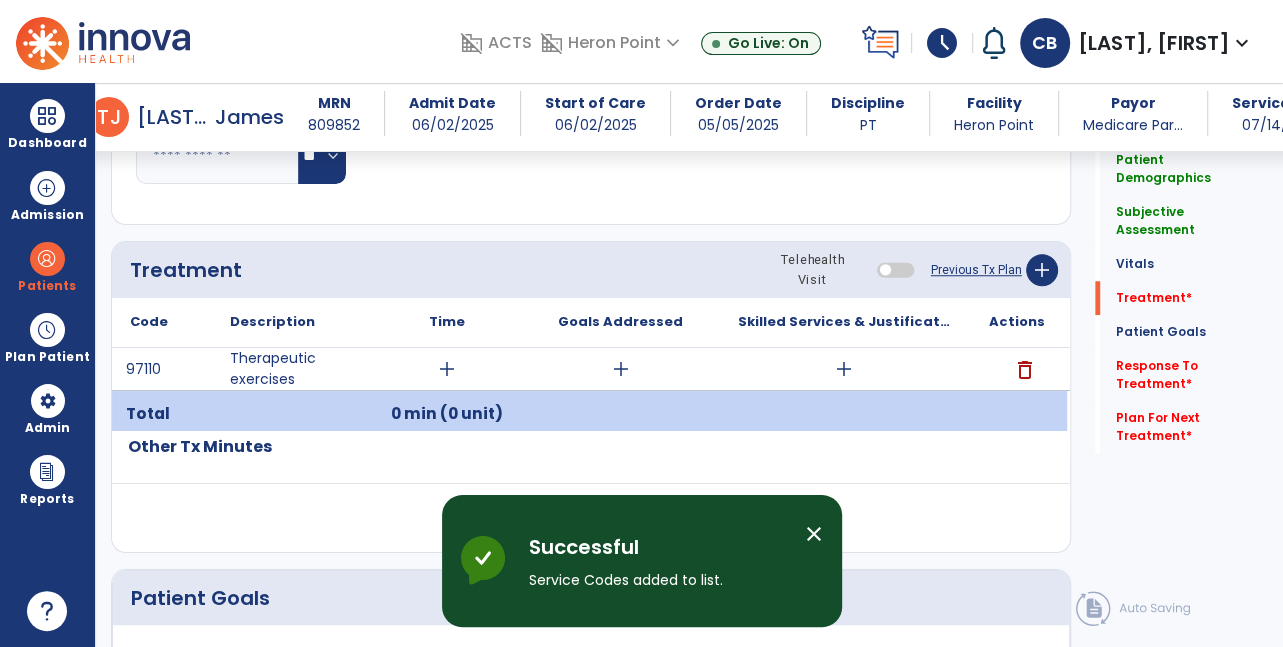 click on "add" at bounding box center [844, 369] 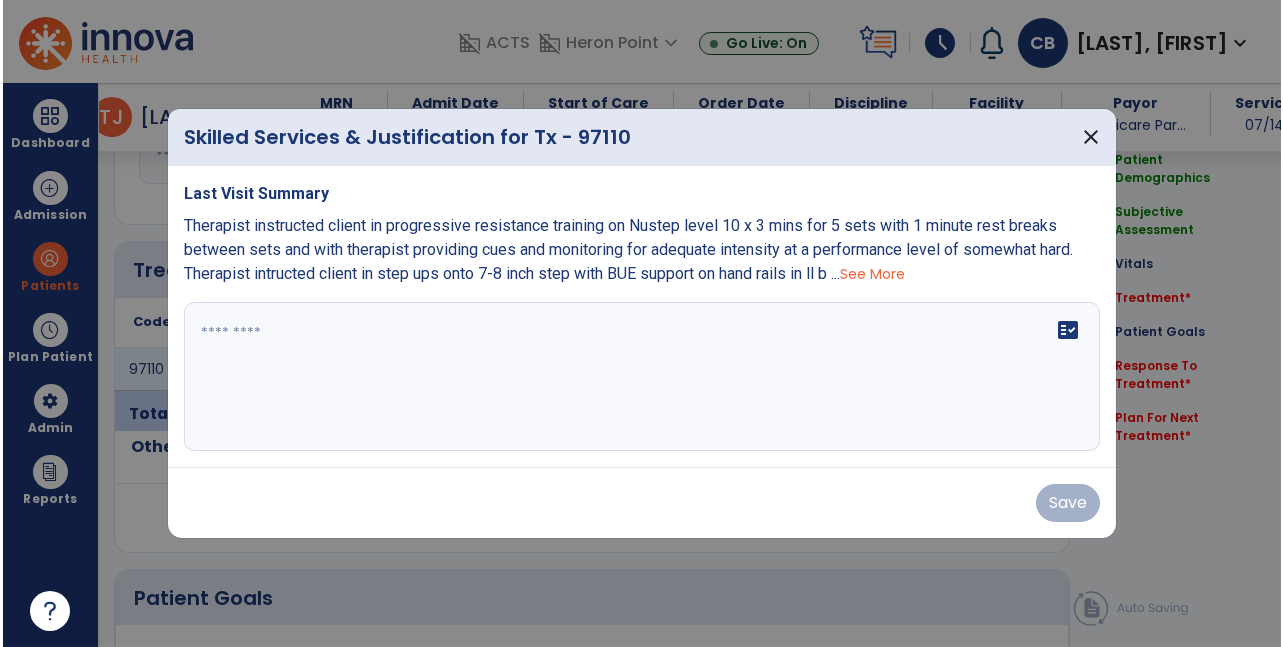 scroll, scrollTop: 1008, scrollLeft: 0, axis: vertical 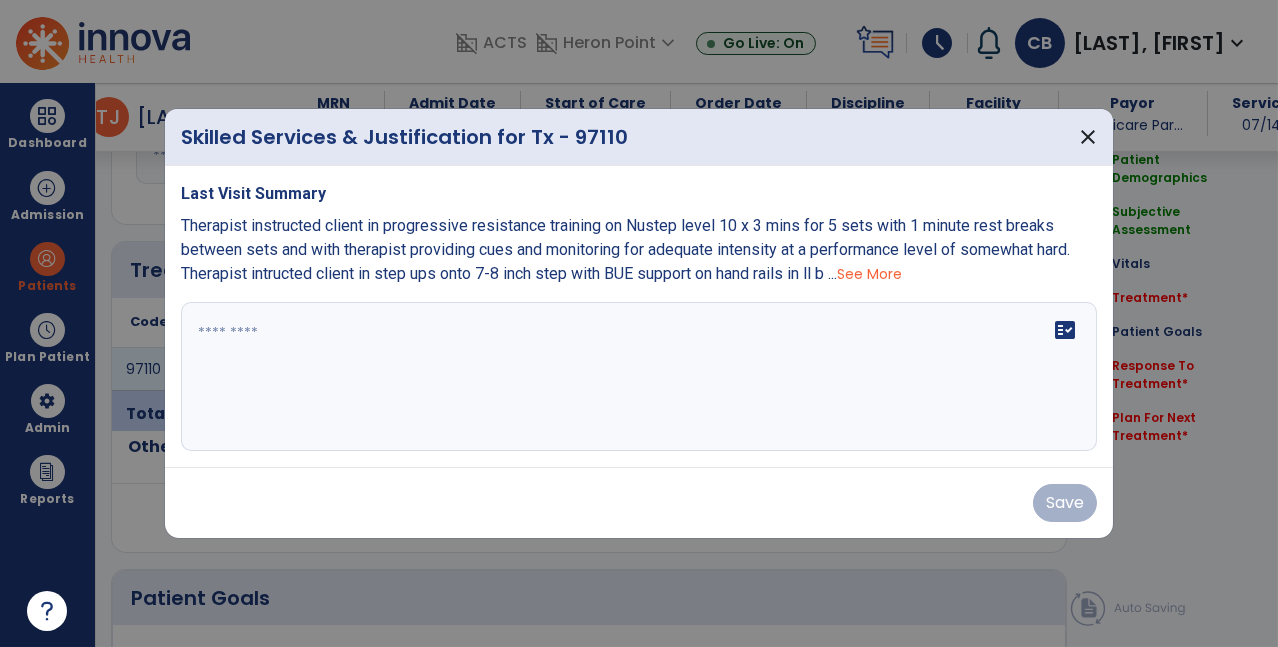 click on "fact_check" at bounding box center [639, 377] 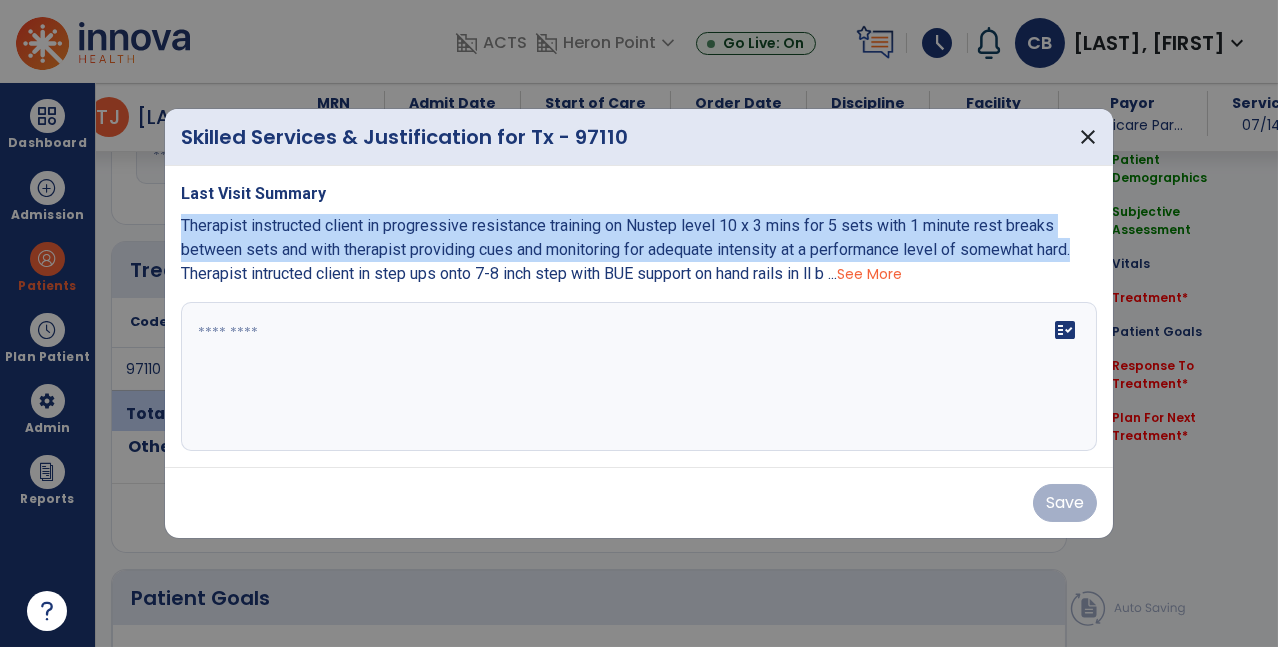 copy on "Therapist instructed client in progressive resistance training on Nustep level 10 x 3 mins for 5 sets with 1 minute rest breaks between sets and with therapist providing cues and monitoring for adequate intensity at a performance level of somewhat hard." 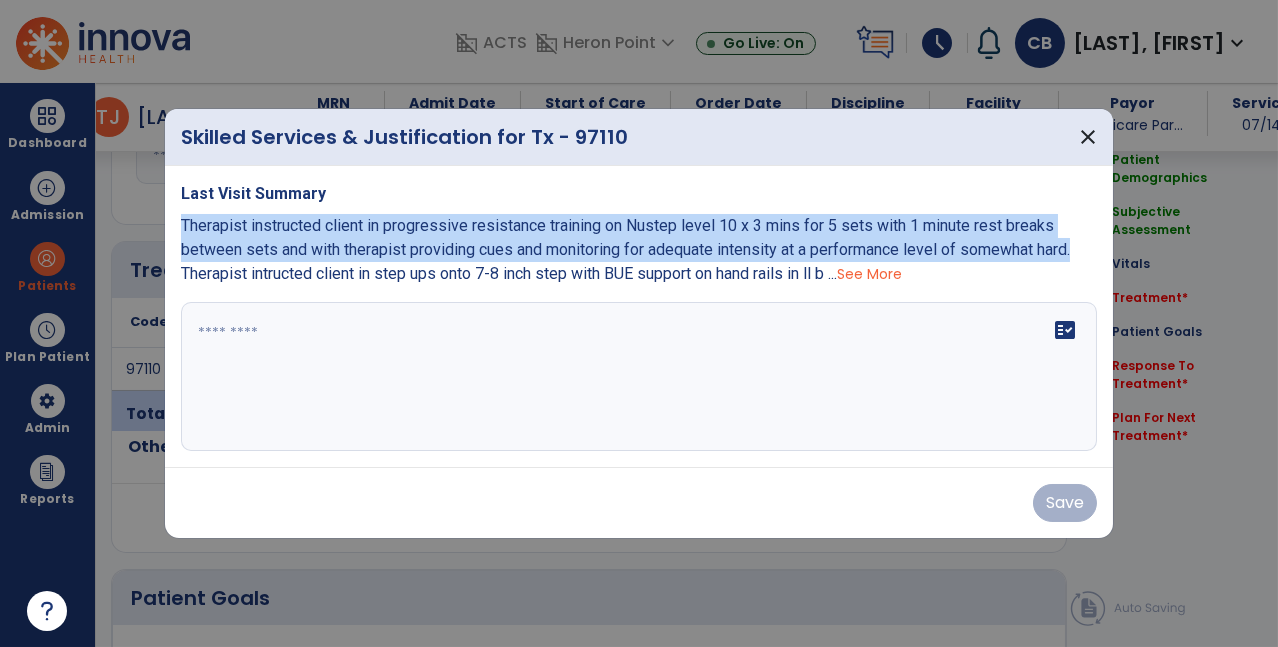 click at bounding box center [639, 377] 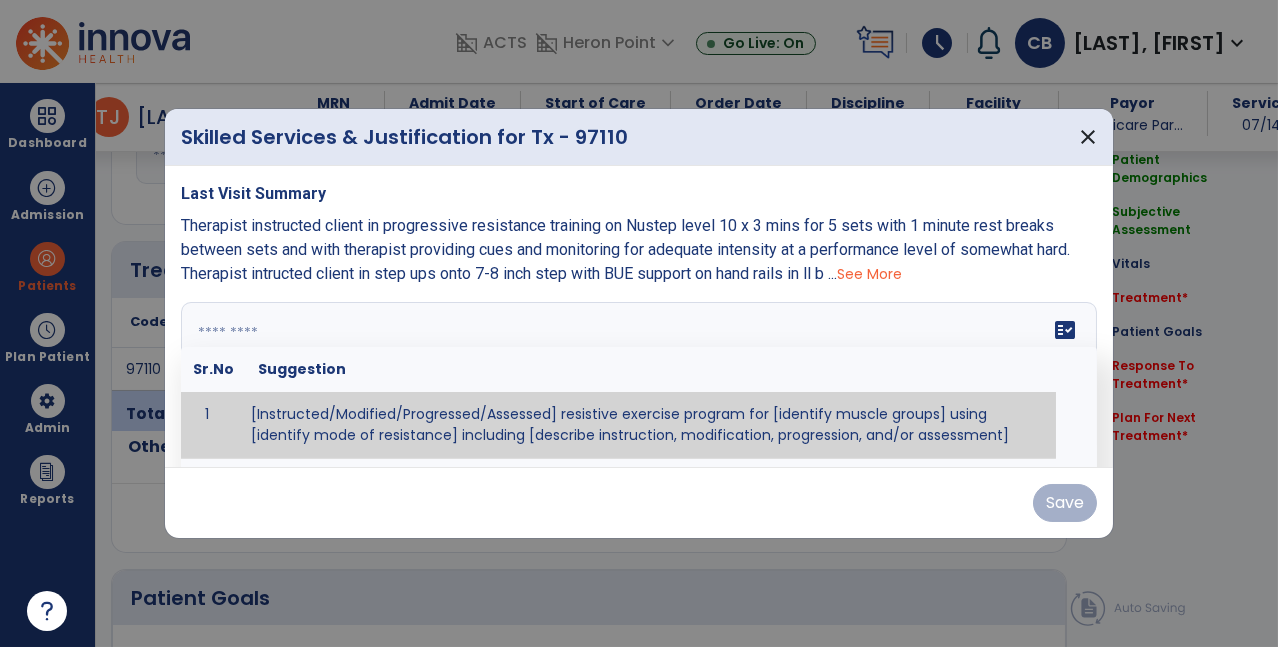 paste on "**********" 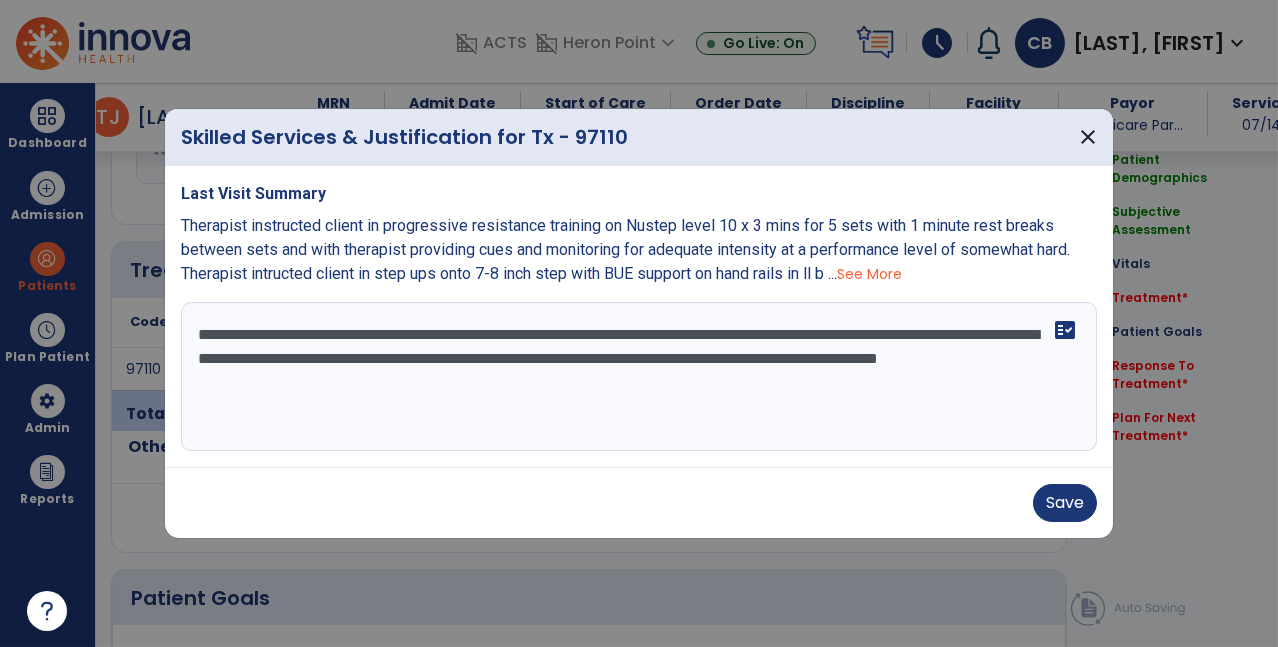 click on "**********" at bounding box center (639, 377) 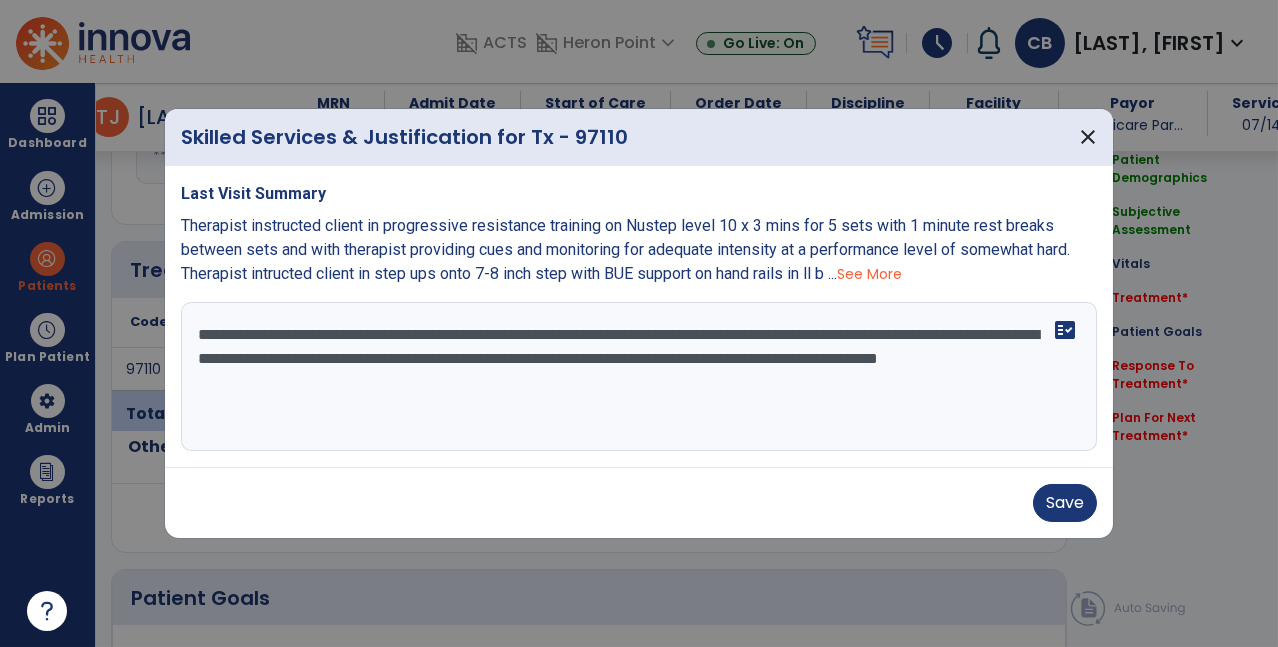 type on "**********" 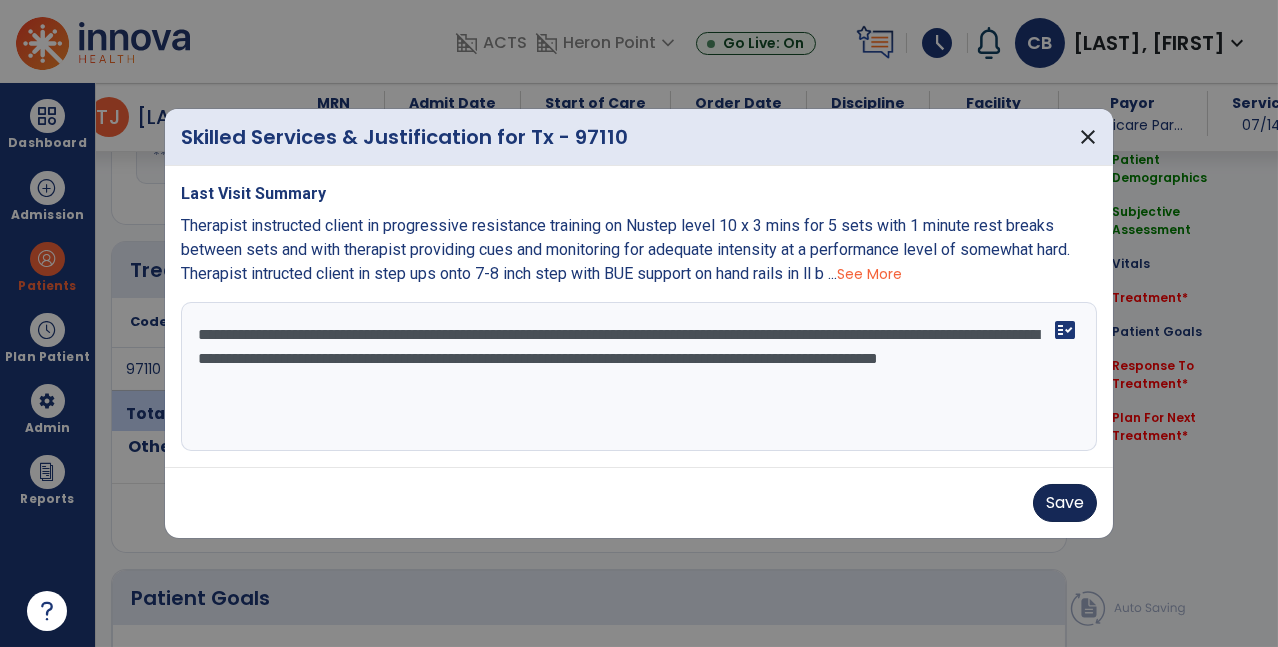 click on "Save" at bounding box center [1065, 503] 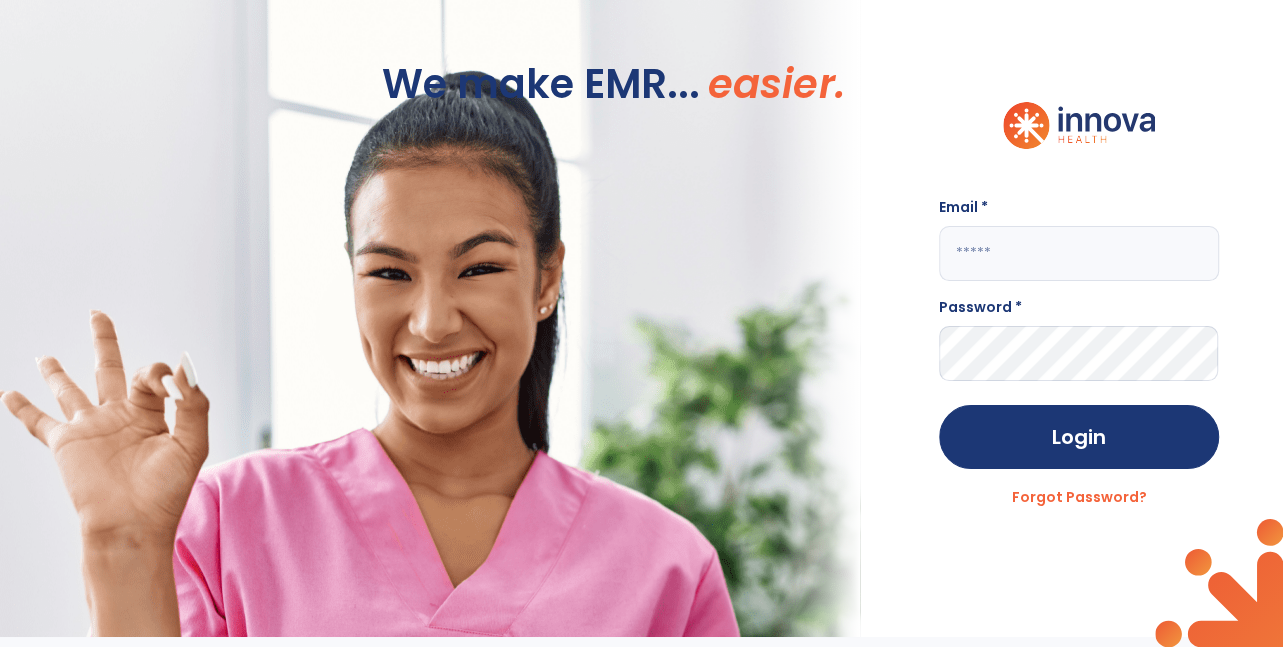 scroll, scrollTop: 0, scrollLeft: 0, axis: both 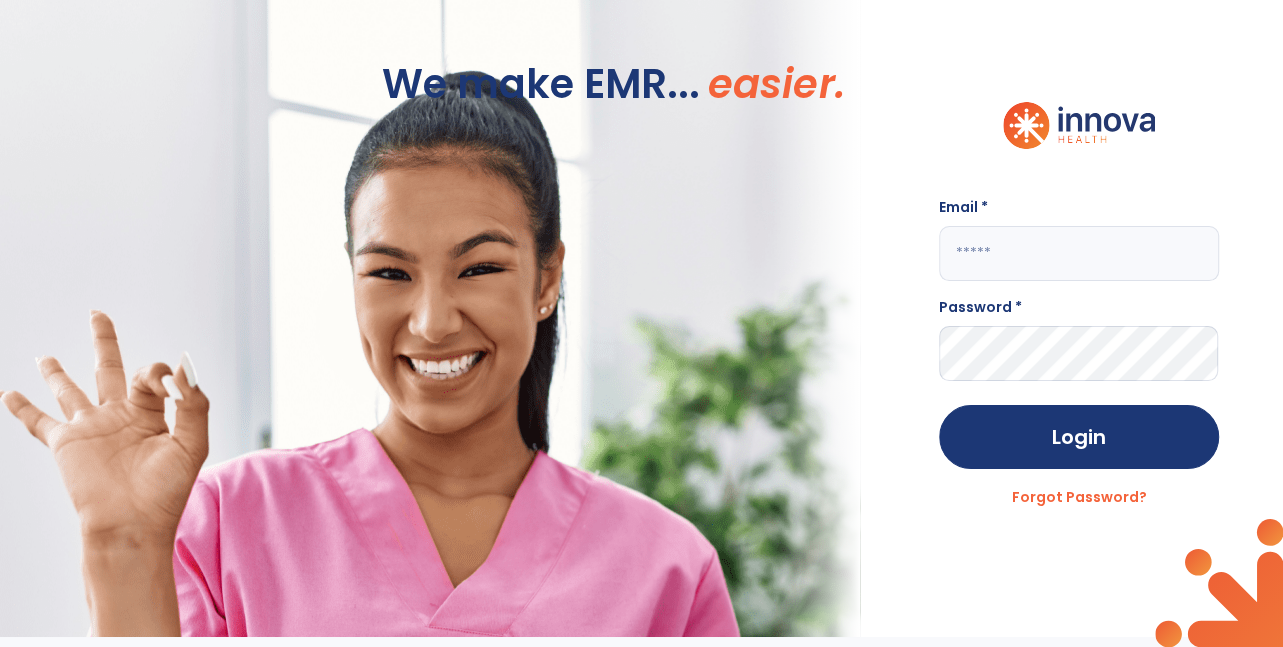 click 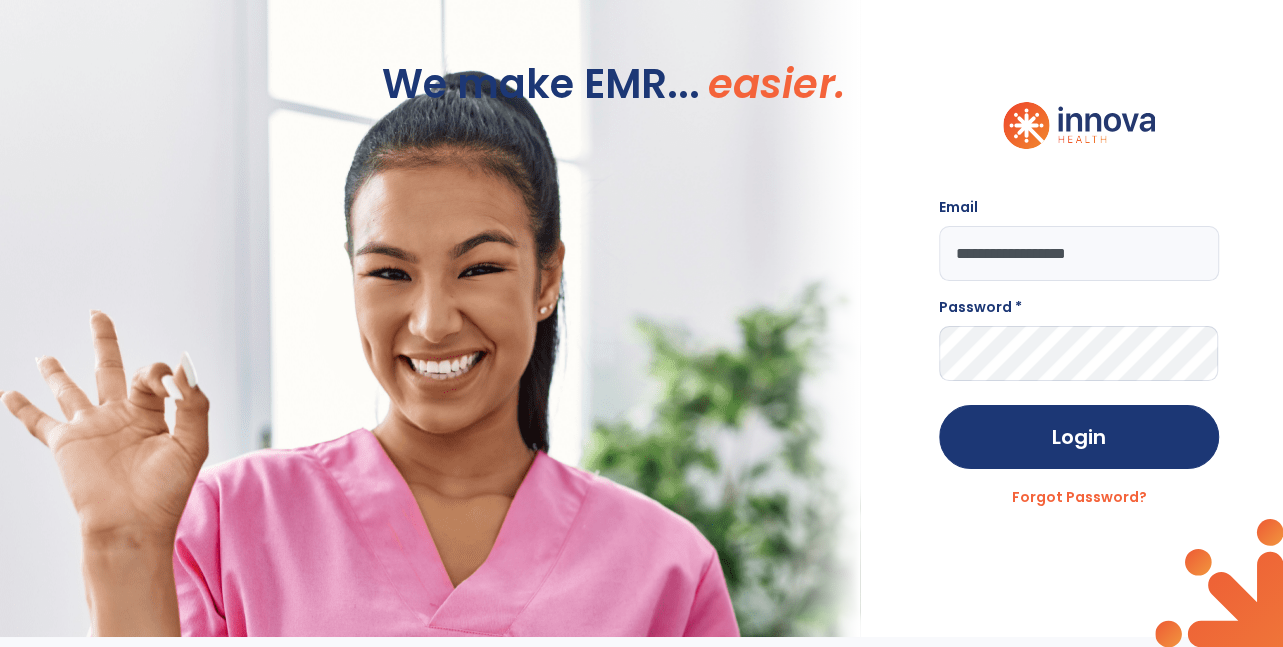 type on "**********" 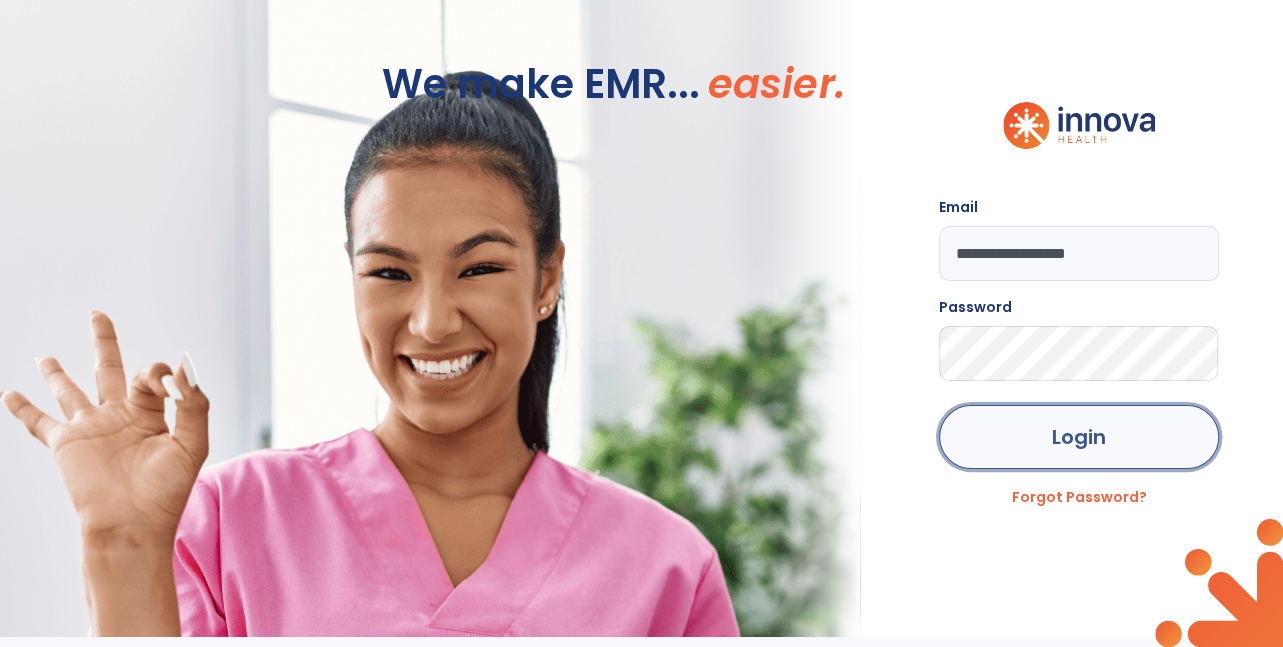 click on "Login" 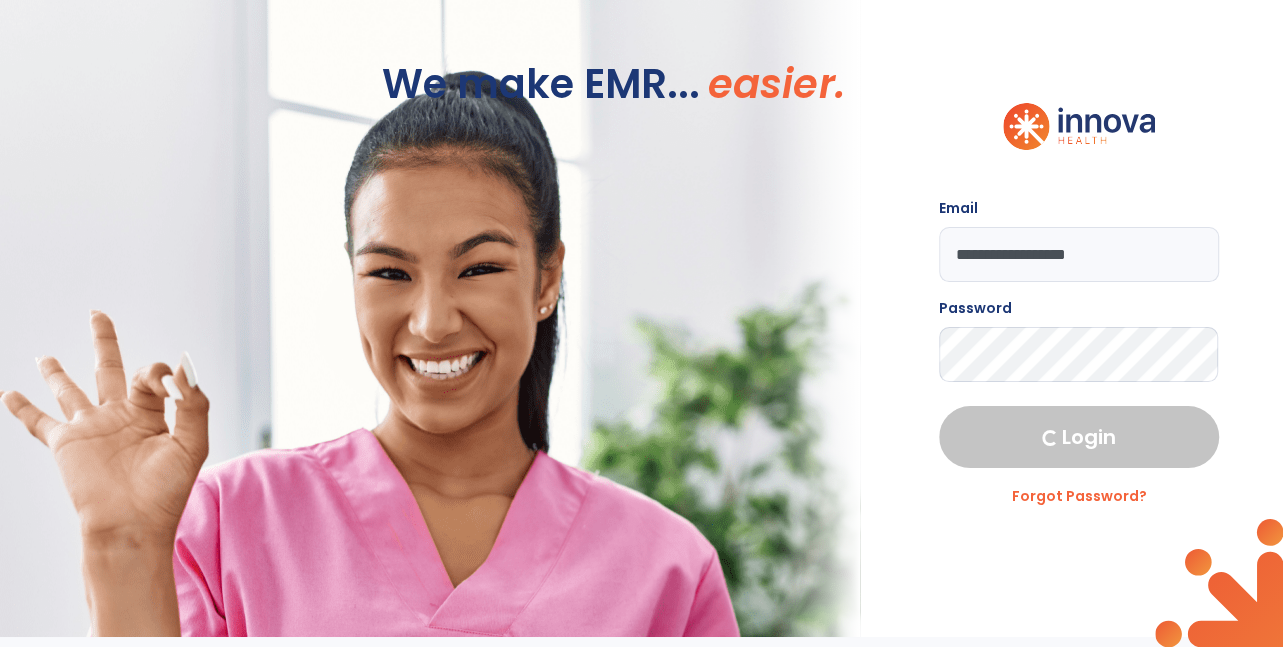 select on "****" 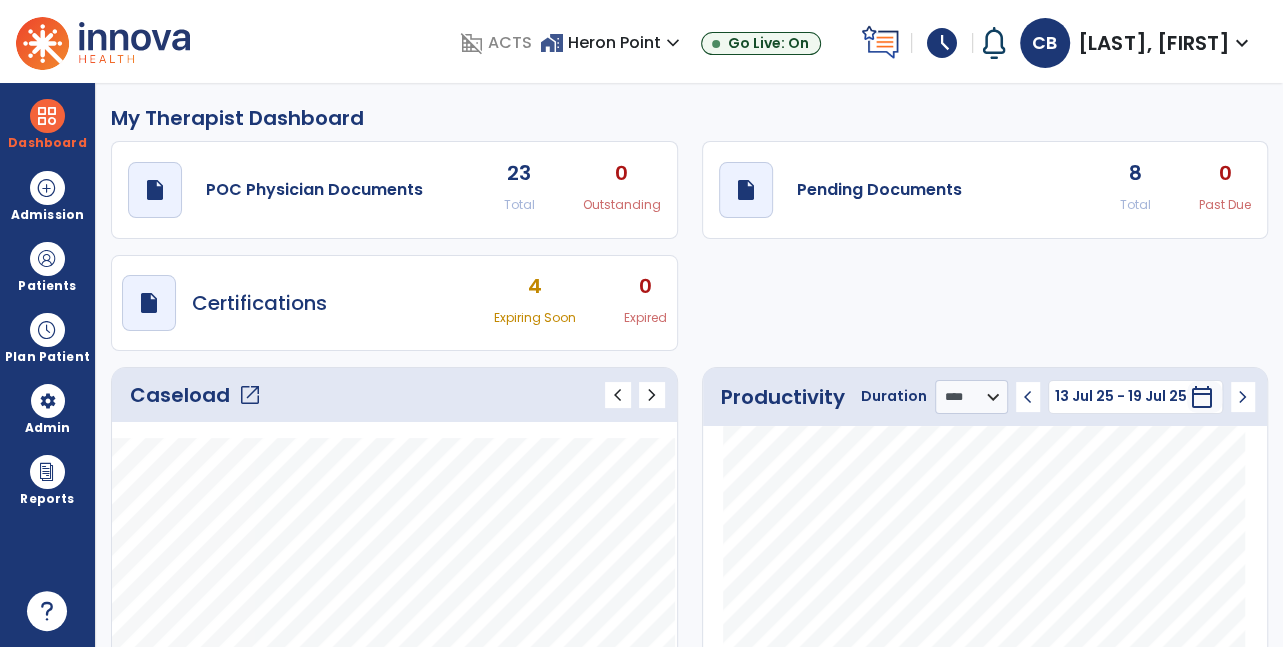 click on "draft   open_in_new  Pending Documents 8 Total 0 Past Due" 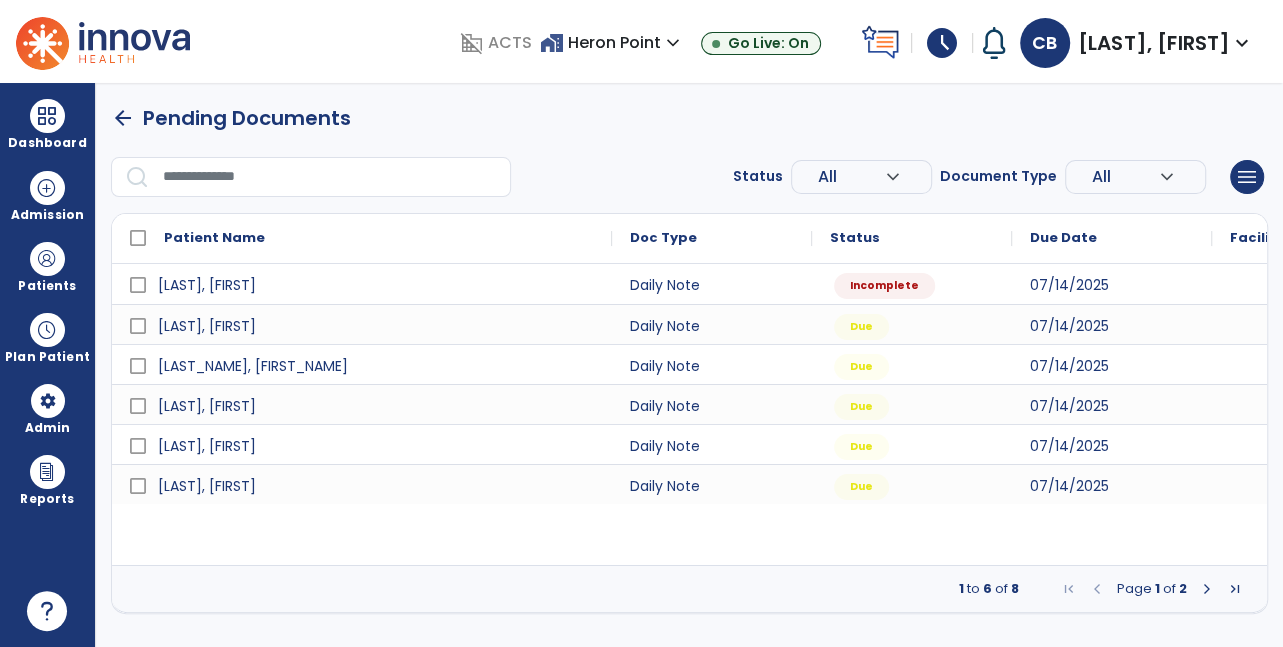 scroll, scrollTop: 0, scrollLeft: 0, axis: both 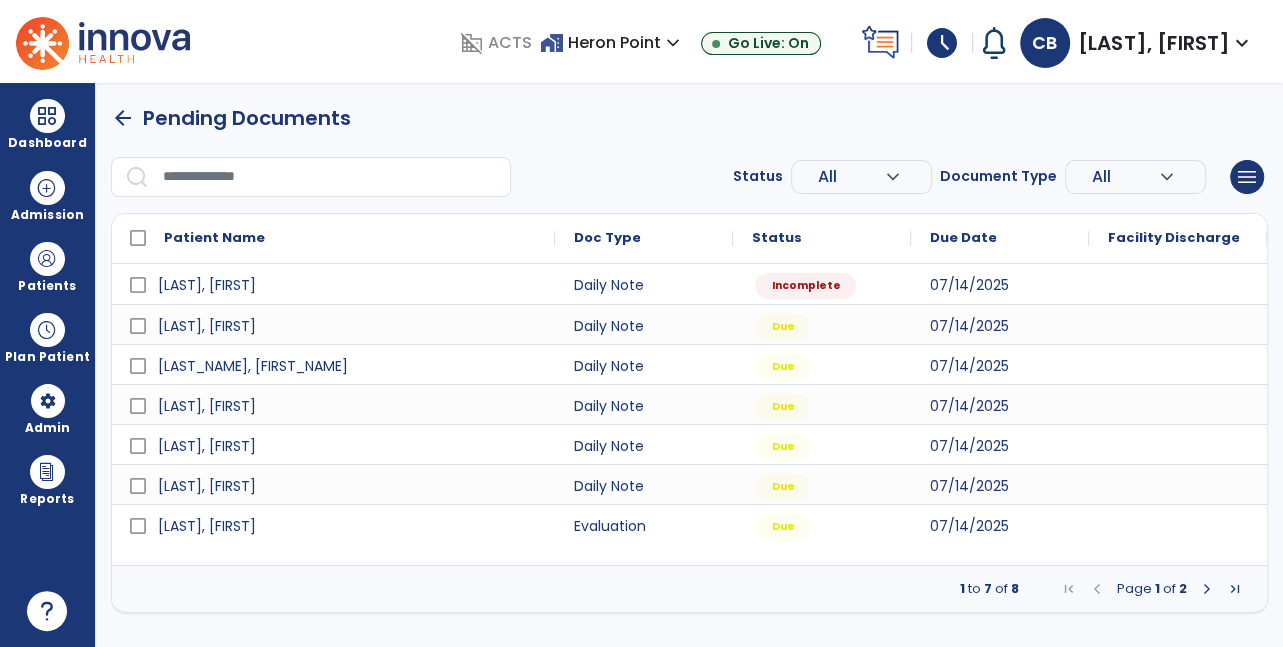 click at bounding box center [1207, 589] 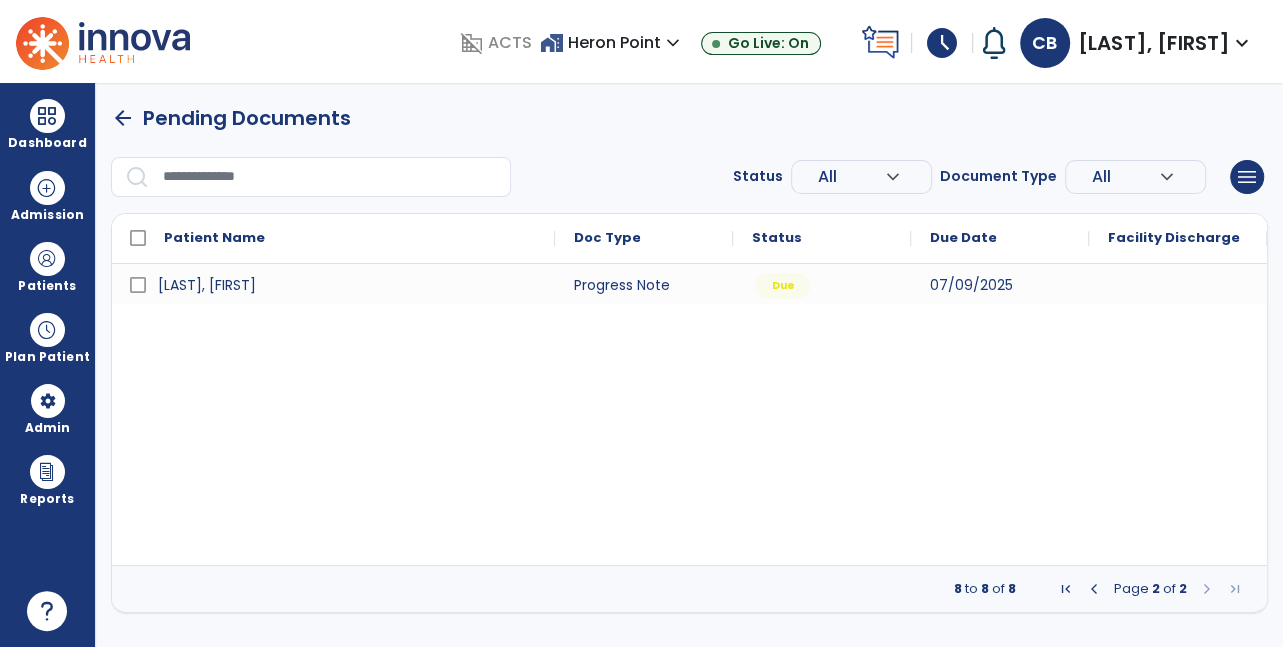 click at bounding box center [1094, 589] 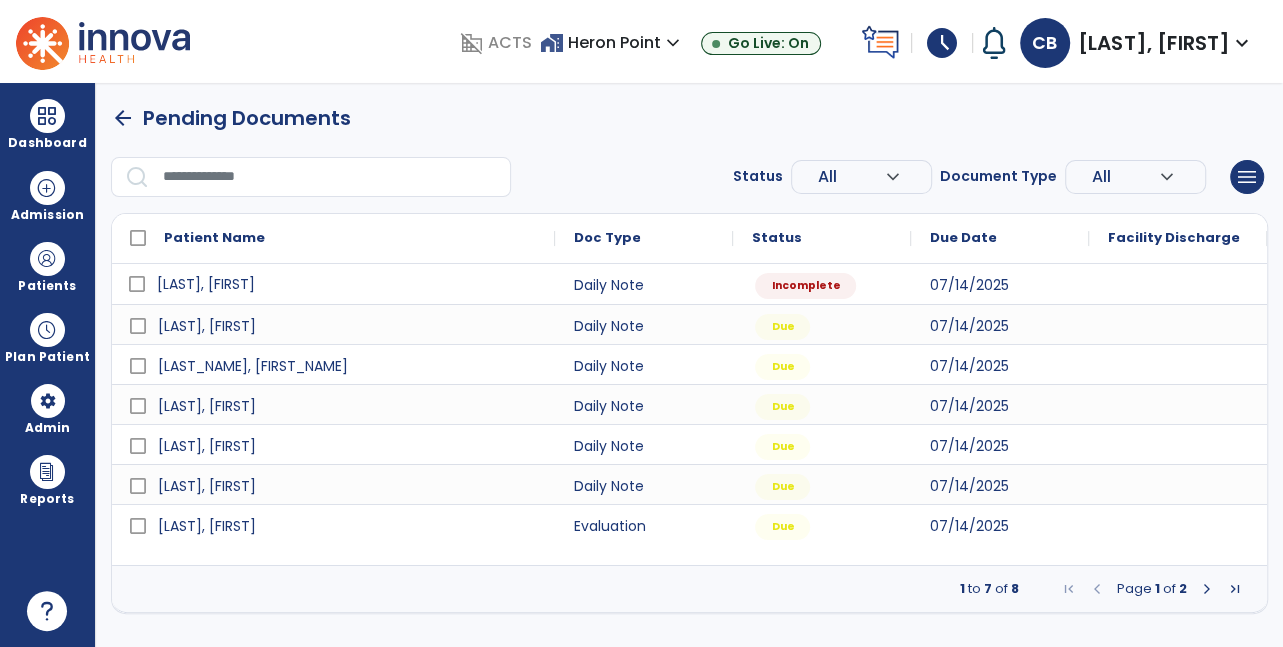 click on "[LAST], [FIRST]" at bounding box center (206, 284) 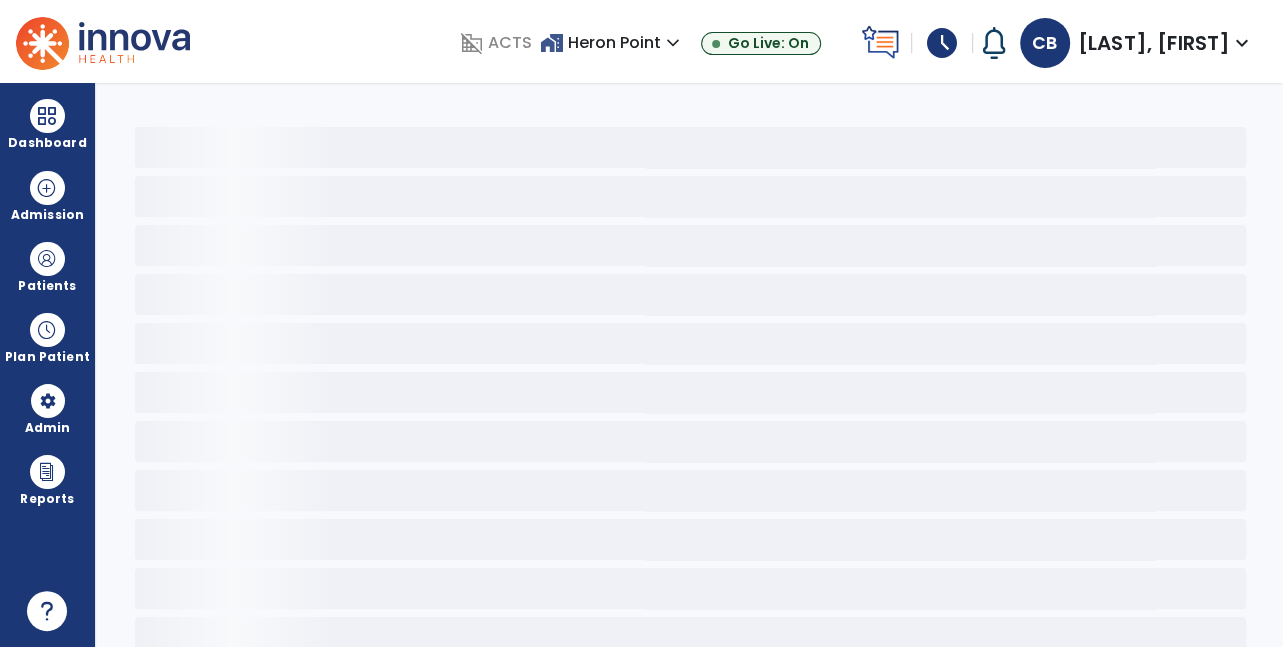 select on "*" 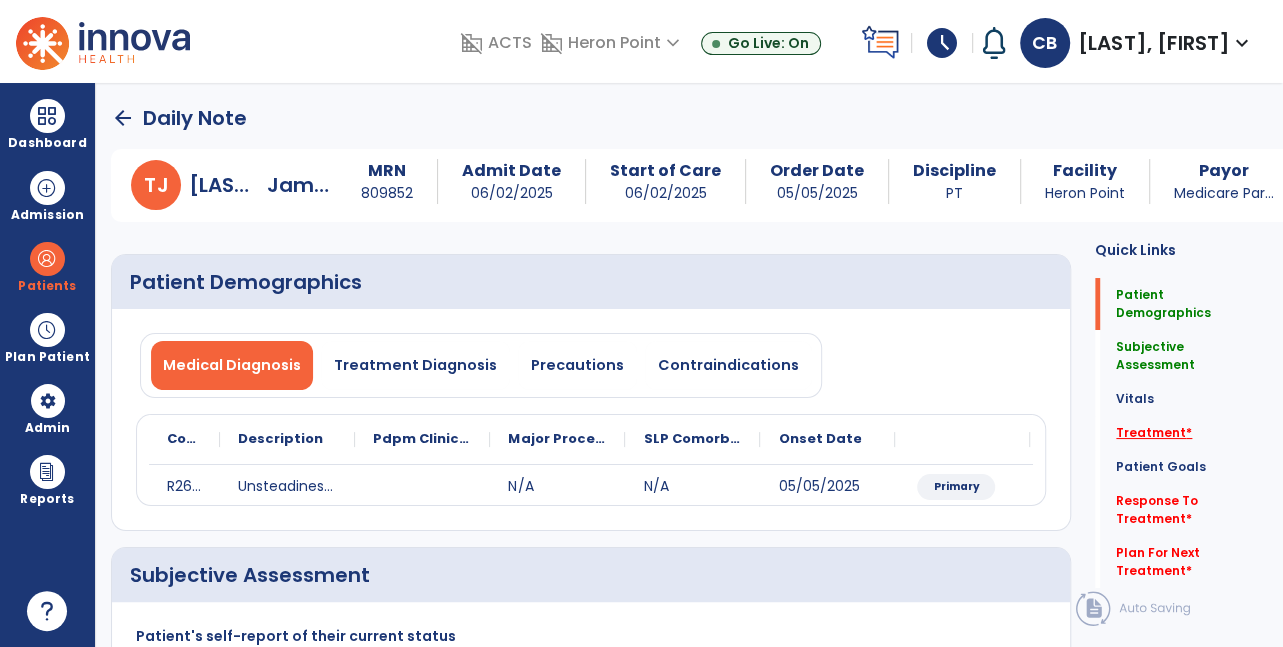 click on "Treatment   *" 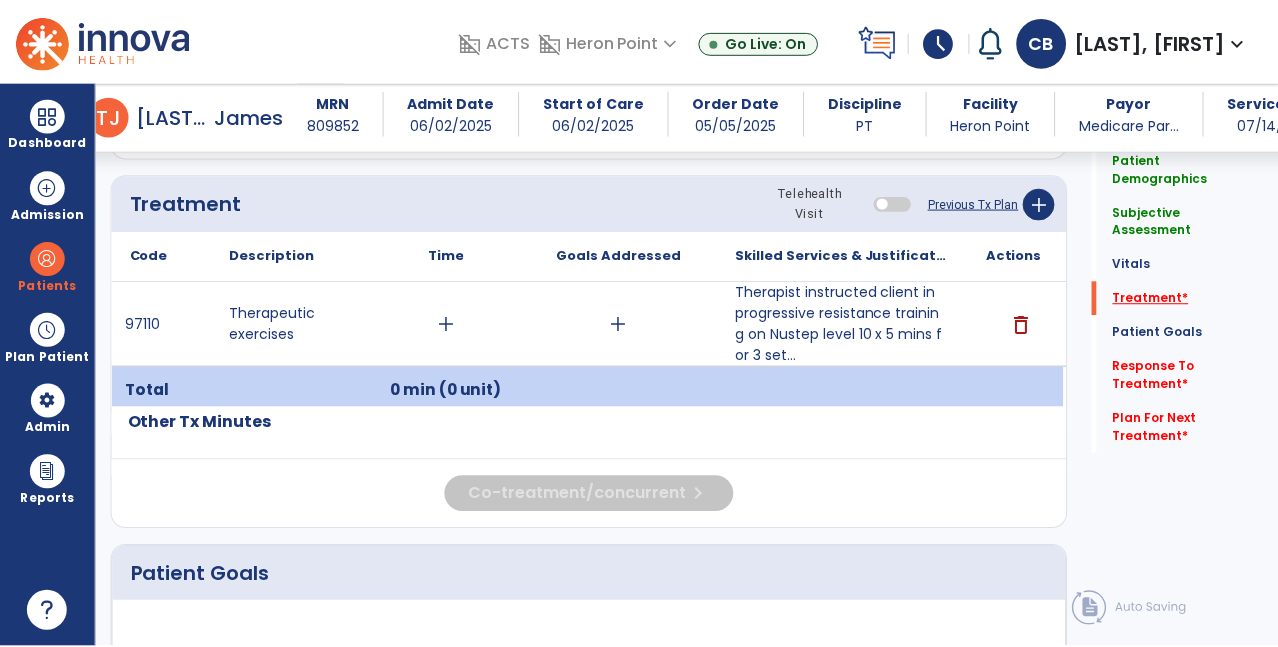 scroll, scrollTop: 1075, scrollLeft: 0, axis: vertical 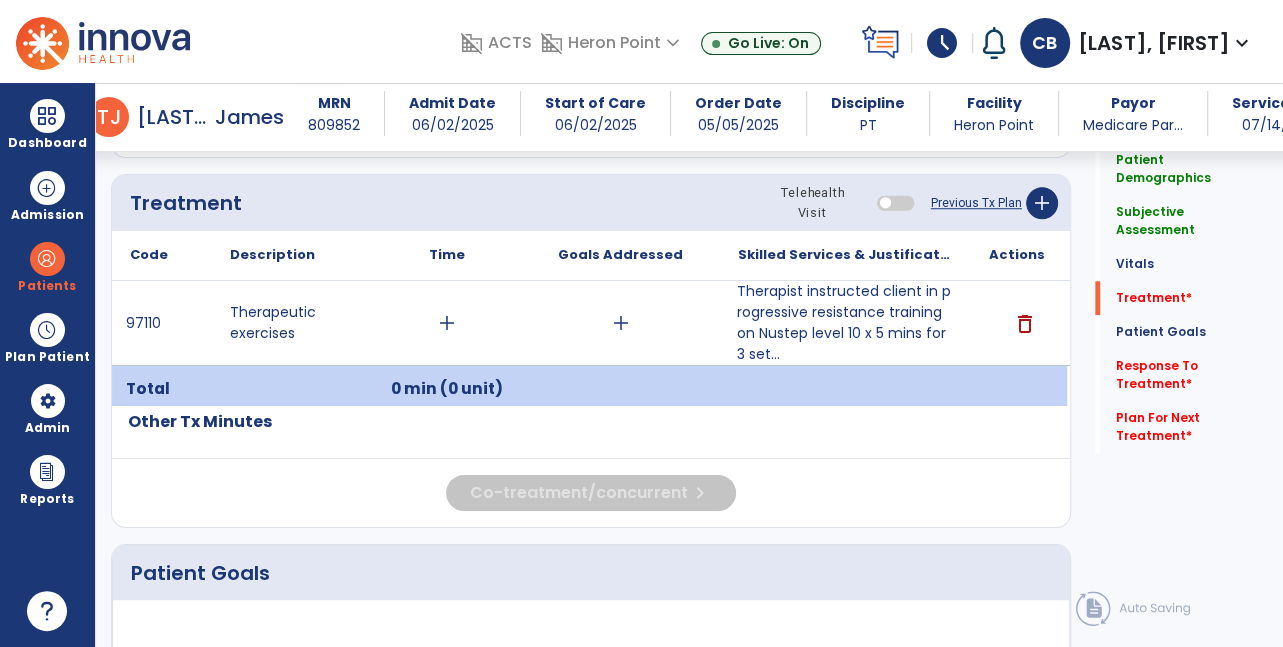 click on "Therapist instructed client in progressive resistance training on Nustep level 10 x 5 mins for 3 set..." at bounding box center (844, 323) 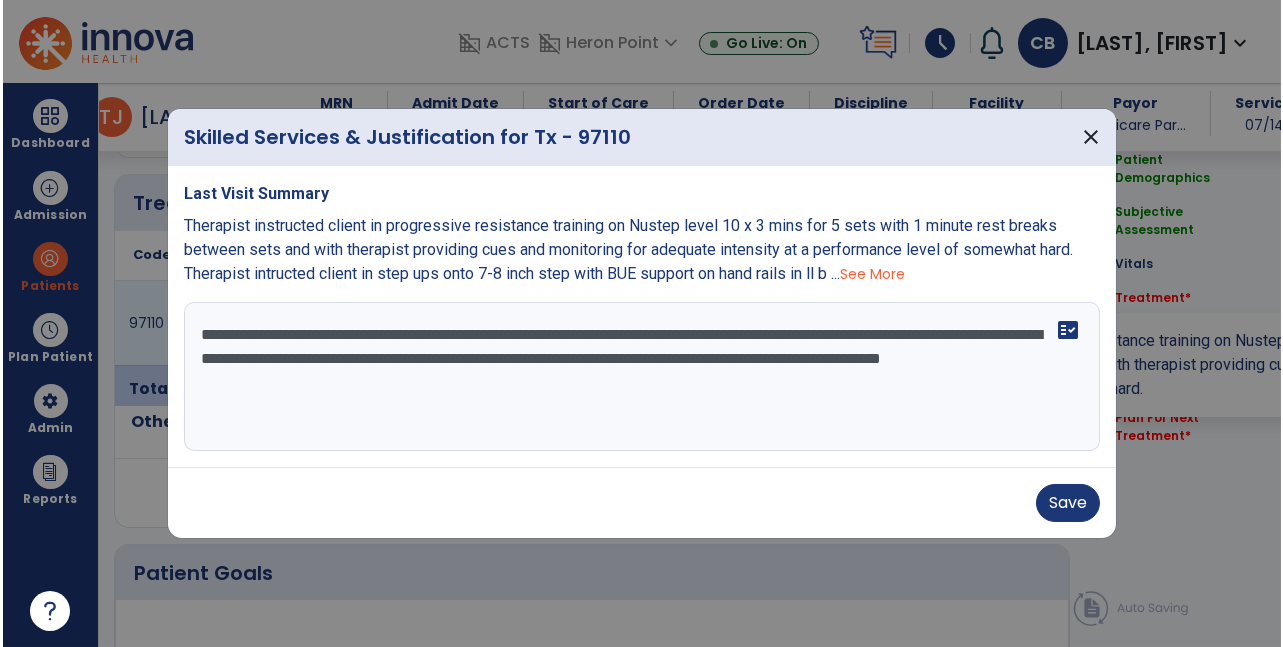 scroll, scrollTop: 1075, scrollLeft: 0, axis: vertical 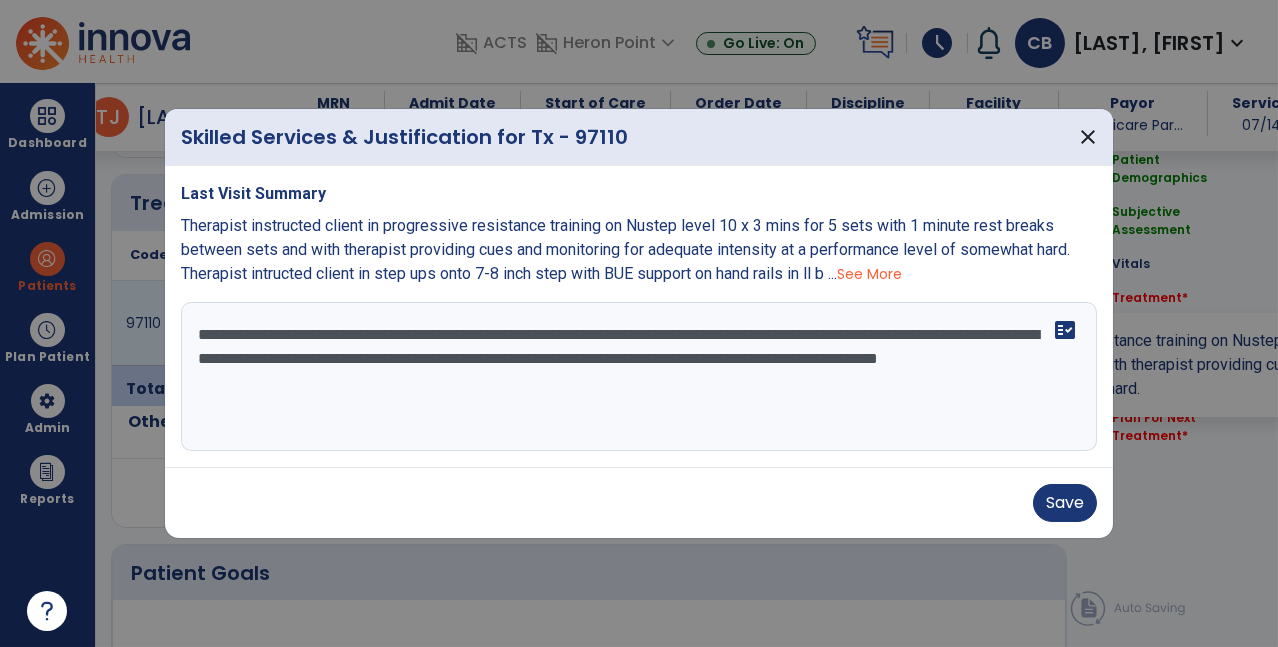 click on "See More" at bounding box center (869, 274) 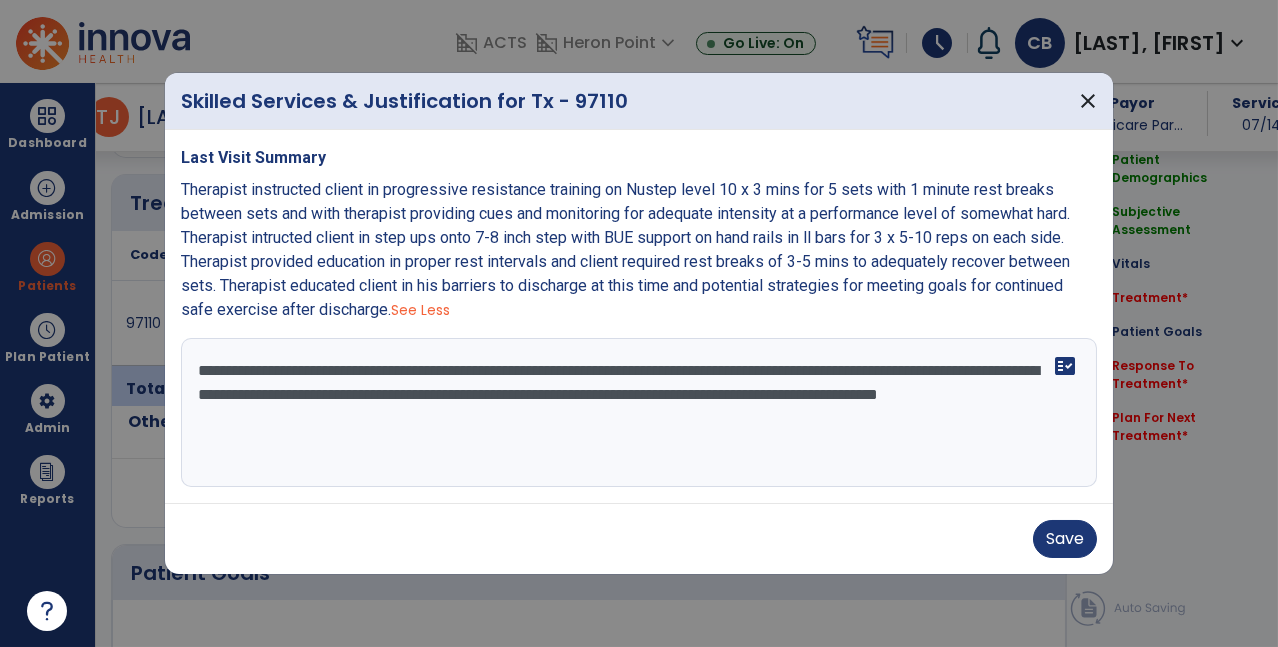 click on "Therapist instructed client in progressive resistance training on Nustep level 10 x 3 mins for 5 sets with 1 minute rest breaks between sets and with therapist providing cues and monitoring for adequate intensity at a performance level of somewhat hard. Therapist intructed client in step ups onto 7-8 inch step with BUE support on hand rails in ll bars for 3 x 5-10 reps on each side. Therapist provided education in proper rest intervals and client required rest breaks of 3-5 mins to adequately recover between sets. Therapist educated client in his barriers to discharge at this time and potential strategies for meeting goals for continued safe exercise after discharge." at bounding box center (625, 249) 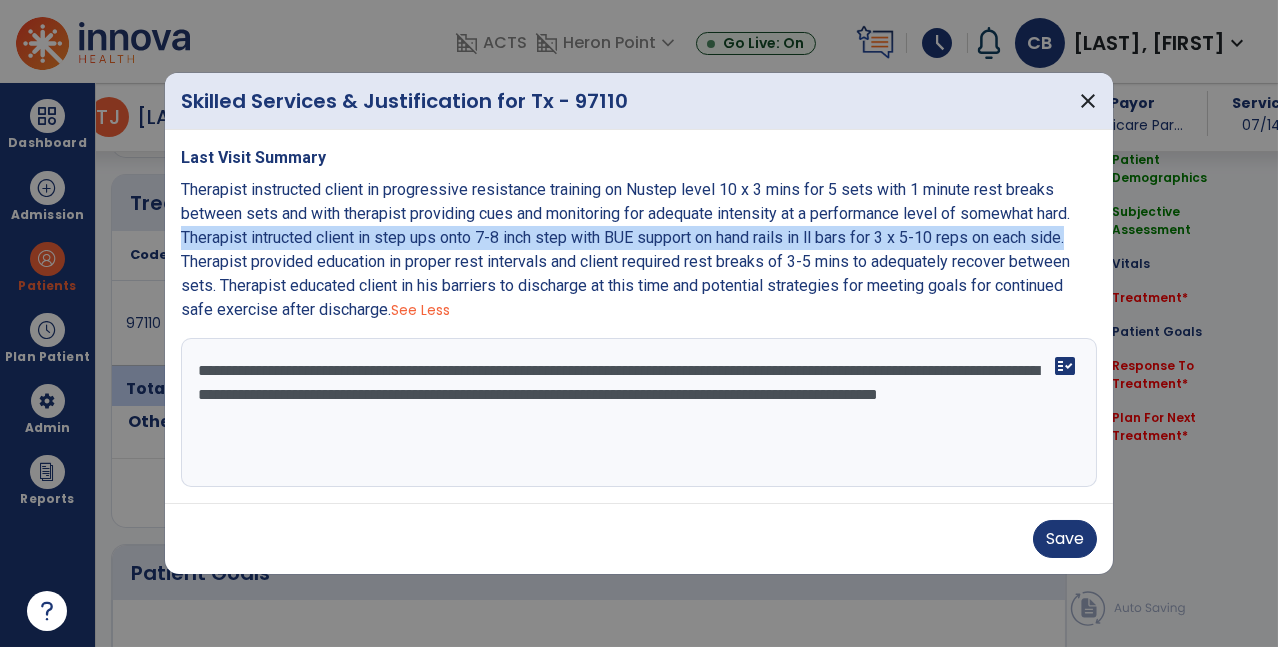 copy on "Therapist intructed client in step ups onto 7-8 inch step with BUE support on hand rails in ll bars for 3 x 5-10 reps on each side." 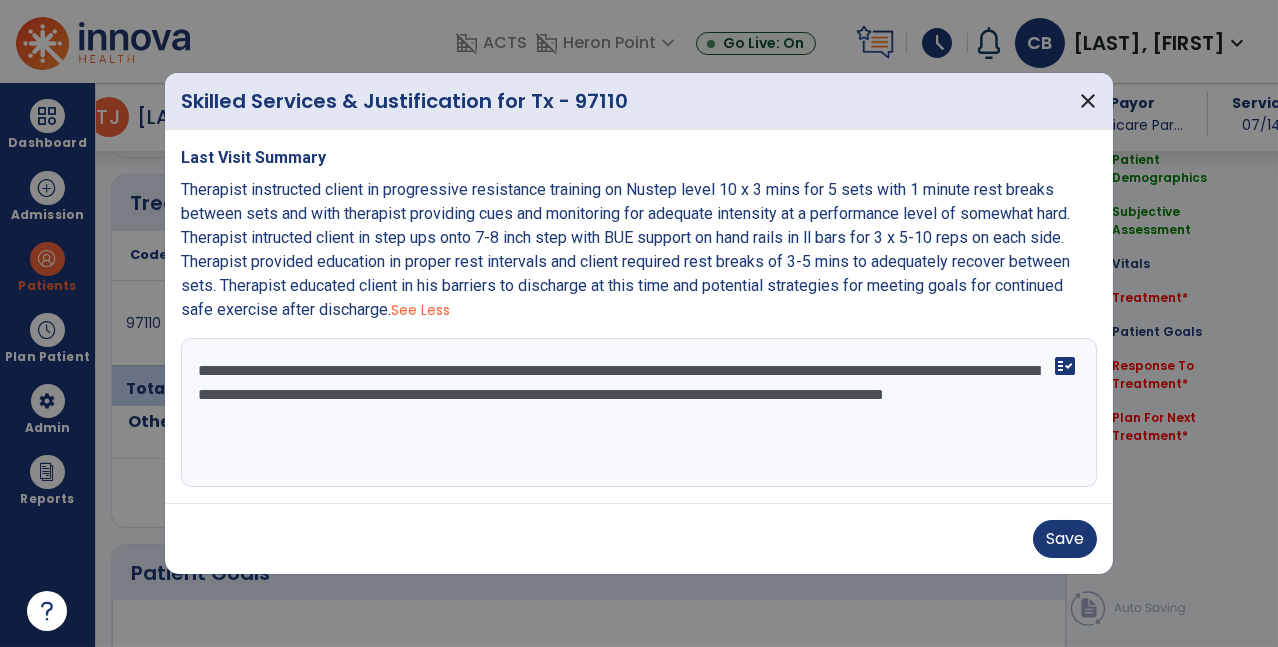 paste on "**********" 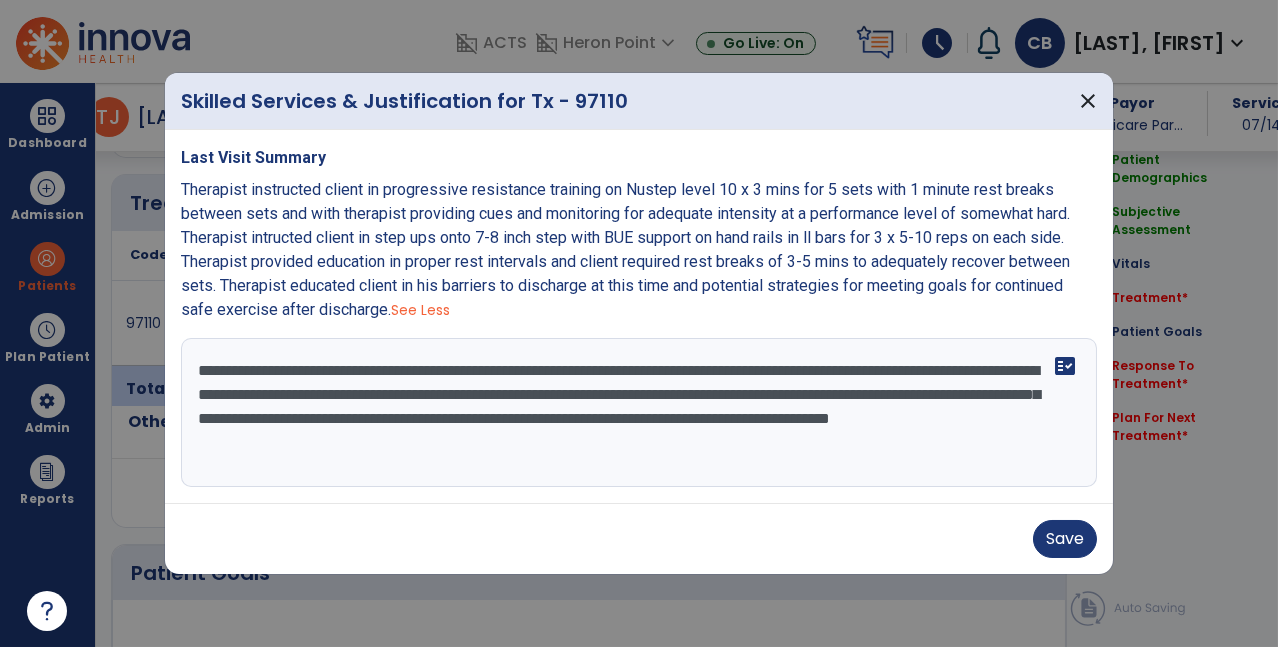 click on "**********" at bounding box center (639, 413) 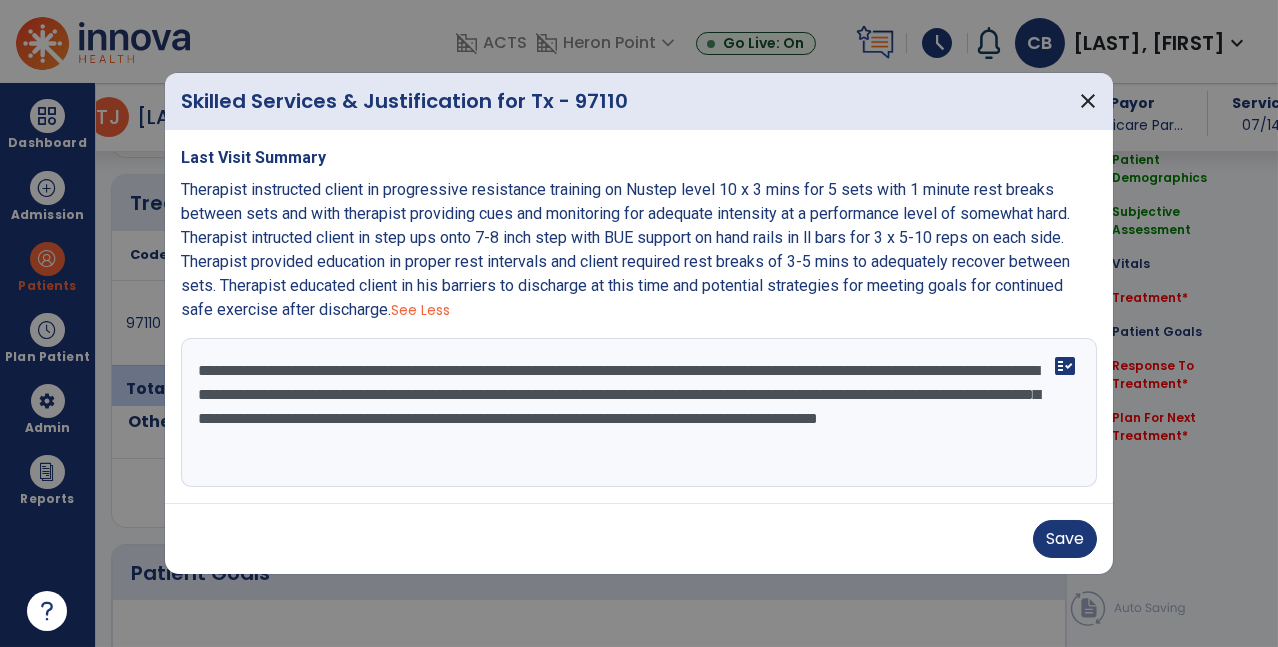 click on "**********" at bounding box center [639, 413] 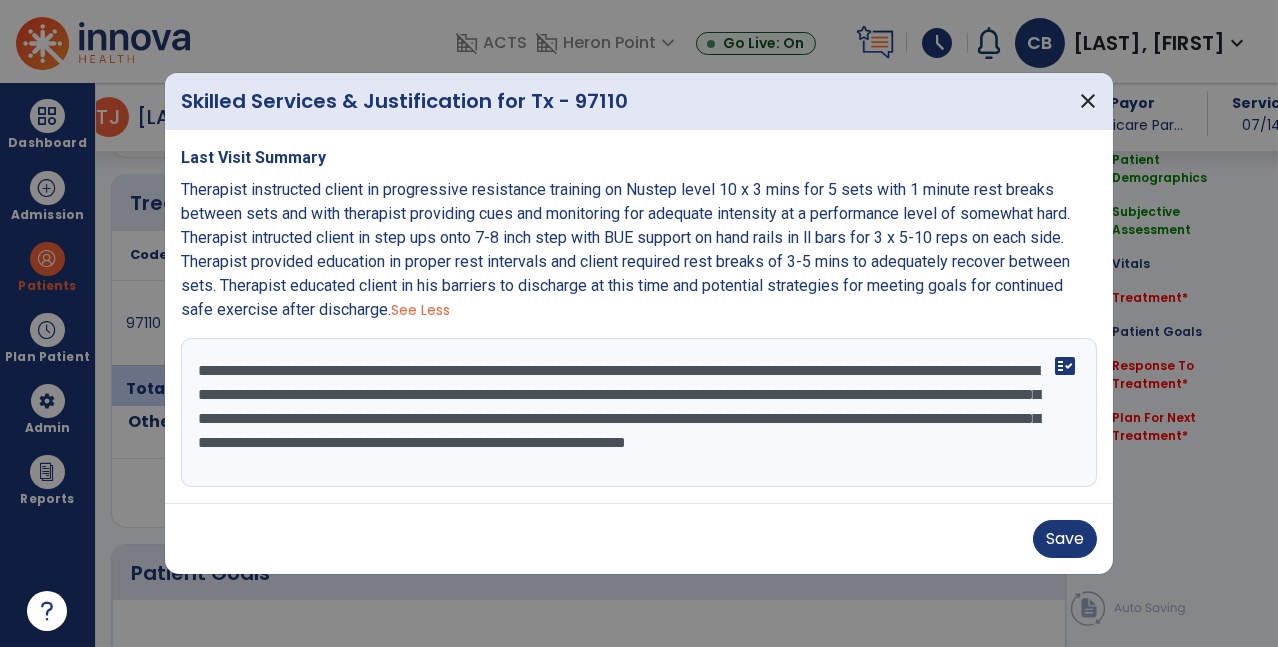 type on "**********" 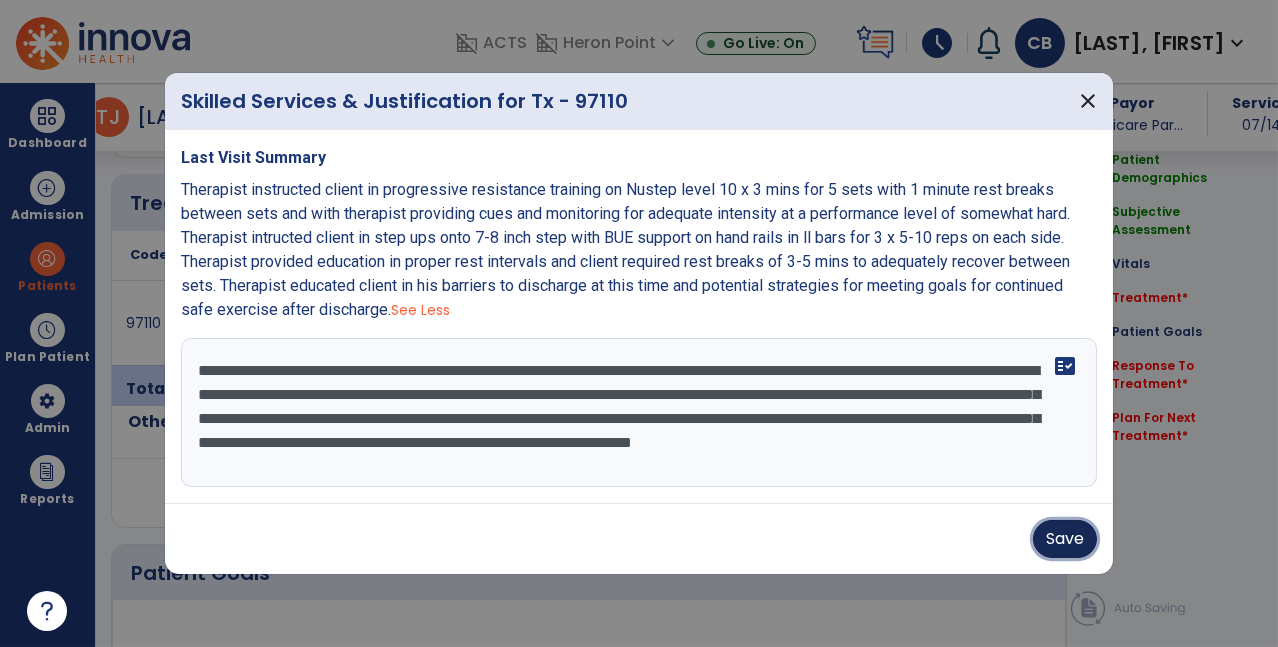 click on "Save" at bounding box center (1065, 539) 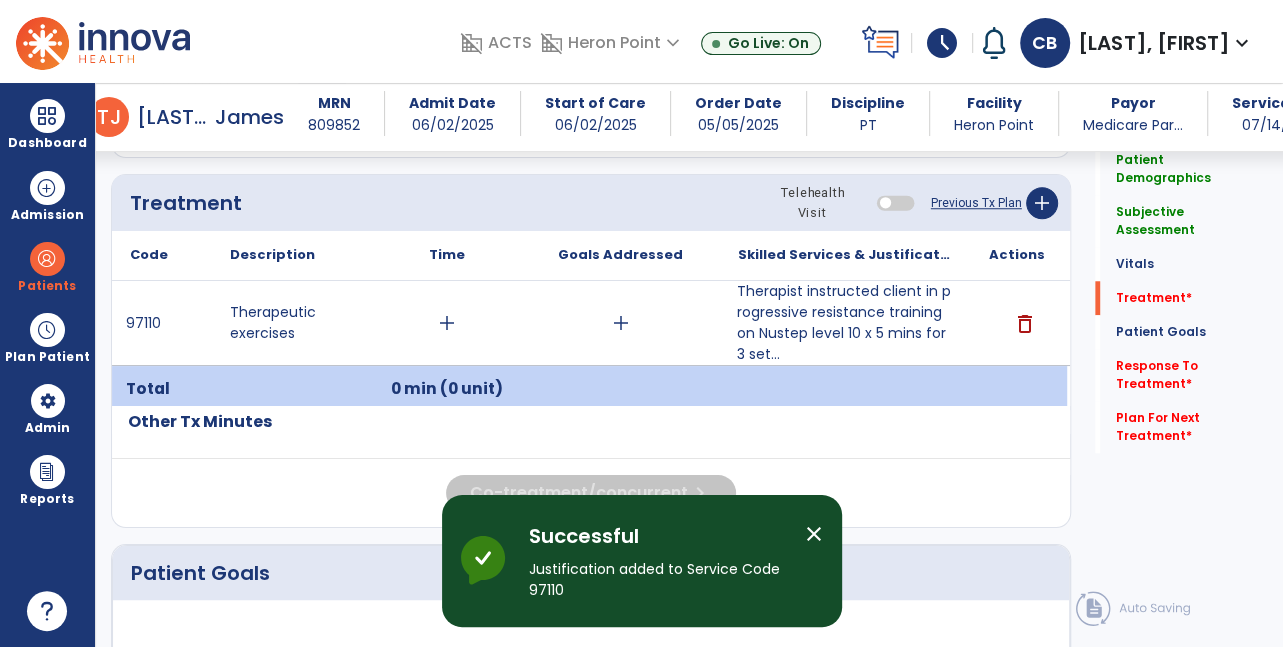 click on "add" at bounding box center [447, 323] 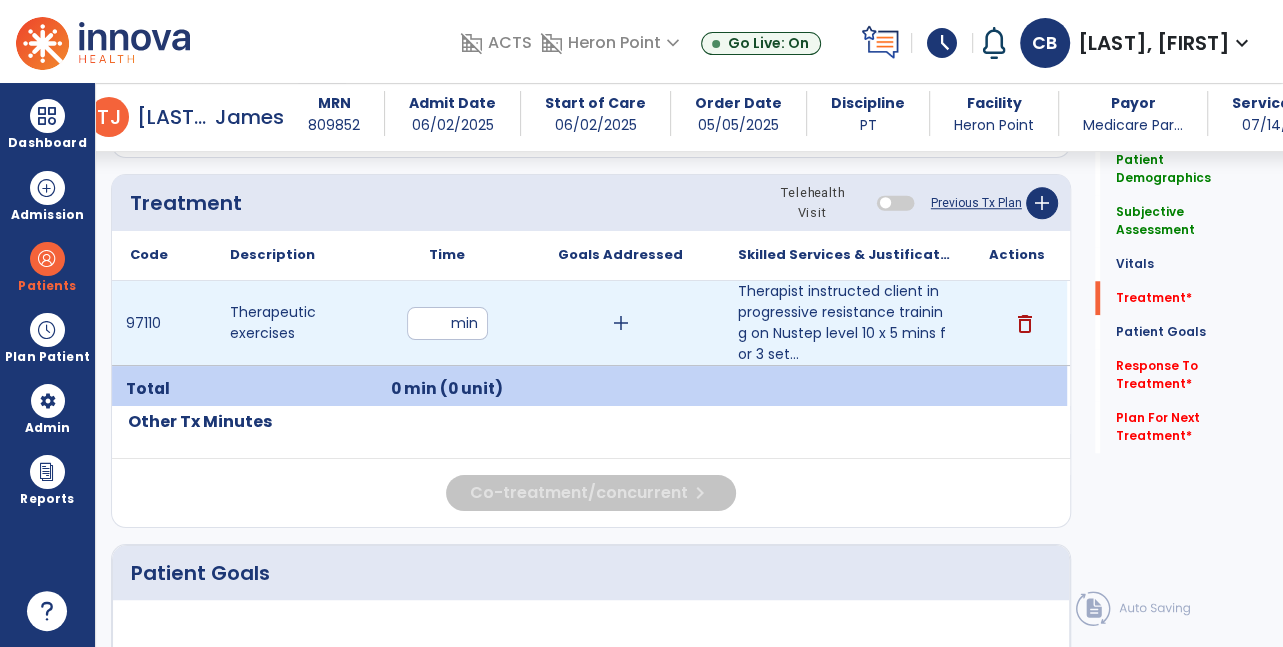 type on "**" 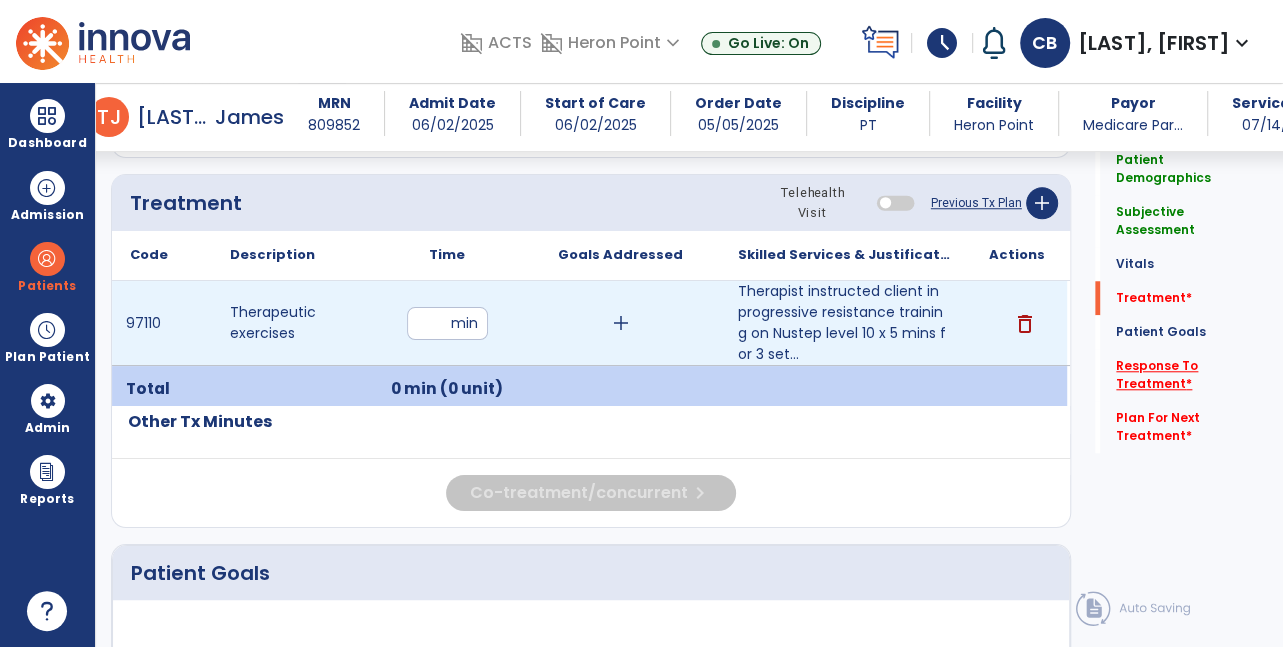 click on "Response To Treatment   *" 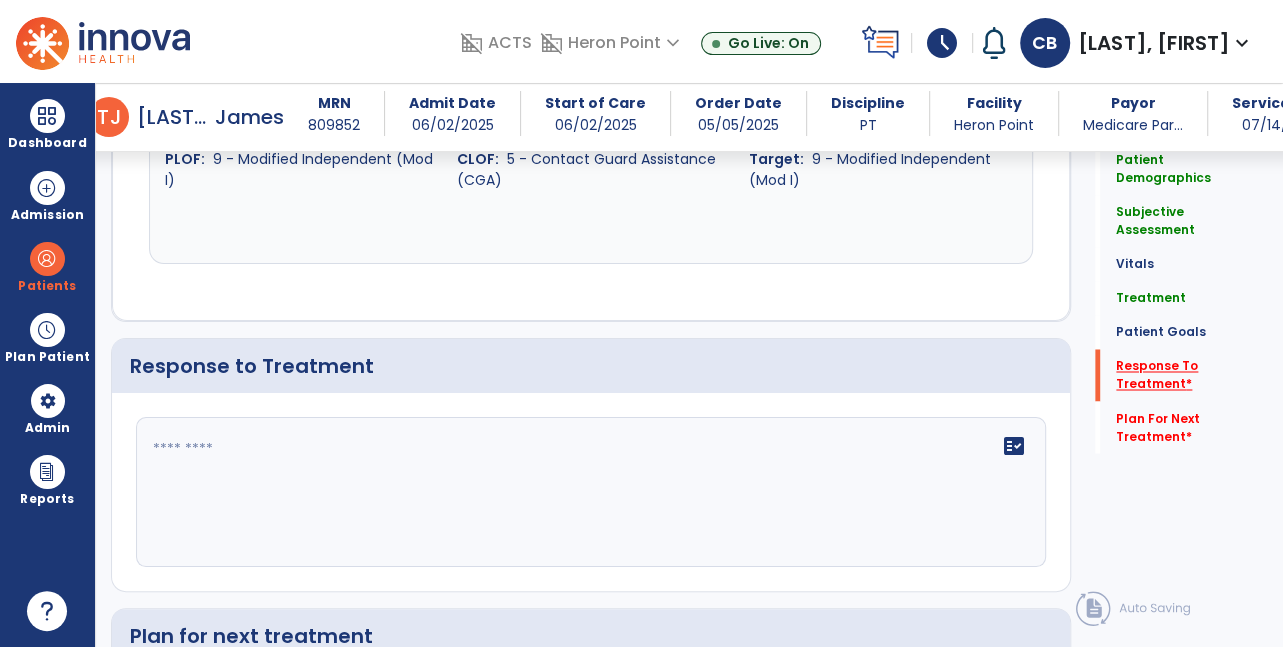 scroll, scrollTop: 2085, scrollLeft: 0, axis: vertical 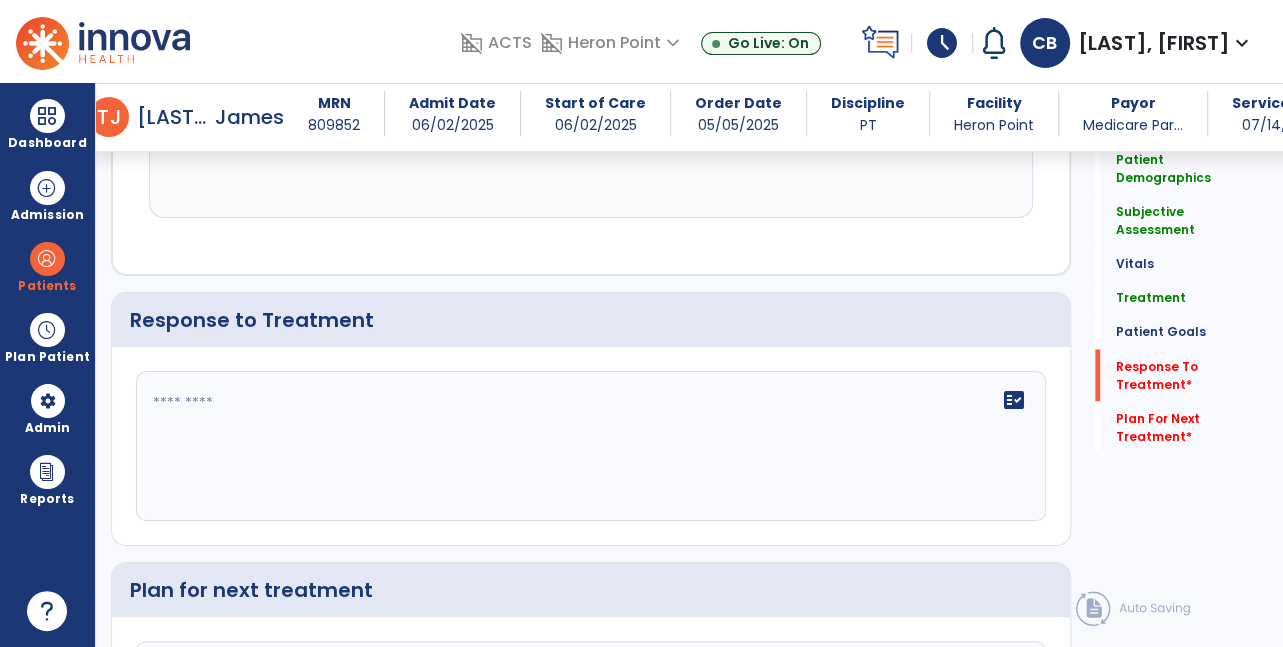 click on "fact_check" 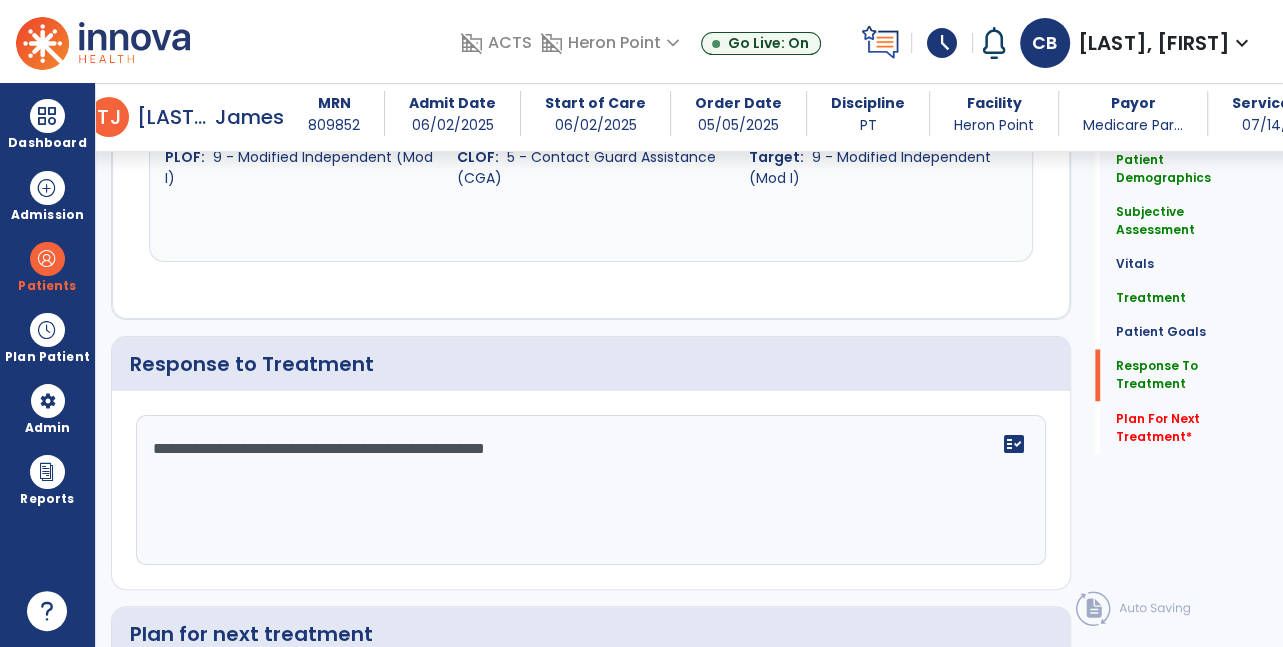 scroll, scrollTop: 2085, scrollLeft: 0, axis: vertical 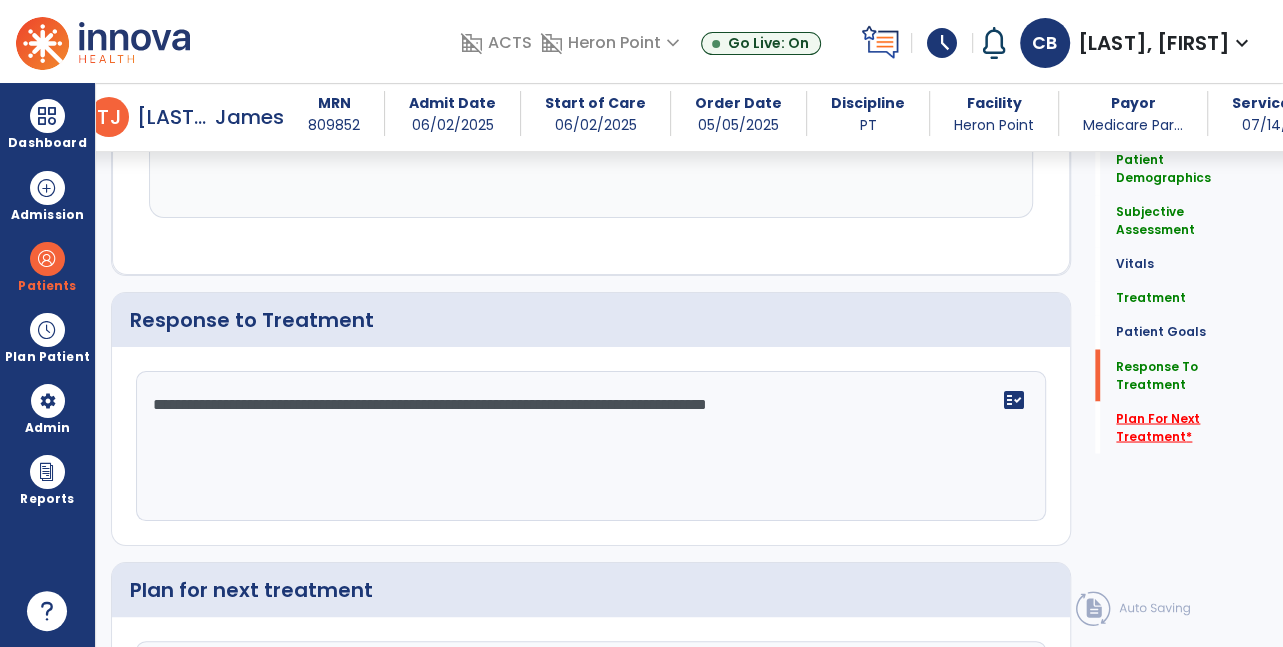 type on "**********" 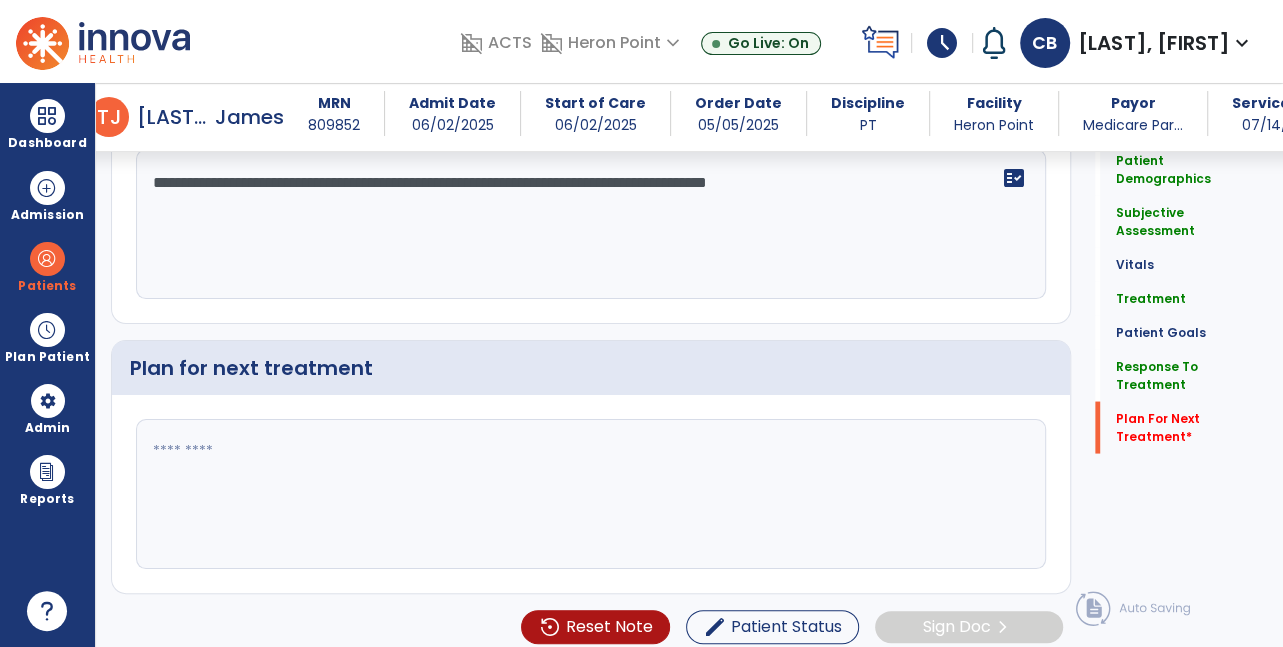 click 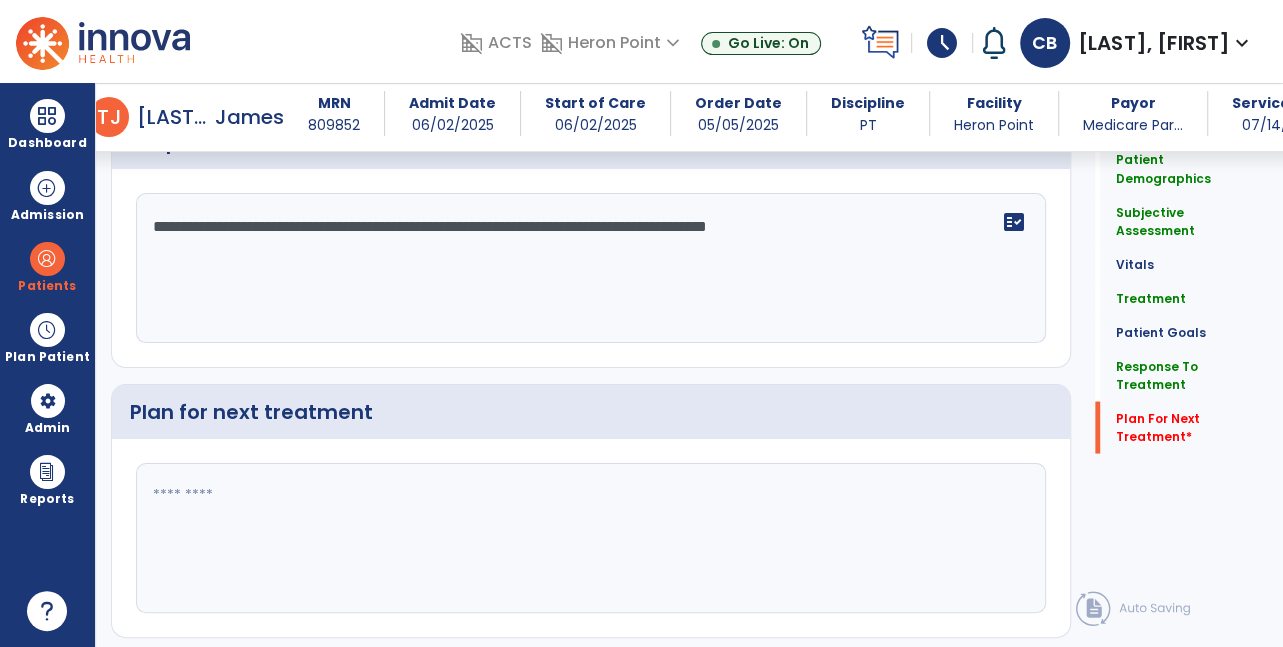 scroll, scrollTop: 2307, scrollLeft: 0, axis: vertical 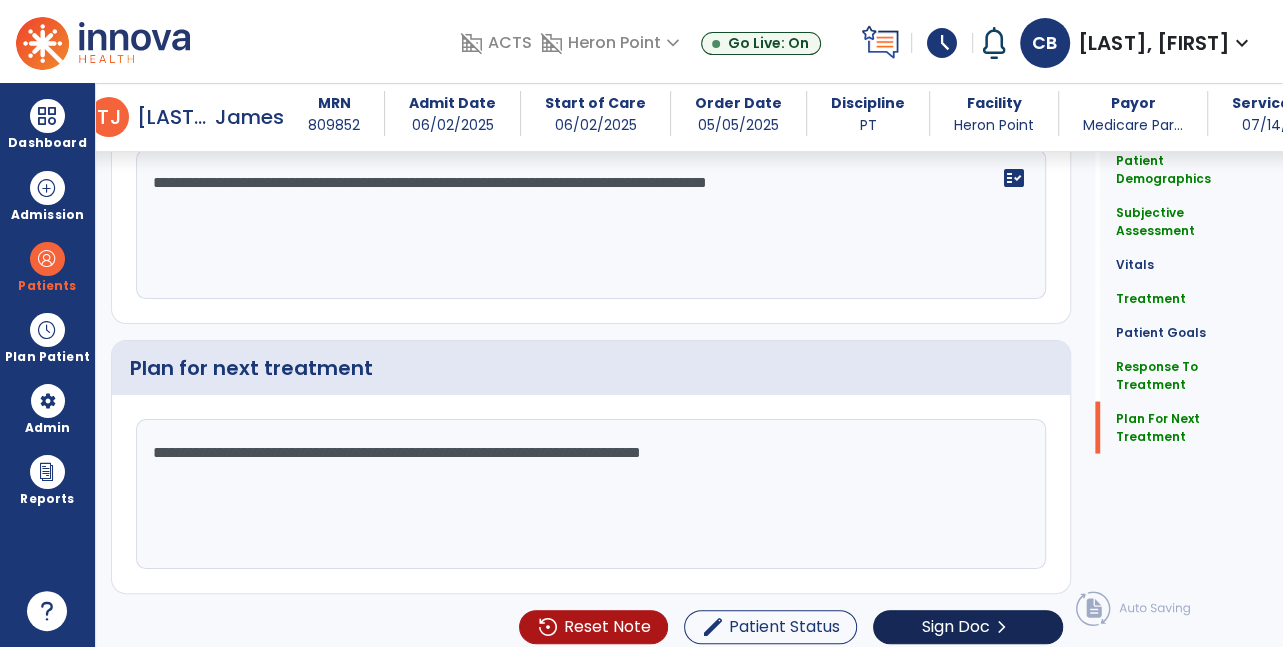 type on "**********" 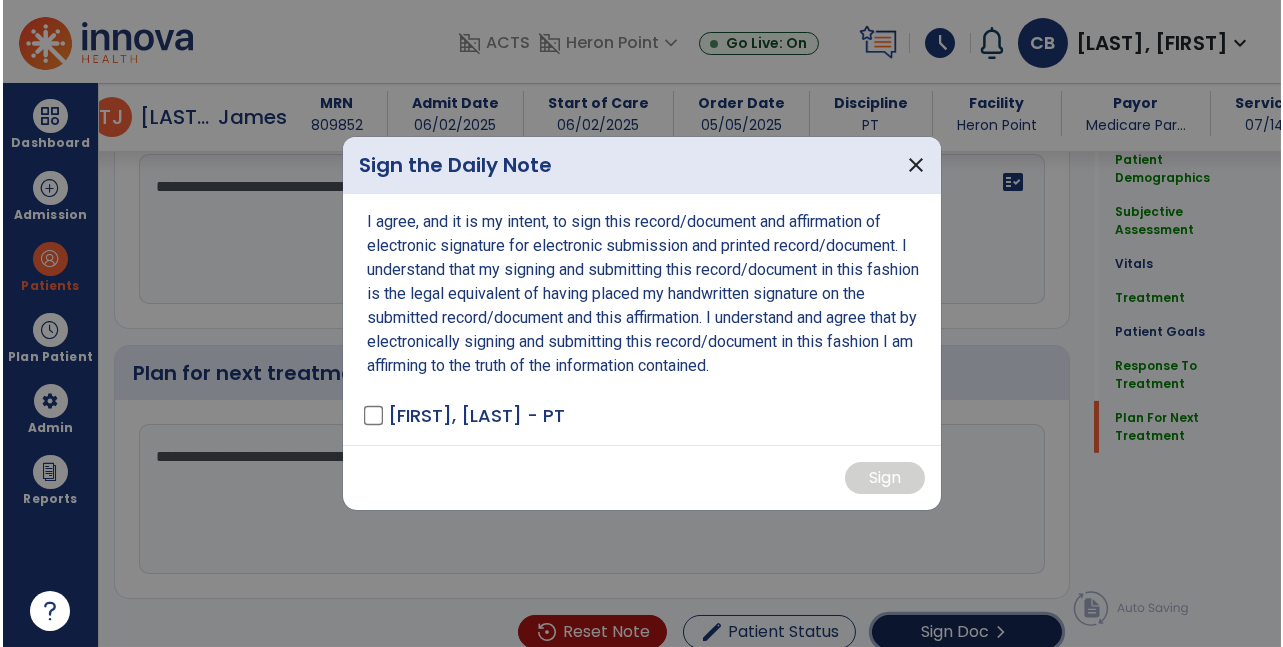scroll, scrollTop: 2307, scrollLeft: 0, axis: vertical 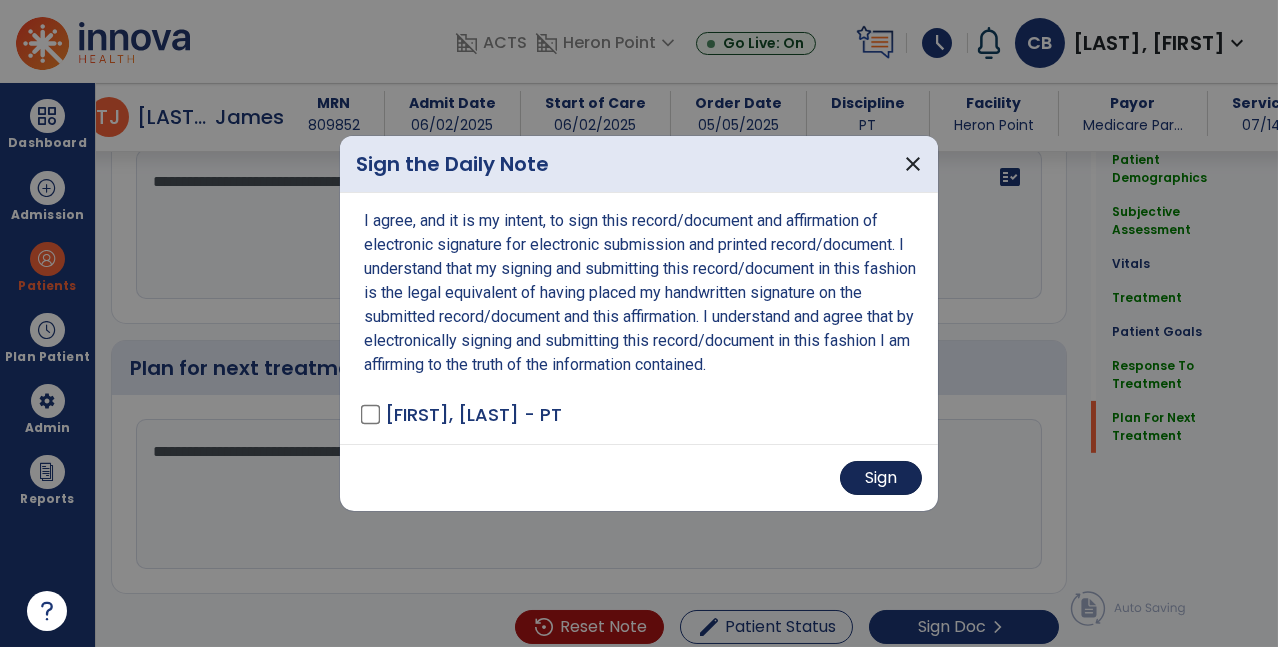 click on "Sign" at bounding box center [881, 478] 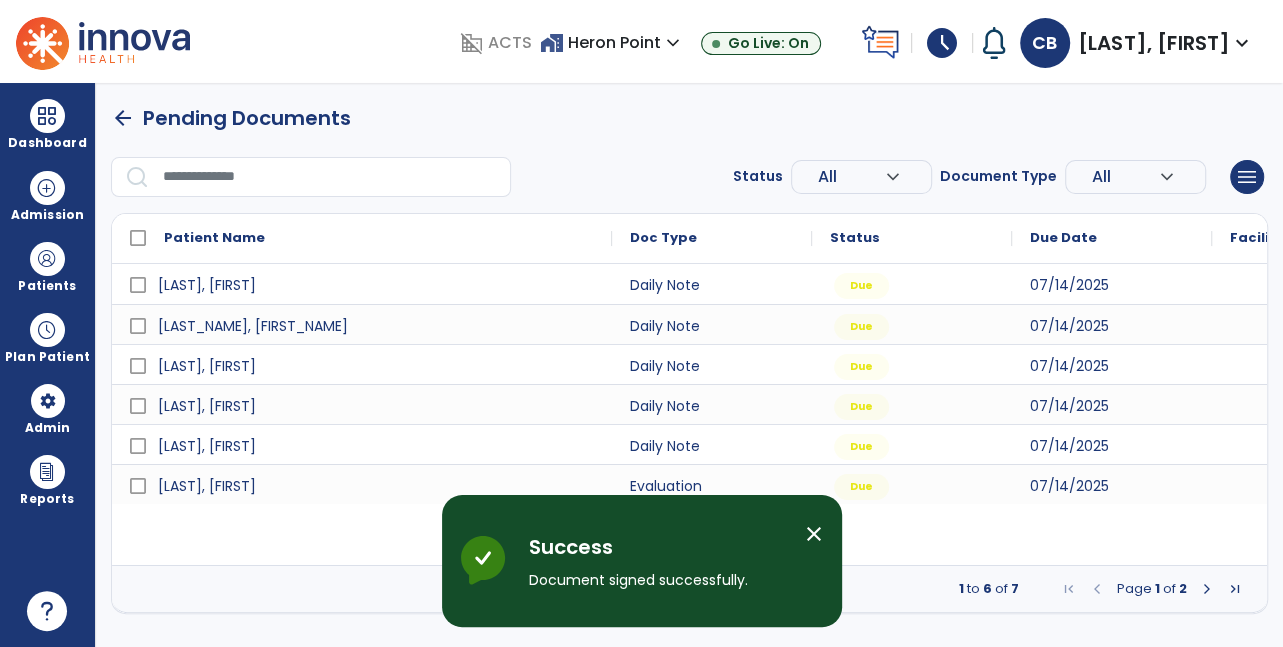 scroll, scrollTop: 0, scrollLeft: 0, axis: both 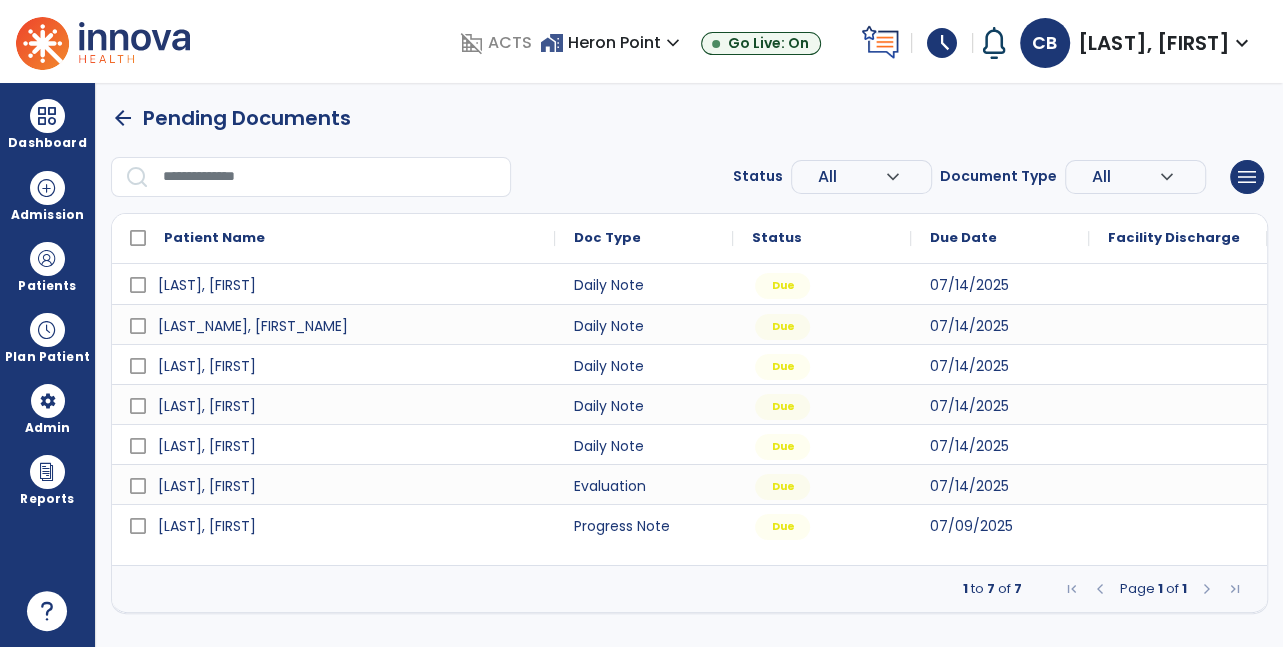click at bounding box center [1207, 589] 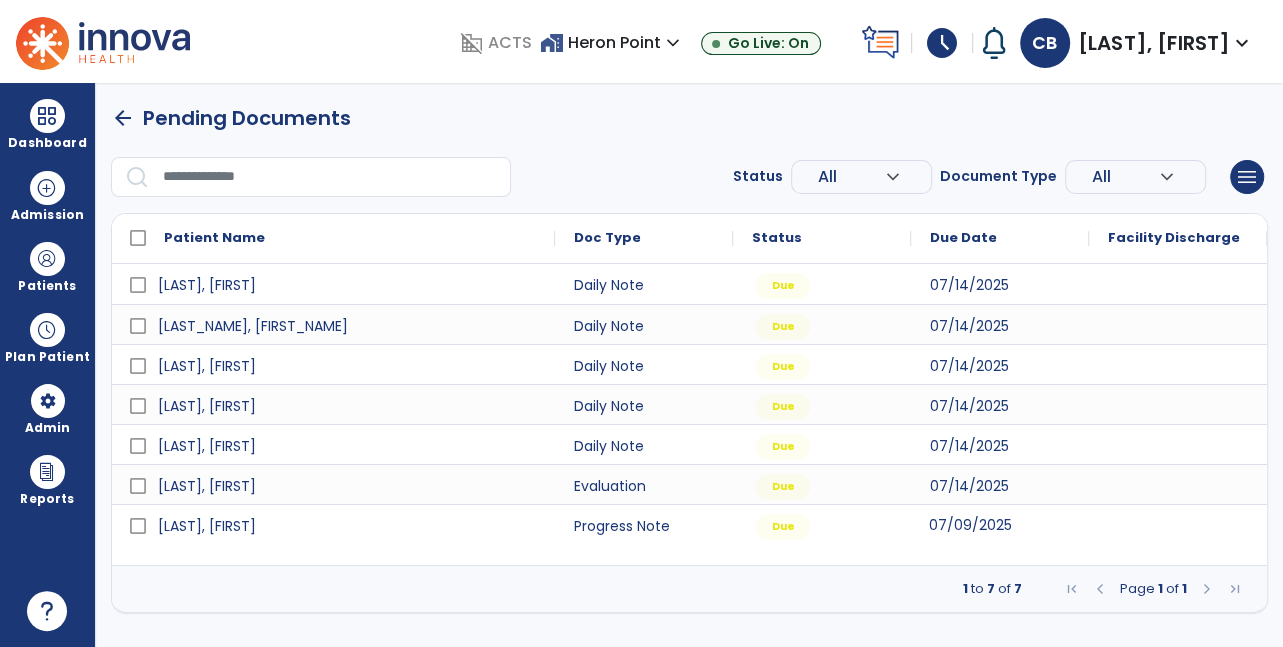 click on "07/09/2025" at bounding box center (1000, 524) 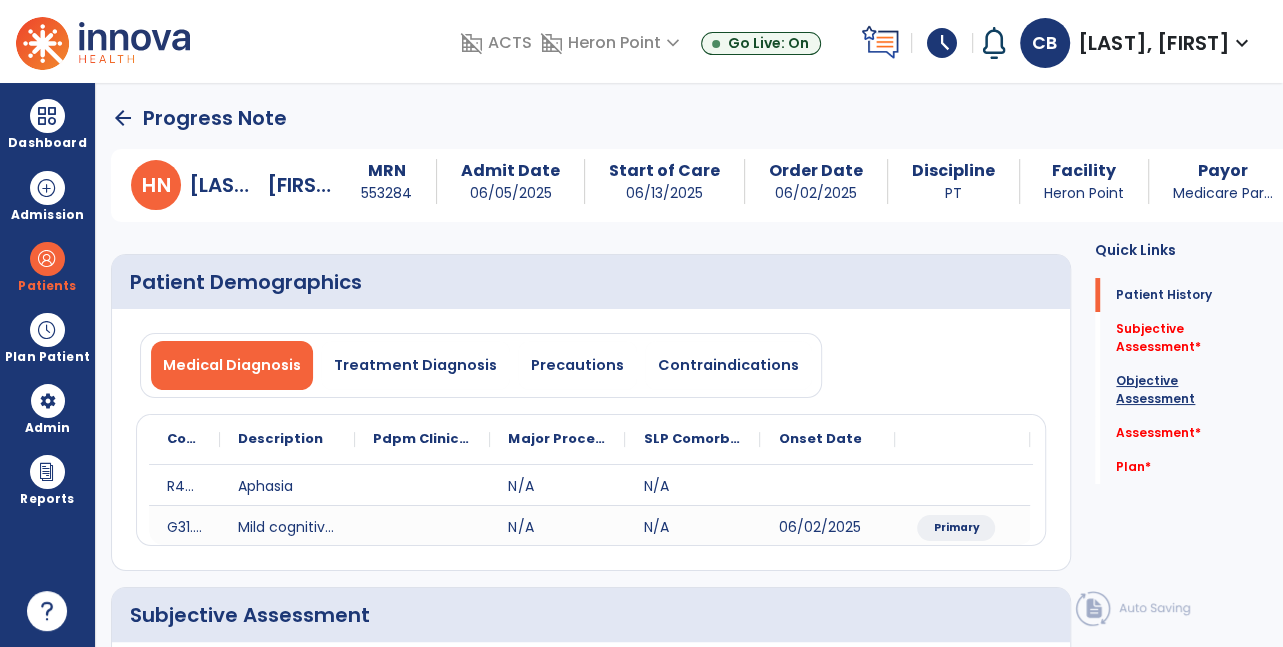 click on "Objective Assessment" 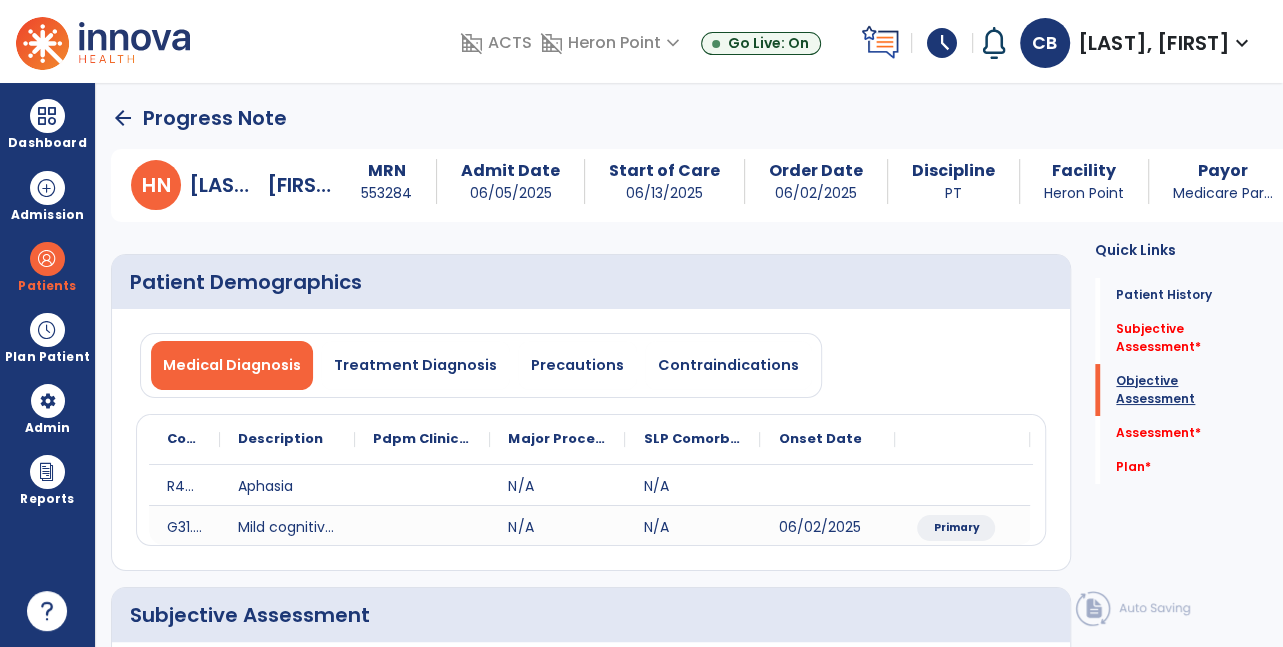 scroll, scrollTop: 235, scrollLeft: 0, axis: vertical 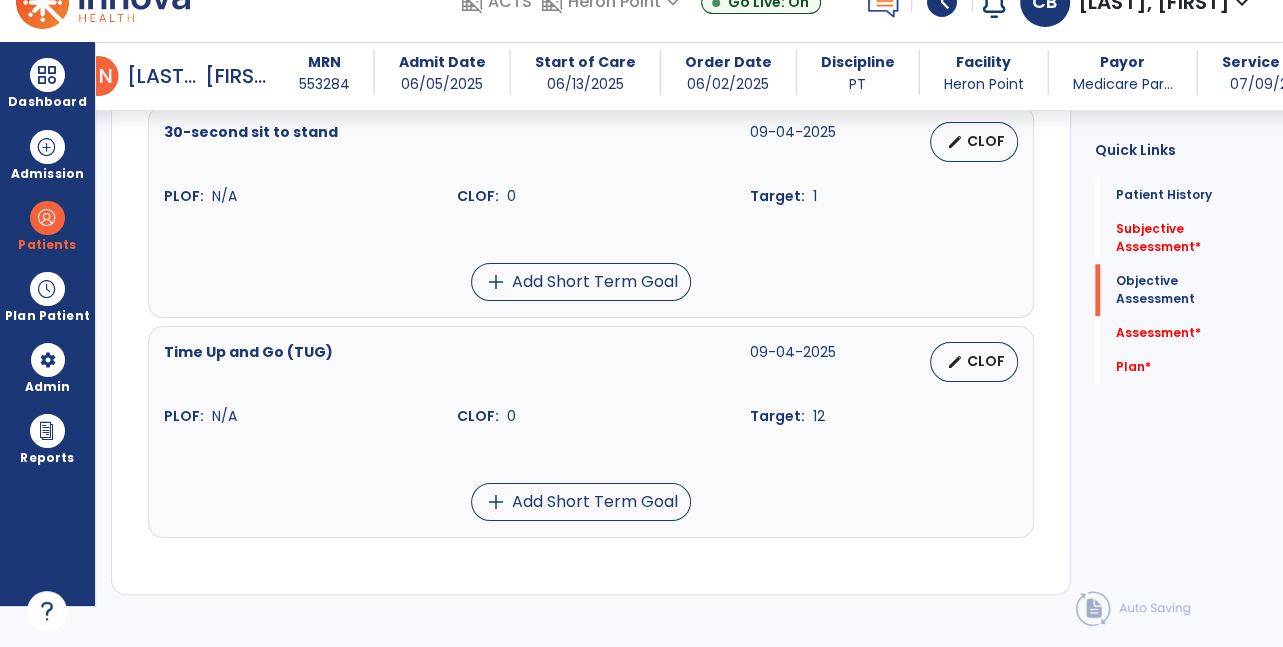 click on "CLOF" at bounding box center (986, 361) 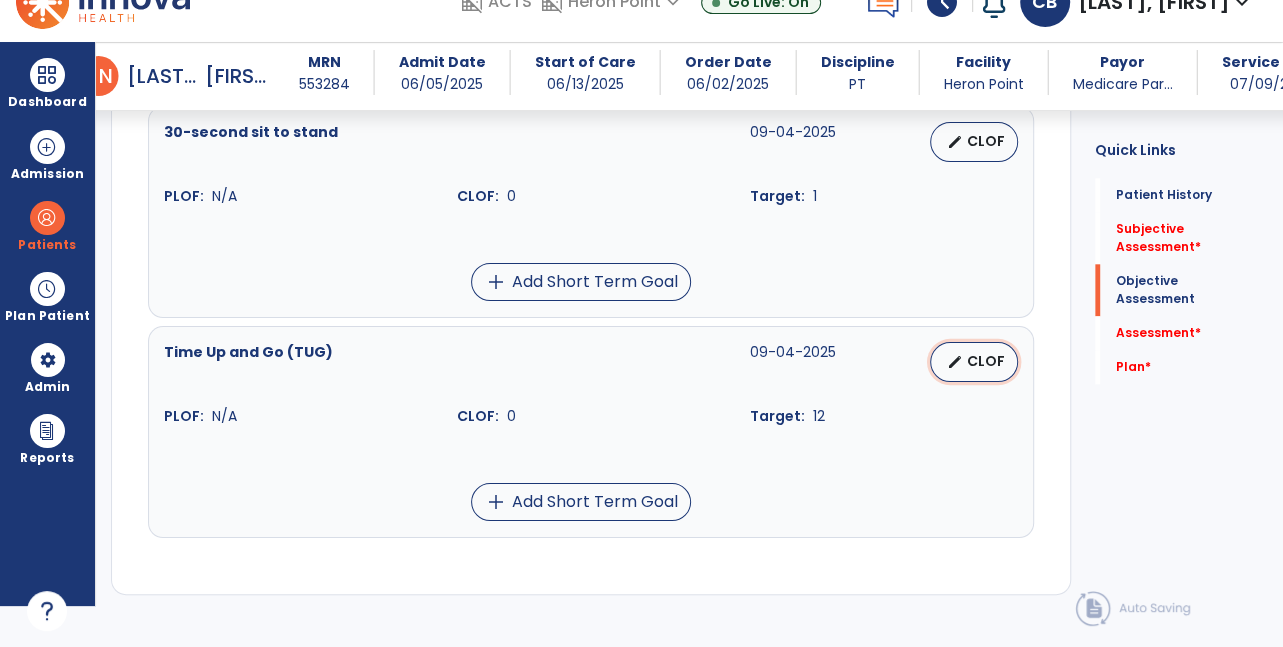 select on "********" 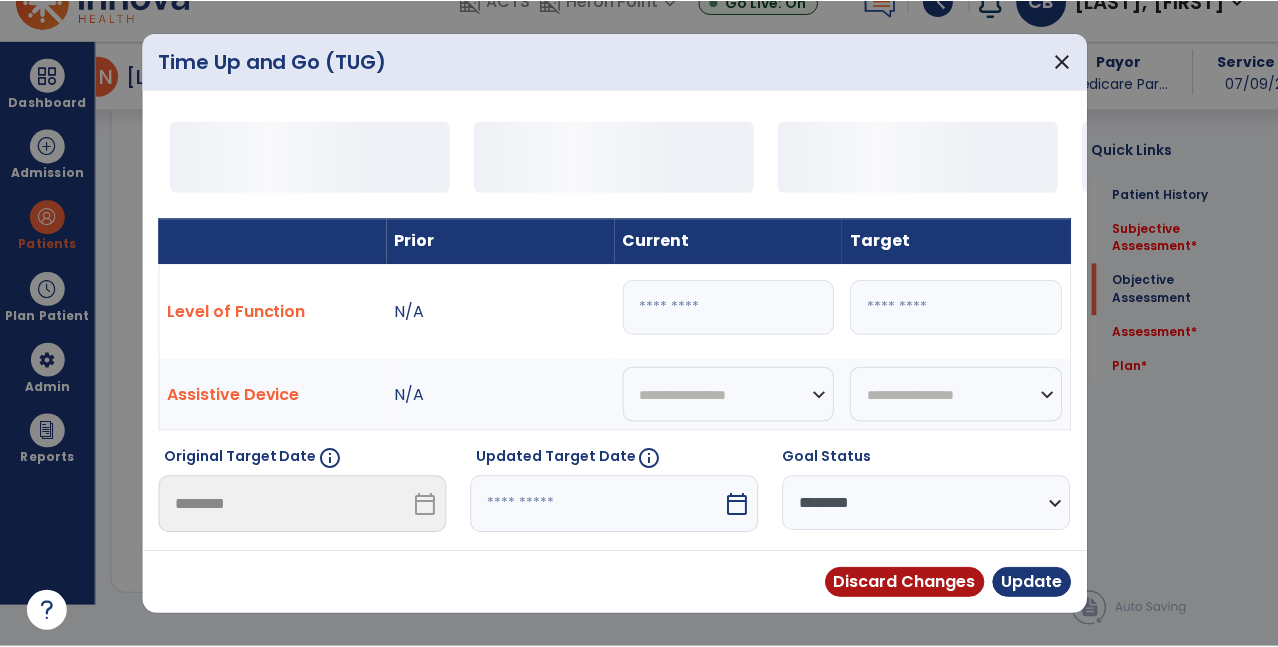 scroll, scrollTop: 0, scrollLeft: 0, axis: both 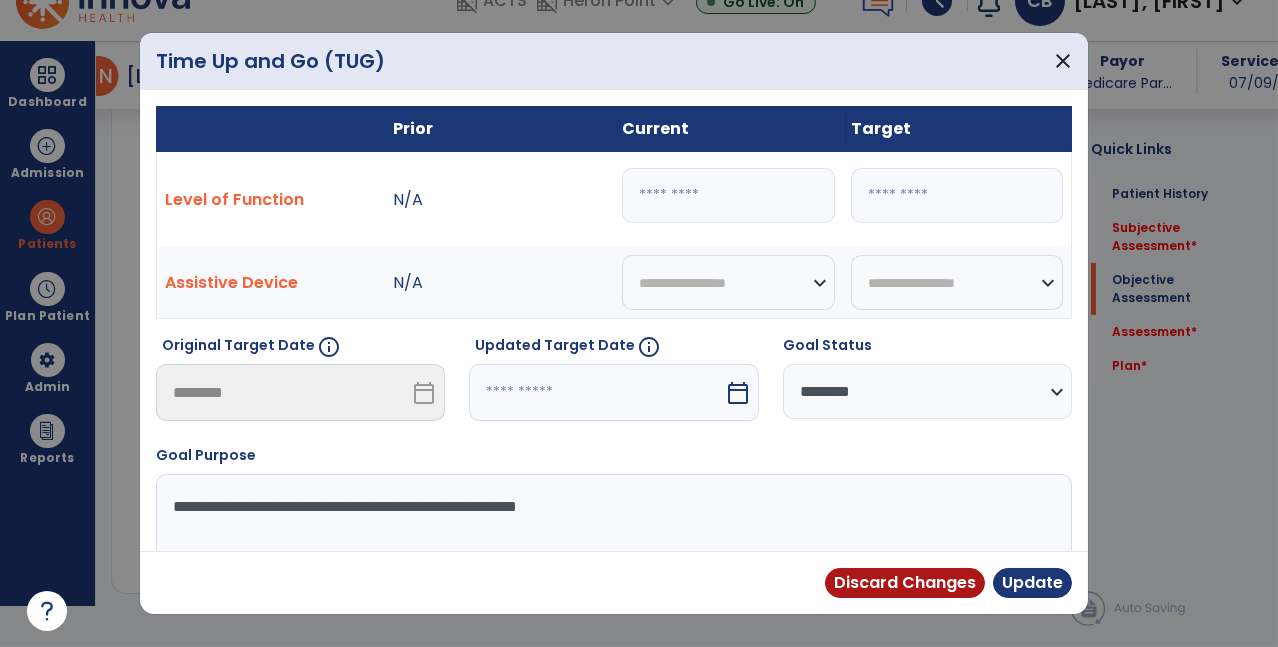click on "*" at bounding box center [728, 195] 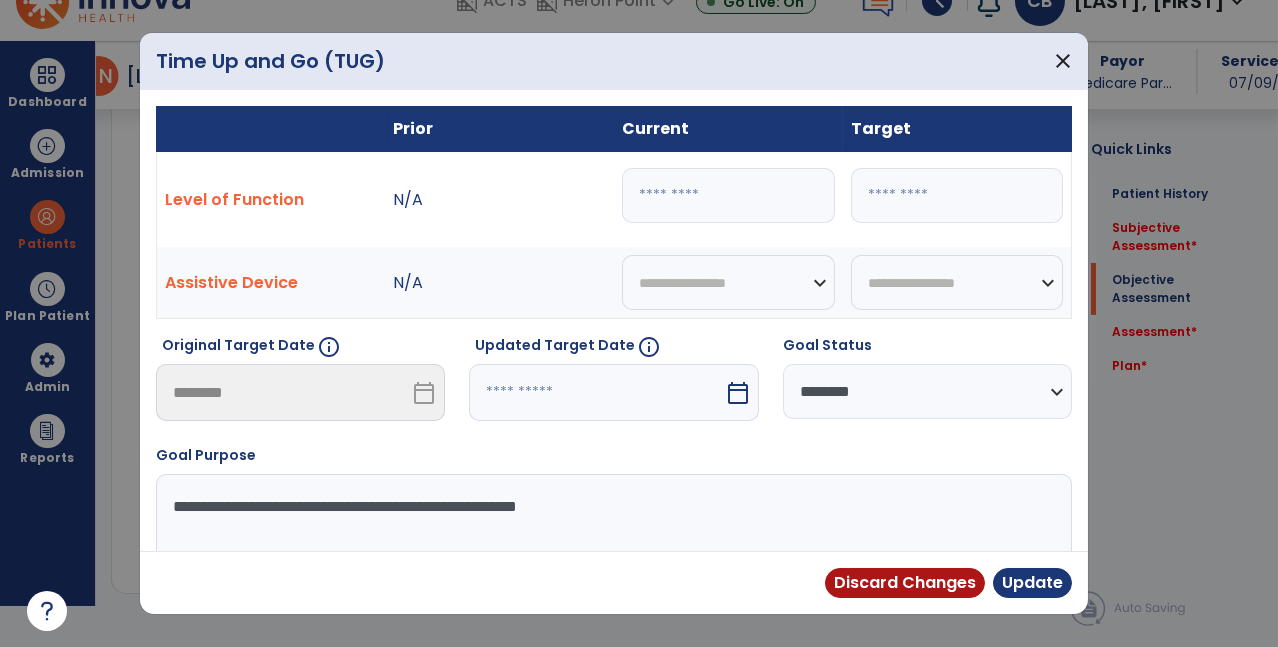 type on "*****" 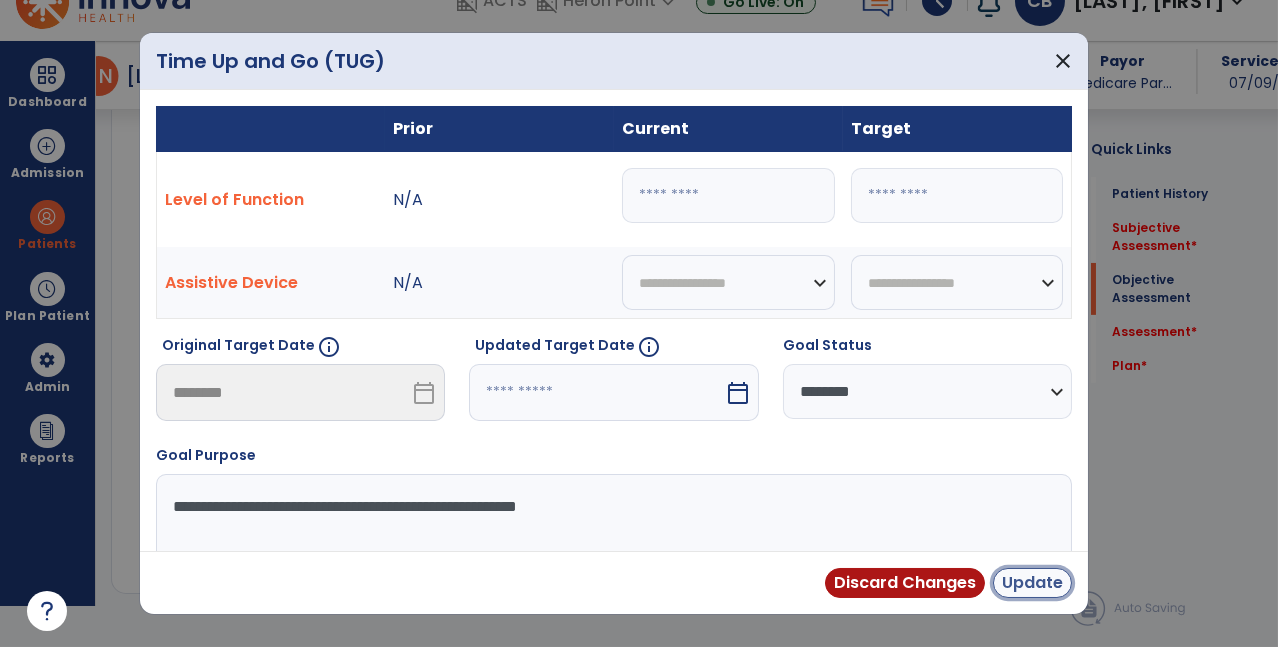 click on "Update" at bounding box center [1032, 583] 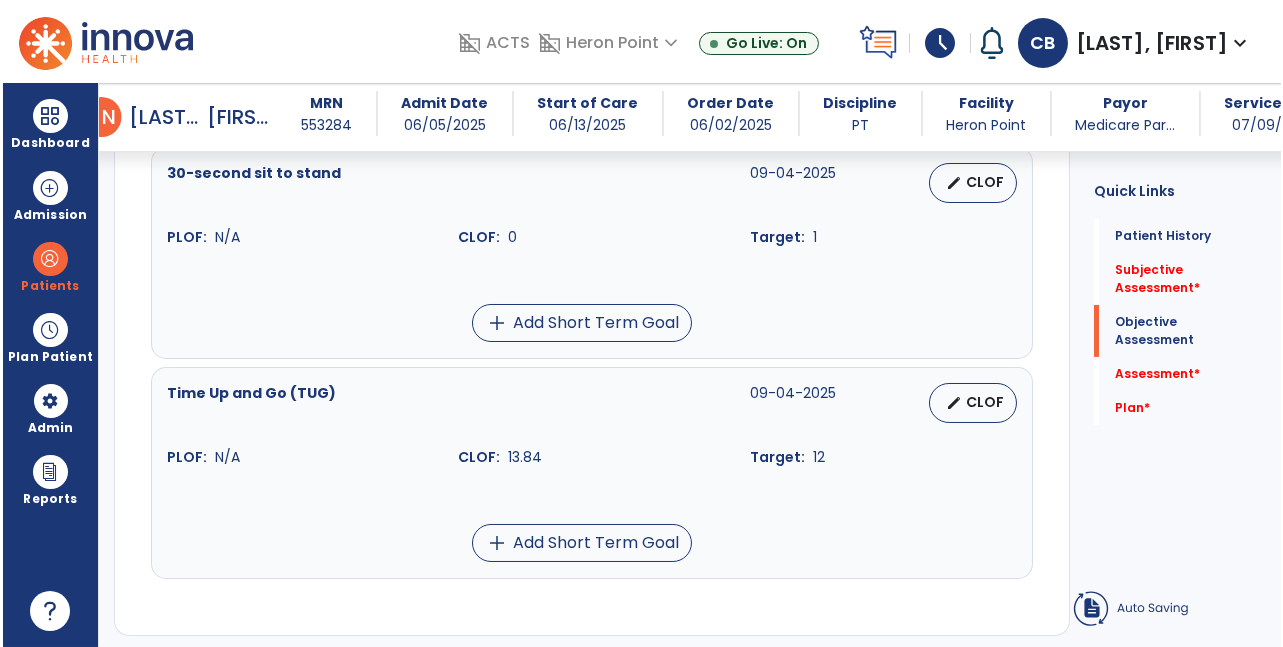 scroll, scrollTop: 41, scrollLeft: 0, axis: vertical 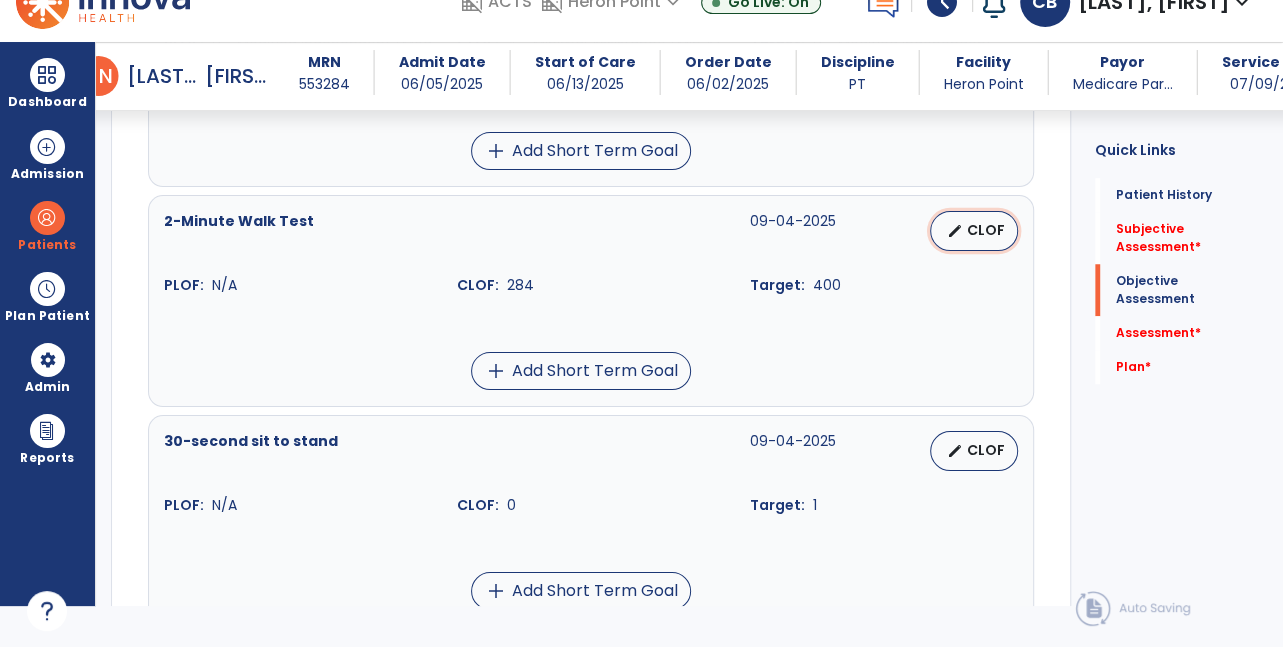click on "CLOF" at bounding box center (986, 230) 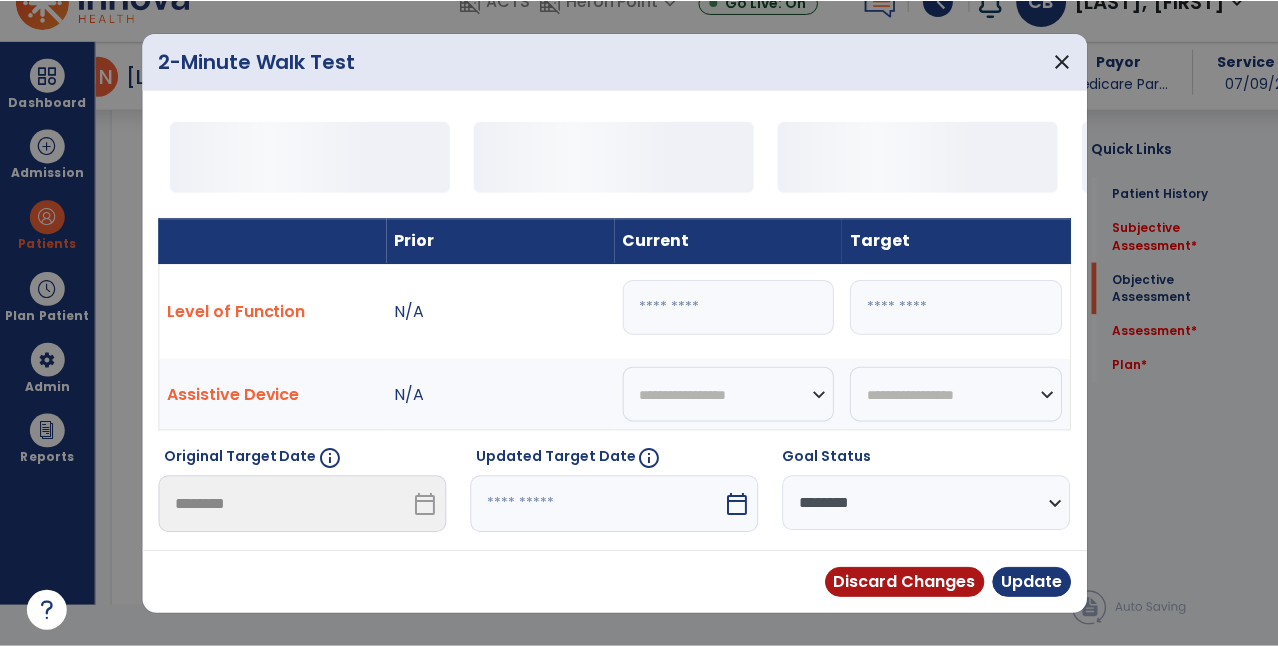 scroll, scrollTop: 0, scrollLeft: 0, axis: both 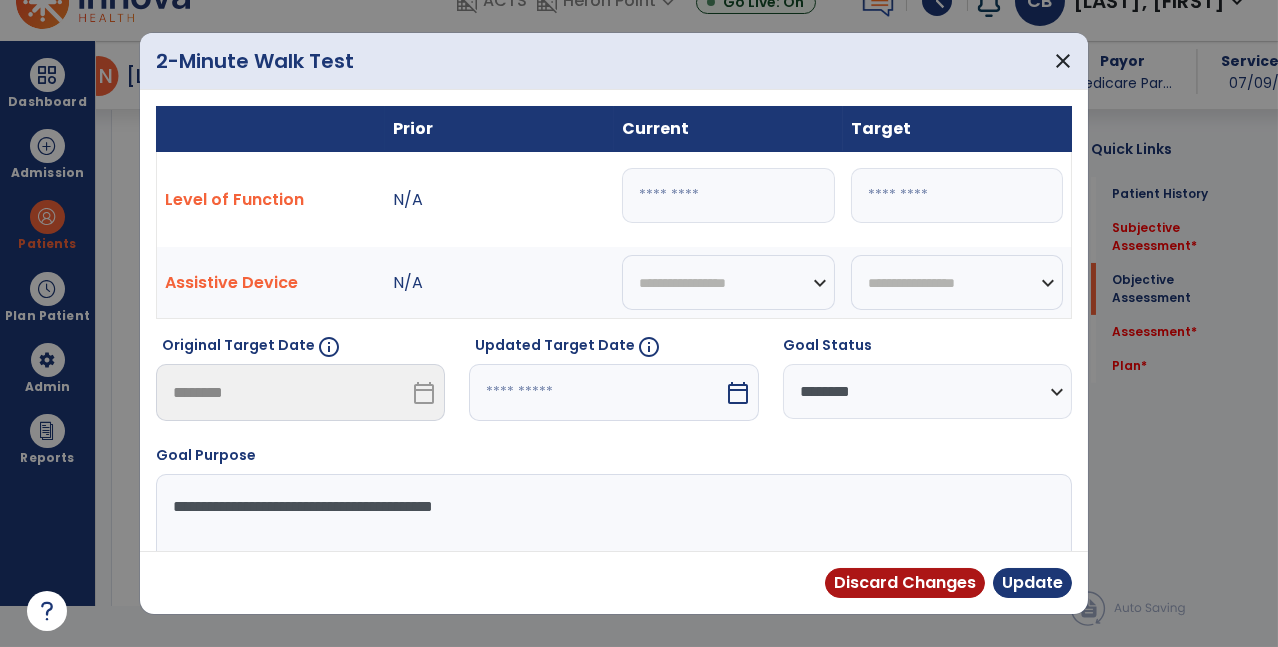 click on "***" at bounding box center [728, 195] 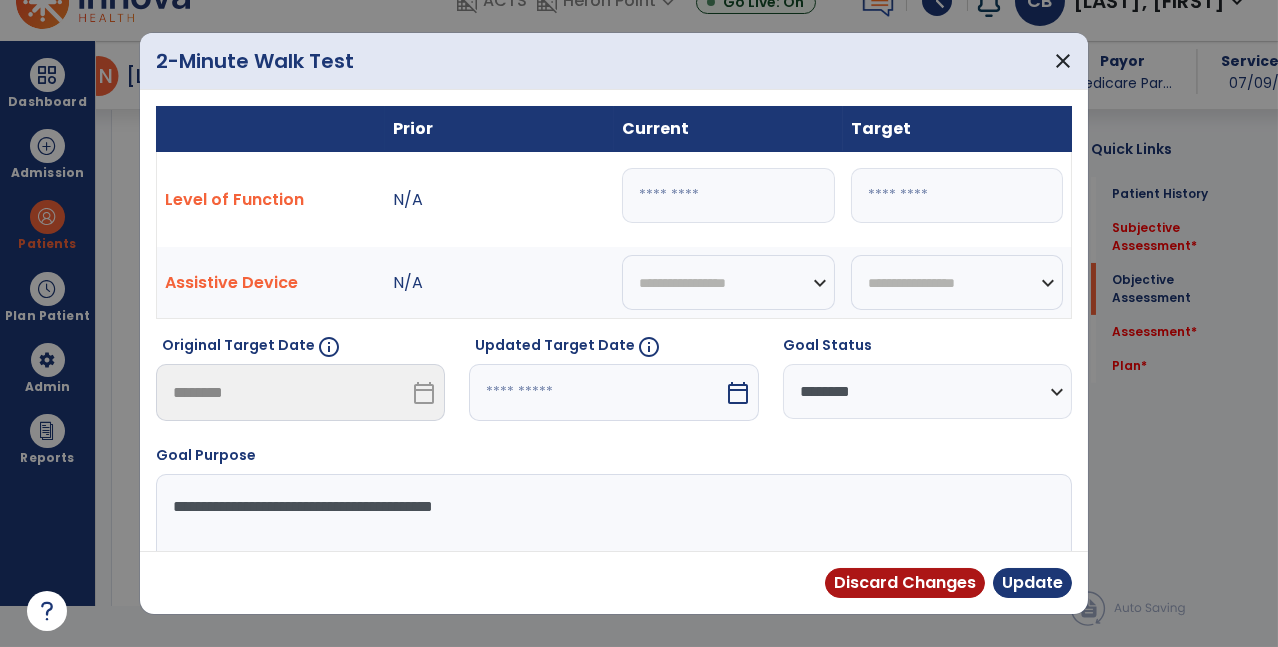 type on "***" 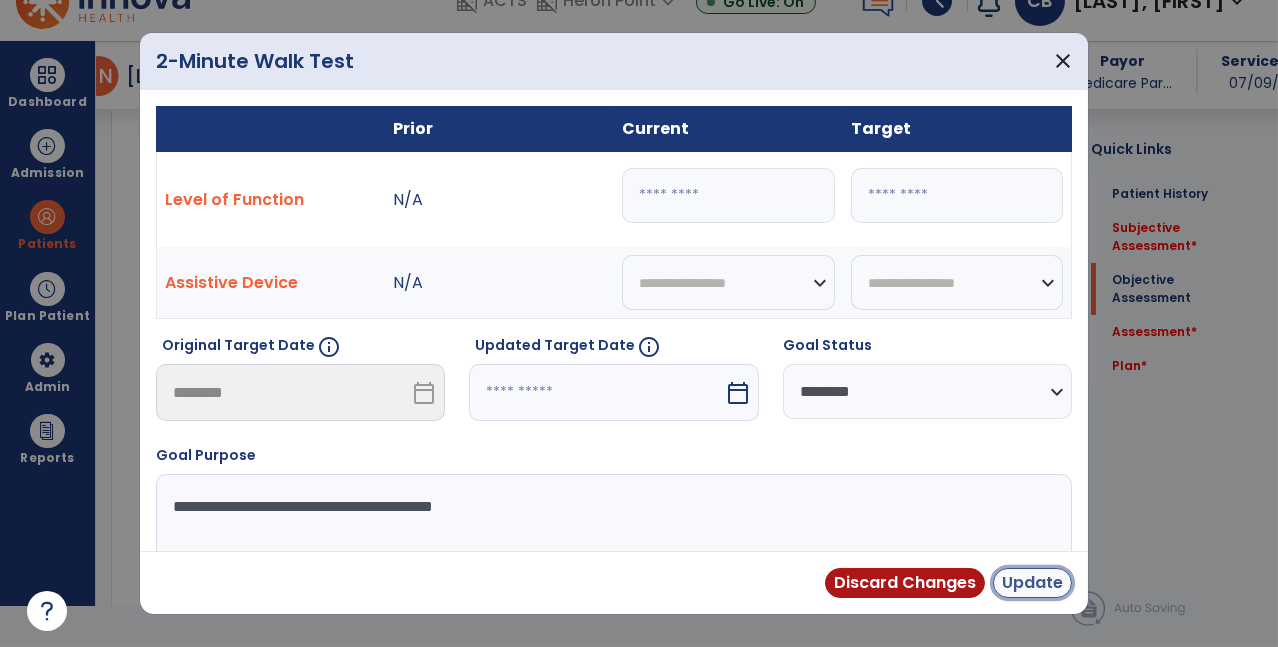 click on "Update" at bounding box center (1032, 583) 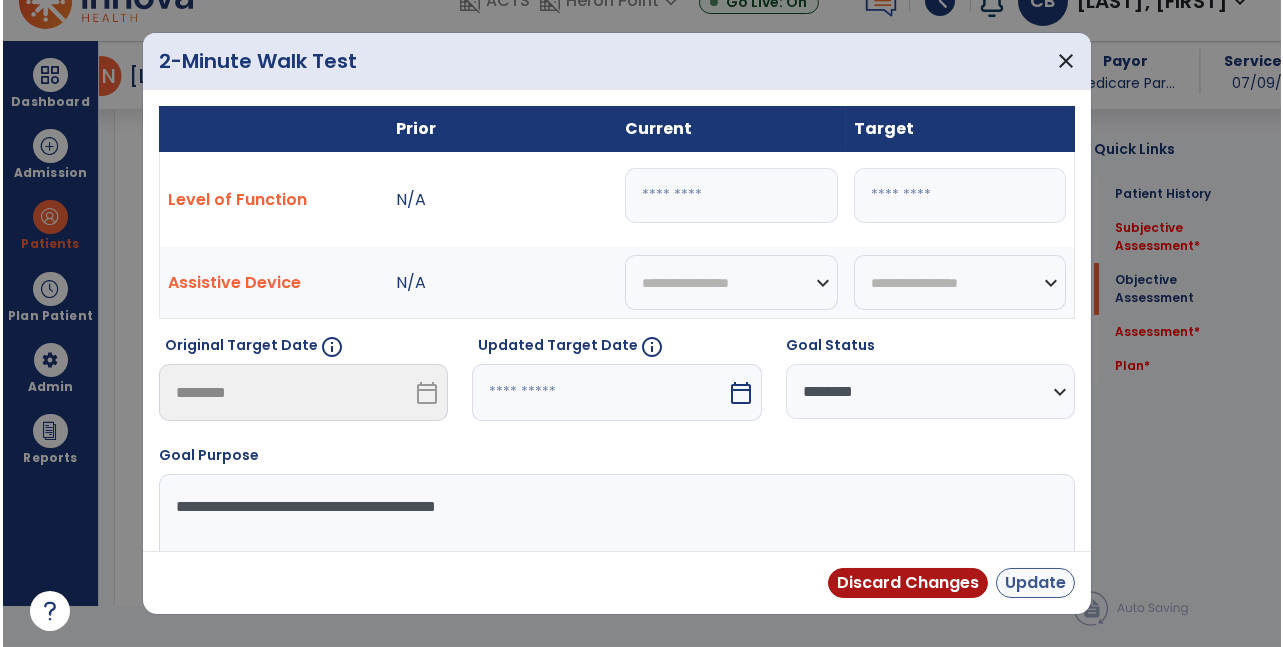 scroll, scrollTop: 41, scrollLeft: 0, axis: vertical 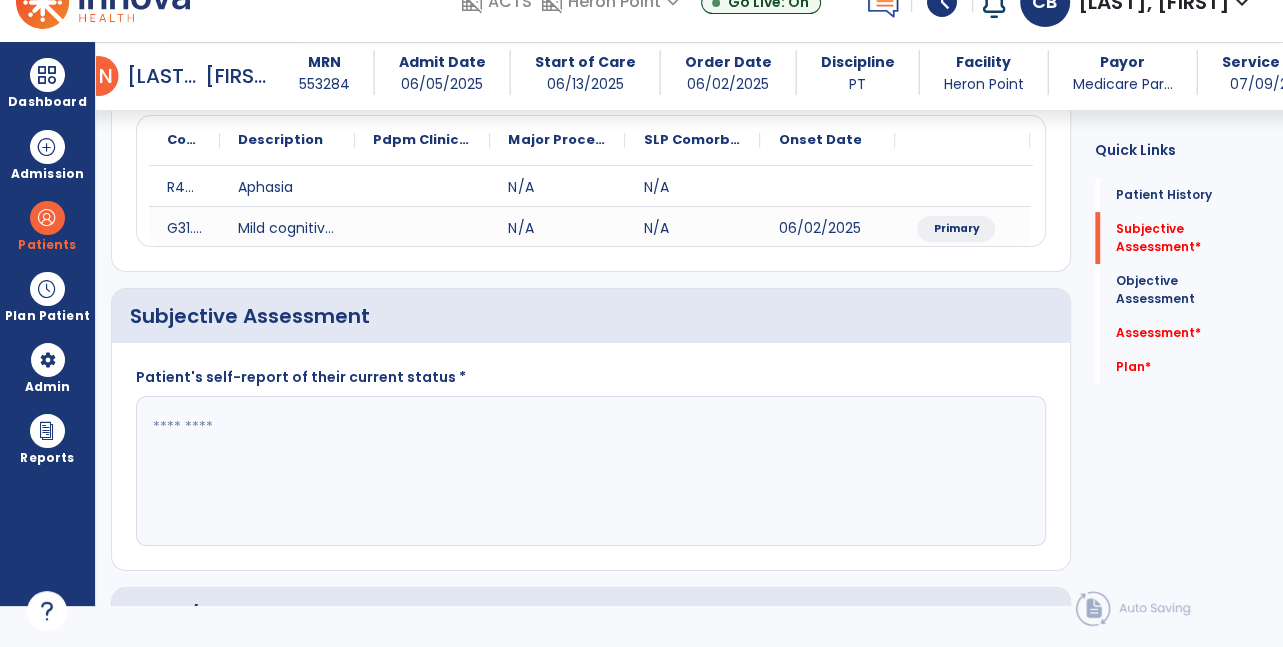click 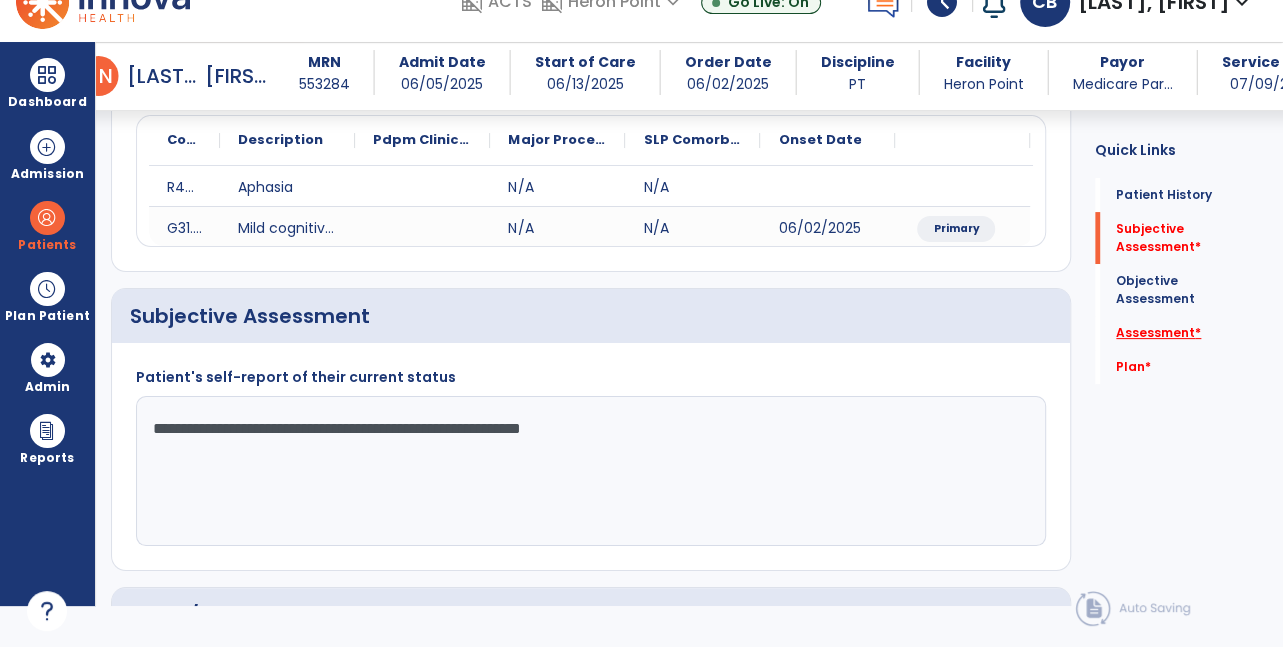 type on "**********" 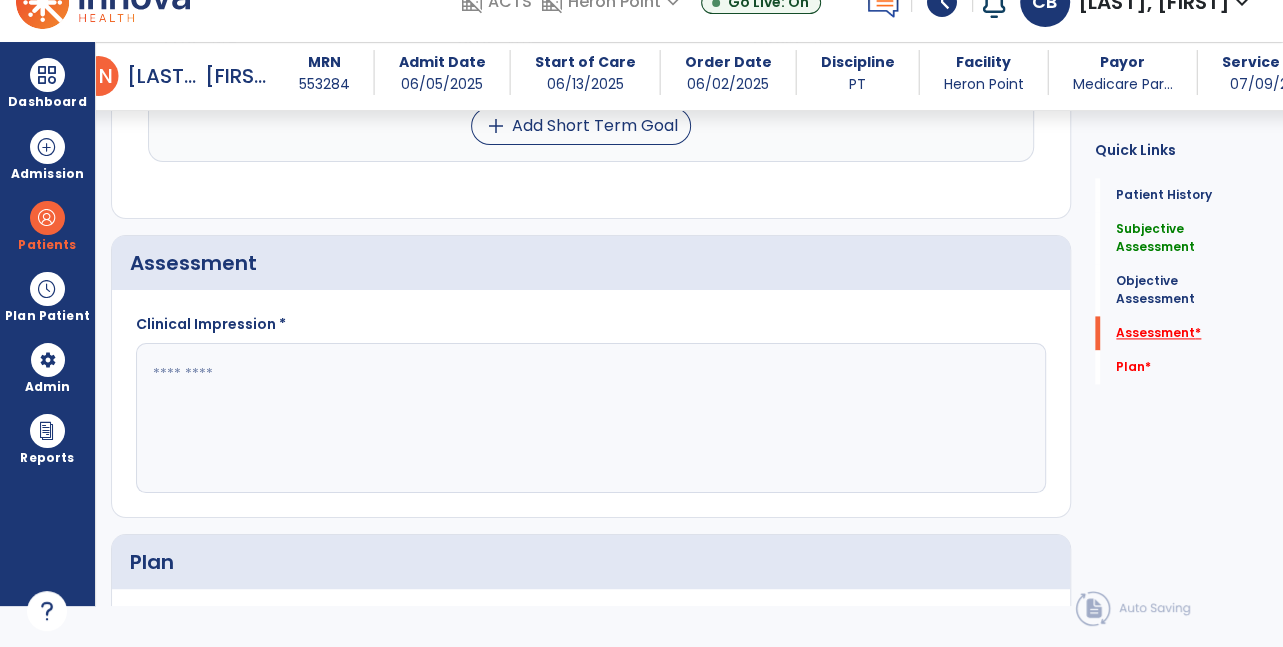 scroll, scrollTop: 1702, scrollLeft: 0, axis: vertical 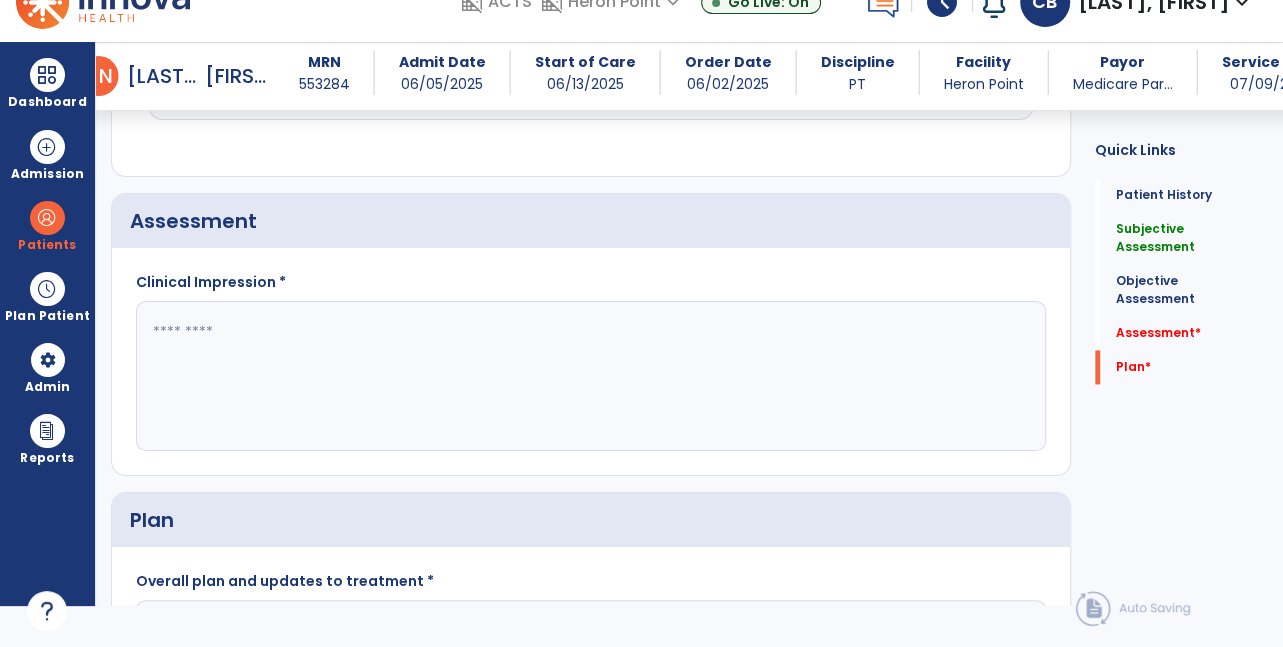 click 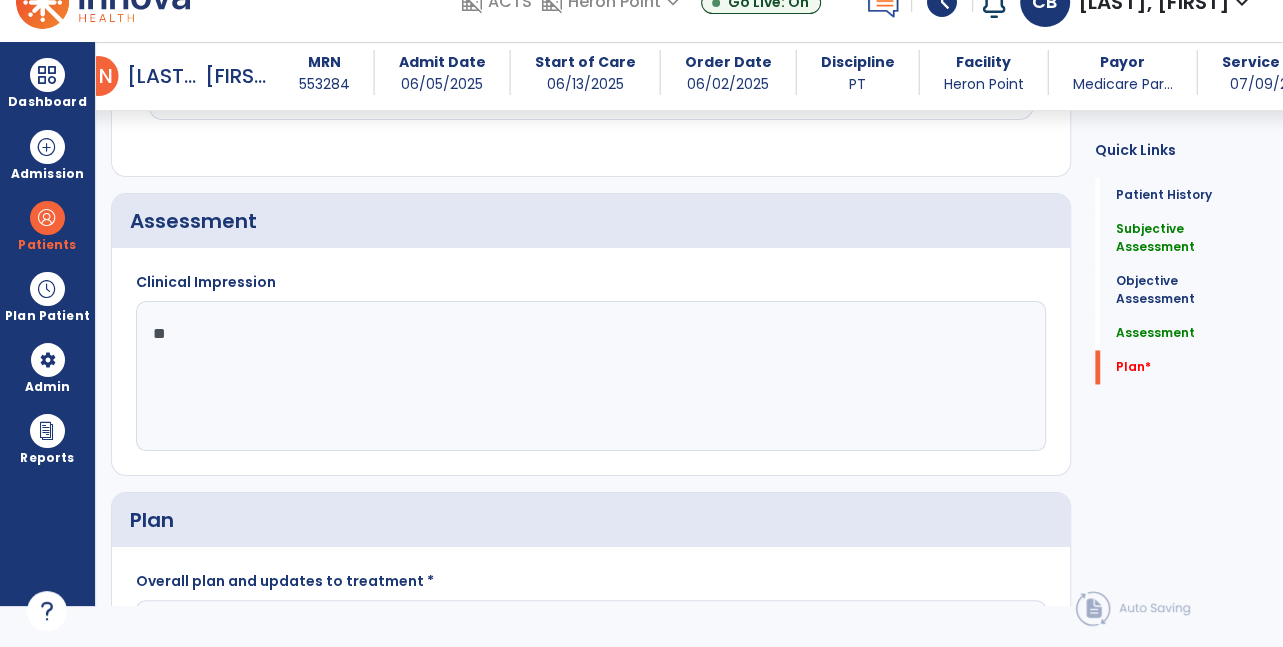 type on "*" 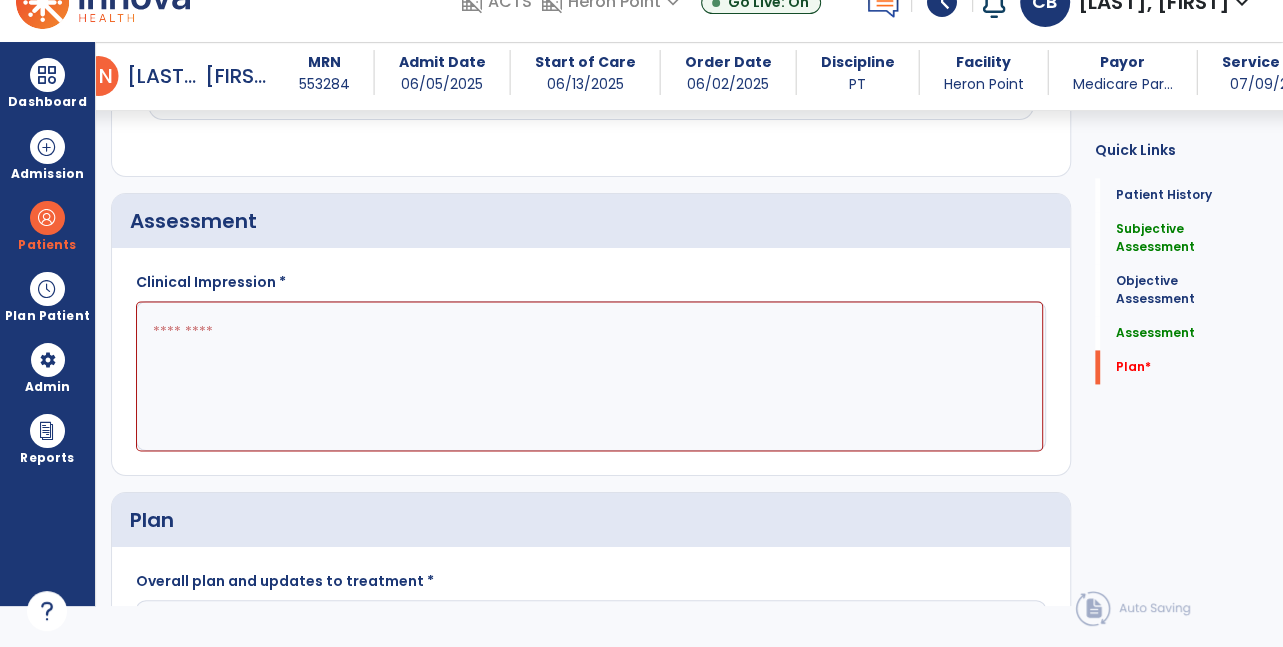 click 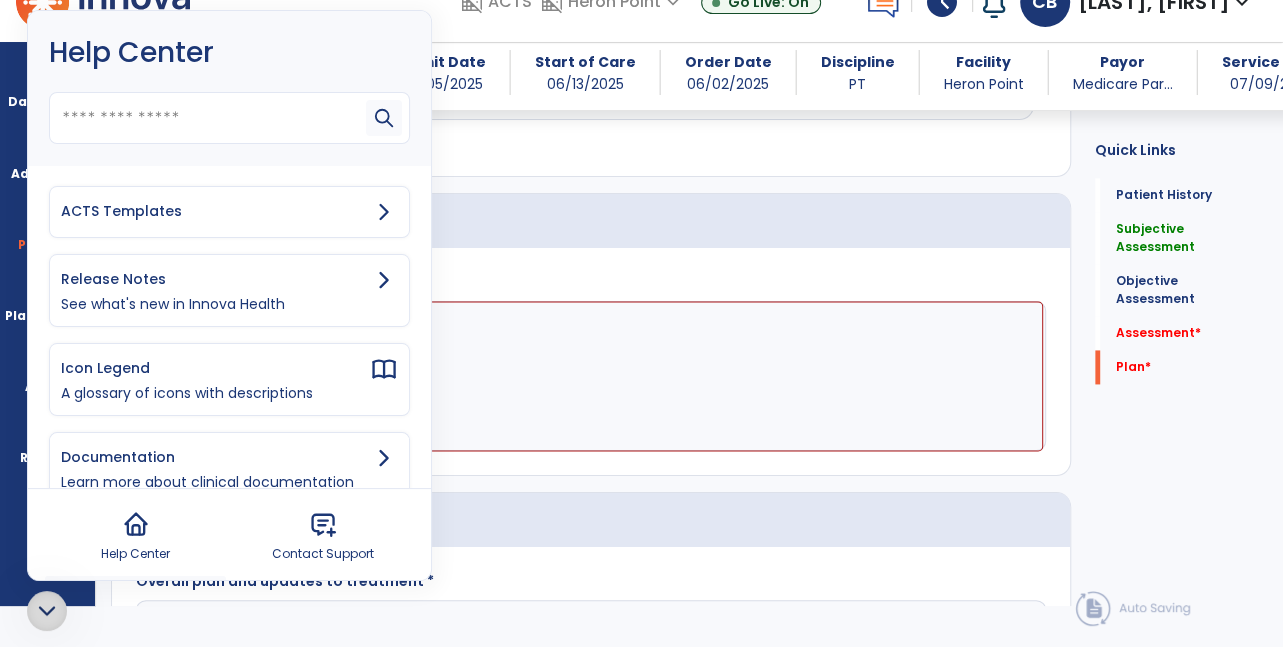 click on "ACTS Templates" at bounding box center (229, 212) 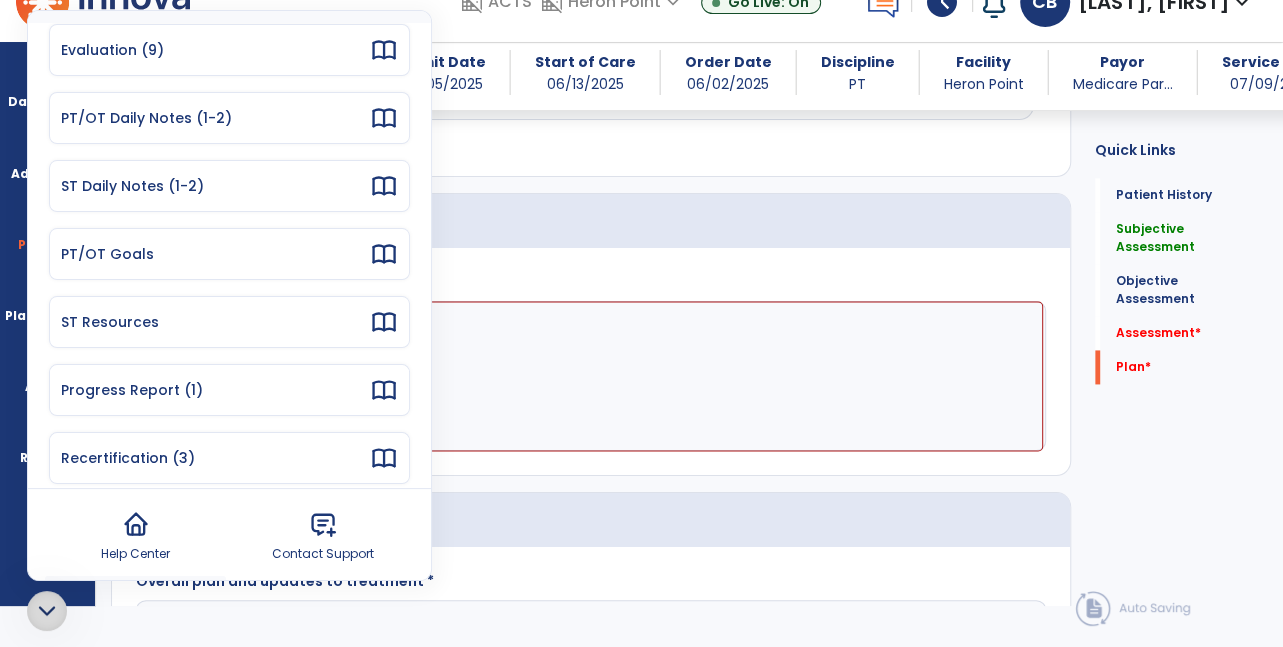 scroll, scrollTop: 109, scrollLeft: 0, axis: vertical 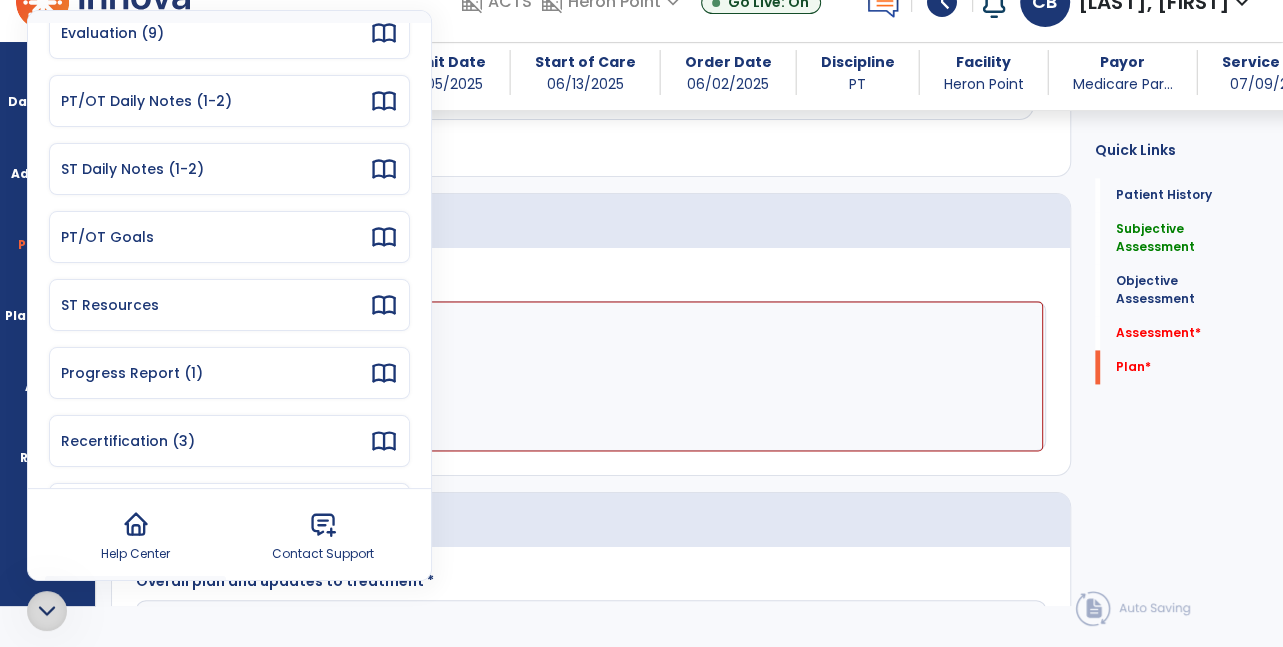 click on "Progress Report (1)" at bounding box center (215, 373) 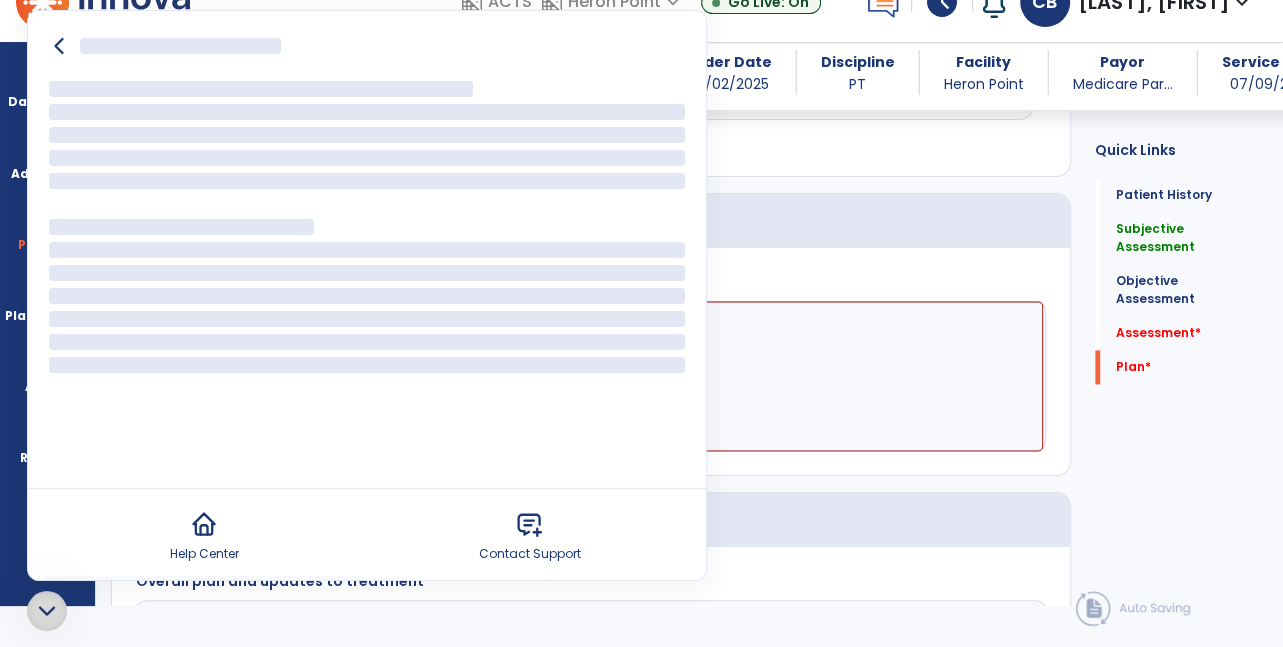 scroll, scrollTop: 0, scrollLeft: 0, axis: both 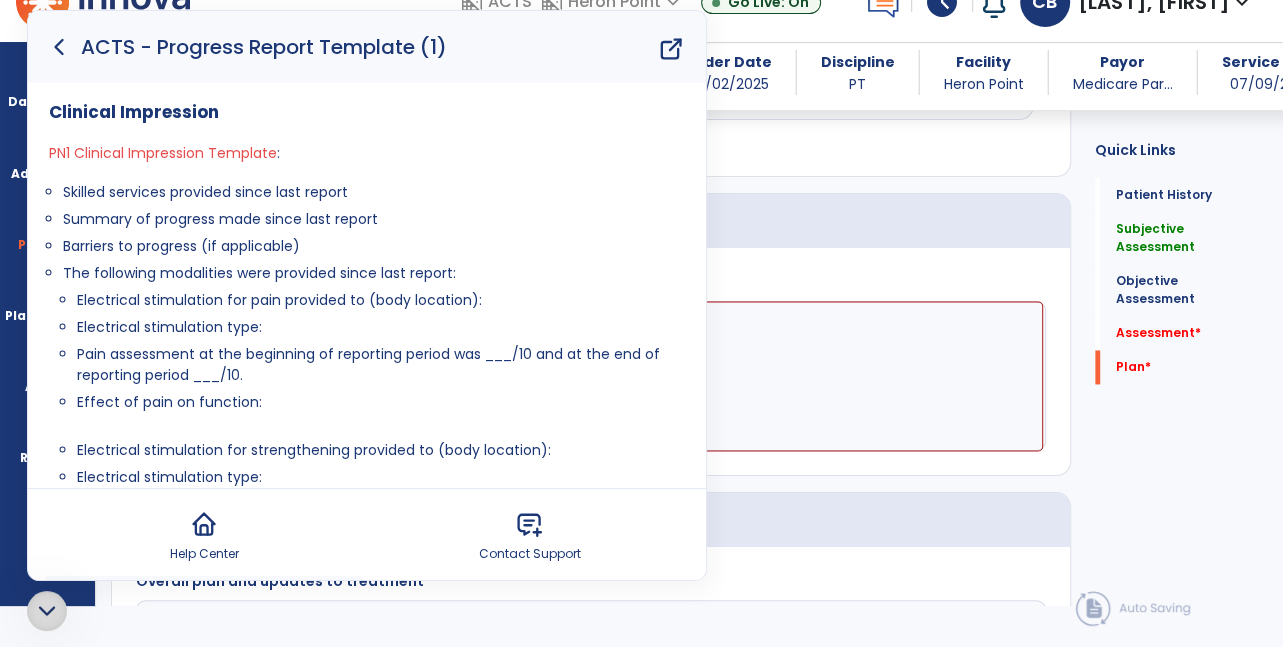 click 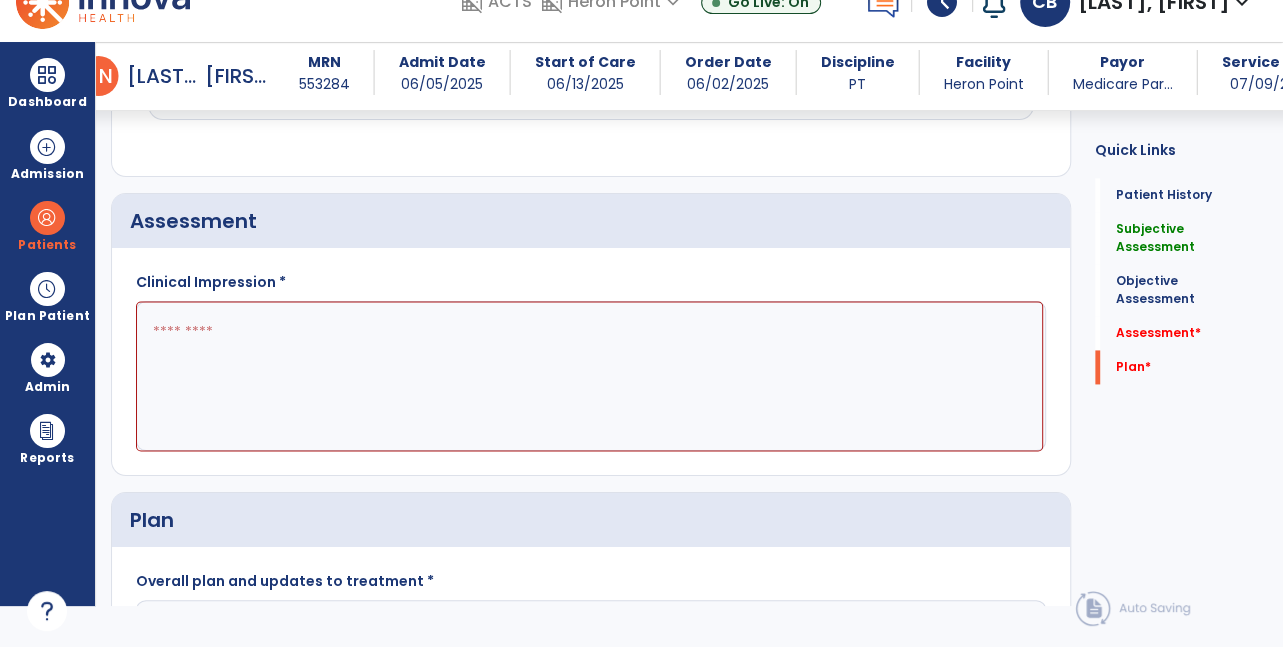 click 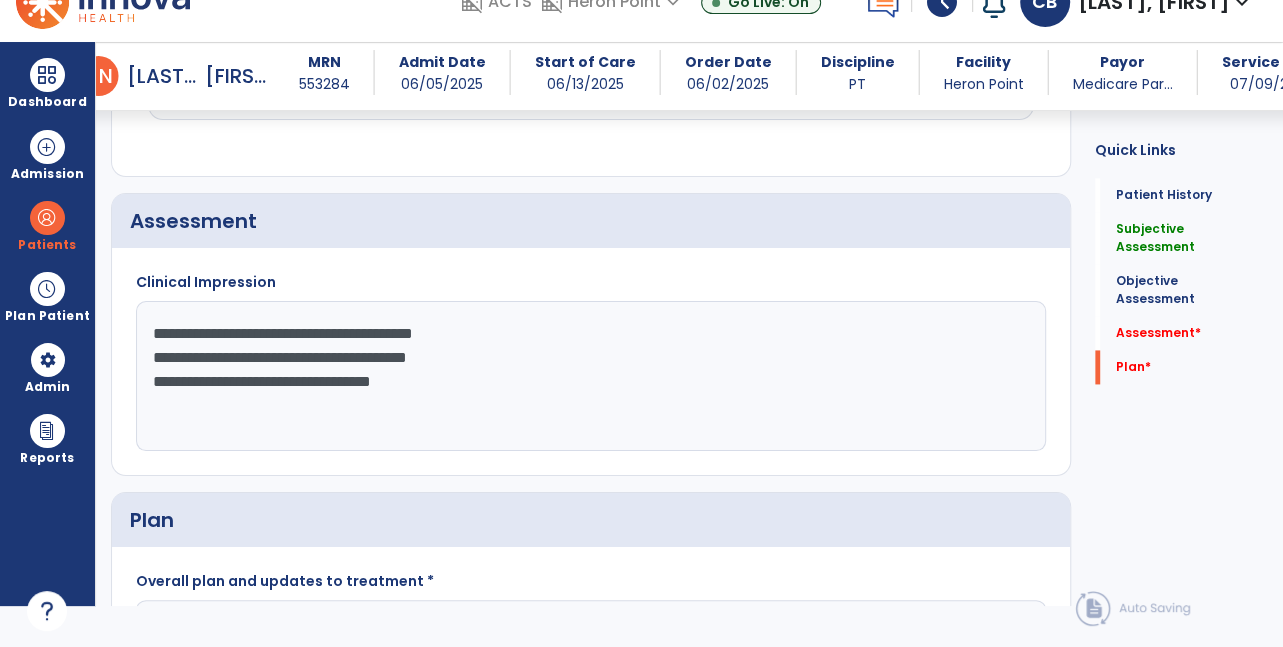 click on "**********" 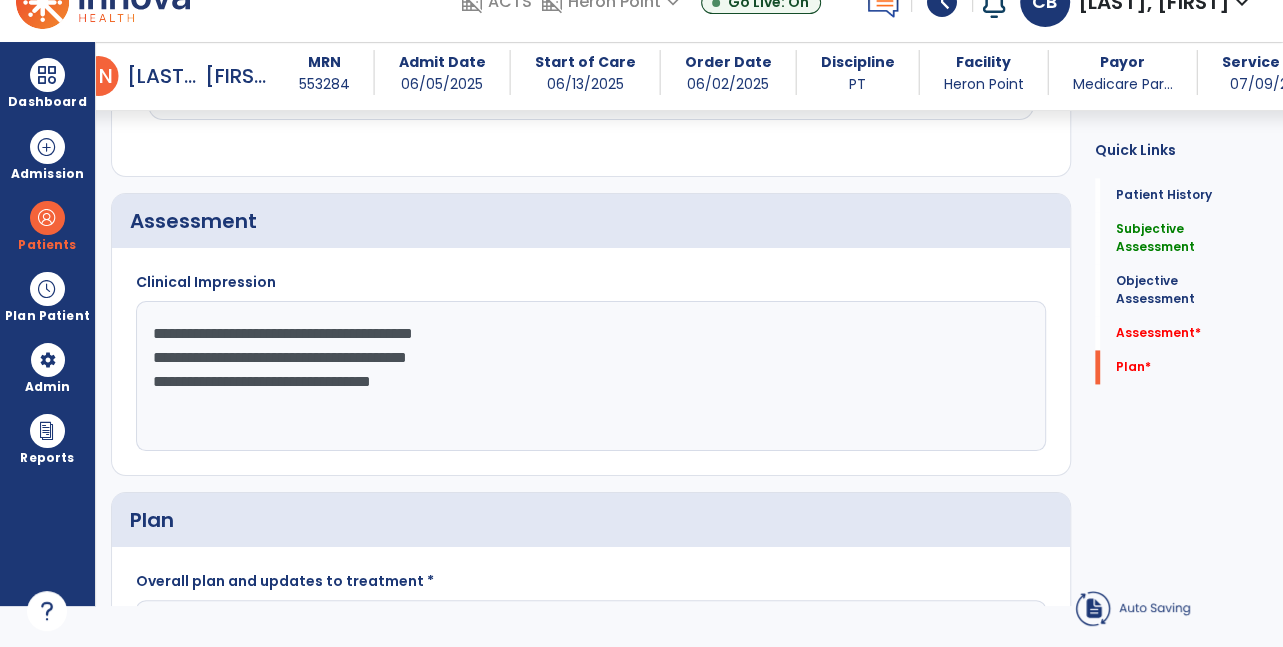 click on "**********" 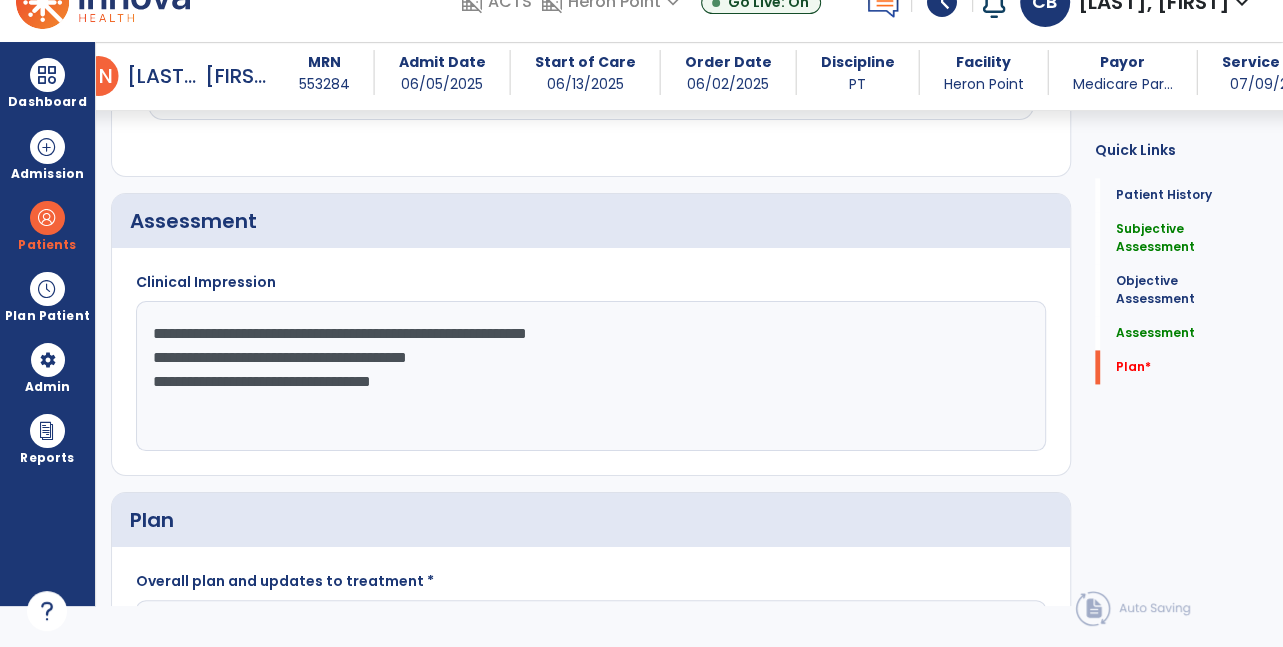 click on "**********" 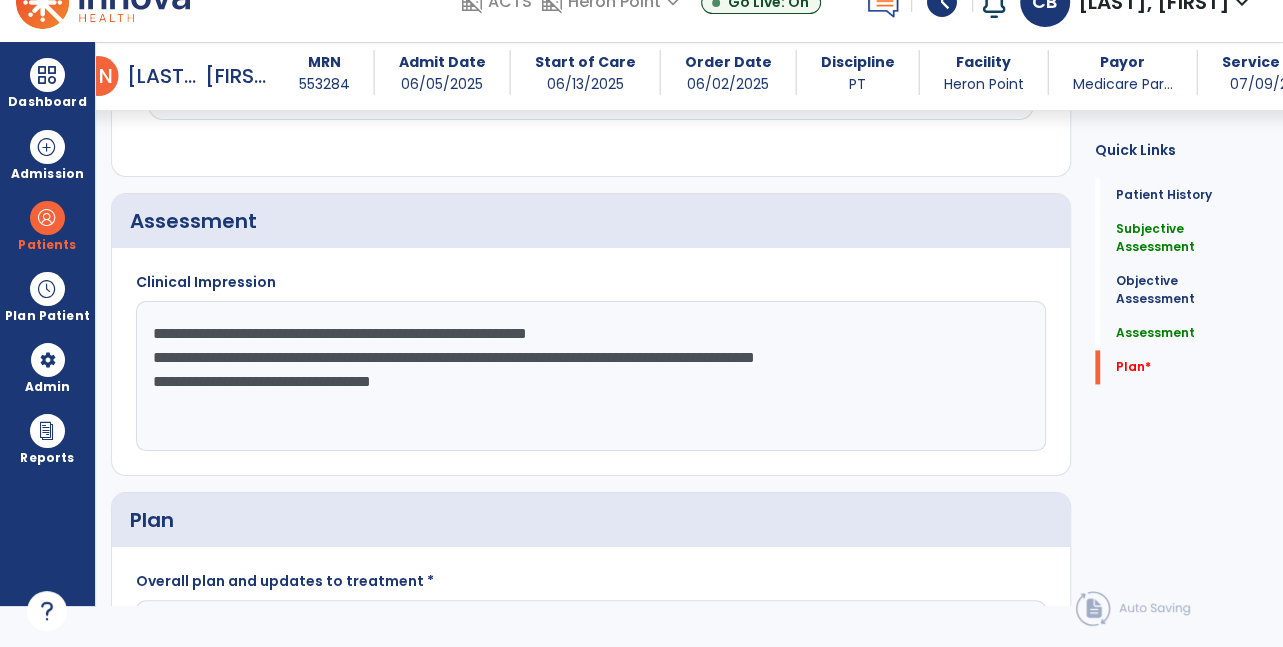 click on "**********" 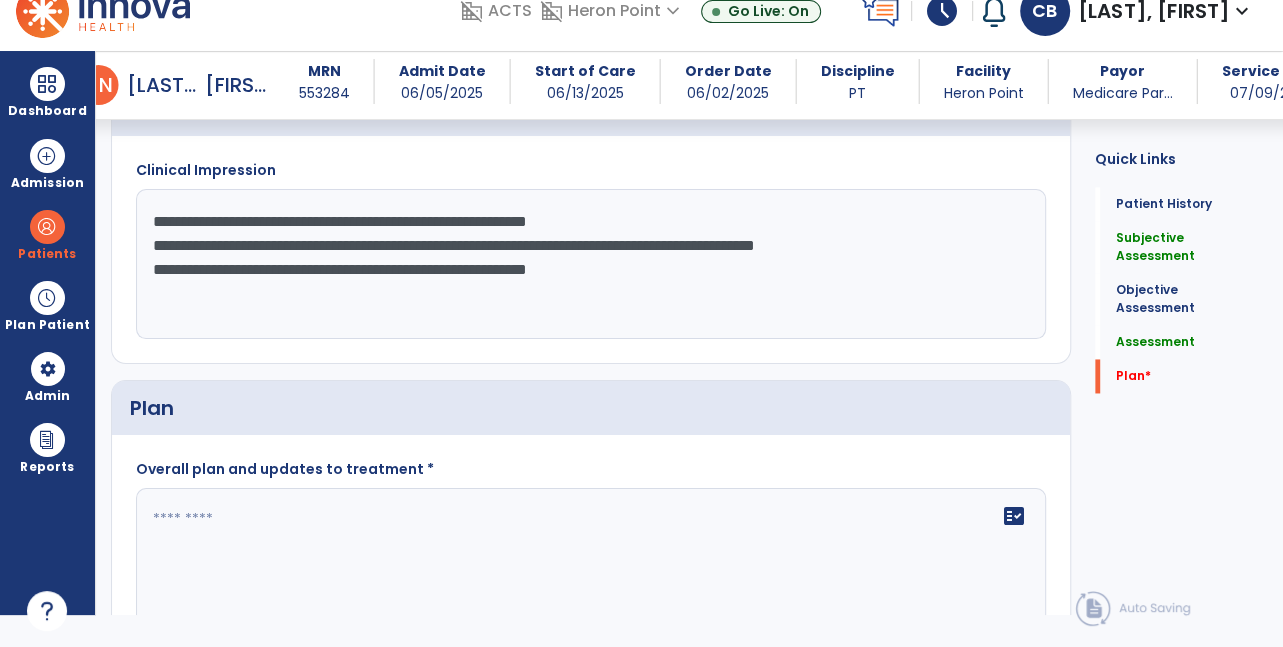 scroll, scrollTop: 1917, scrollLeft: 0, axis: vertical 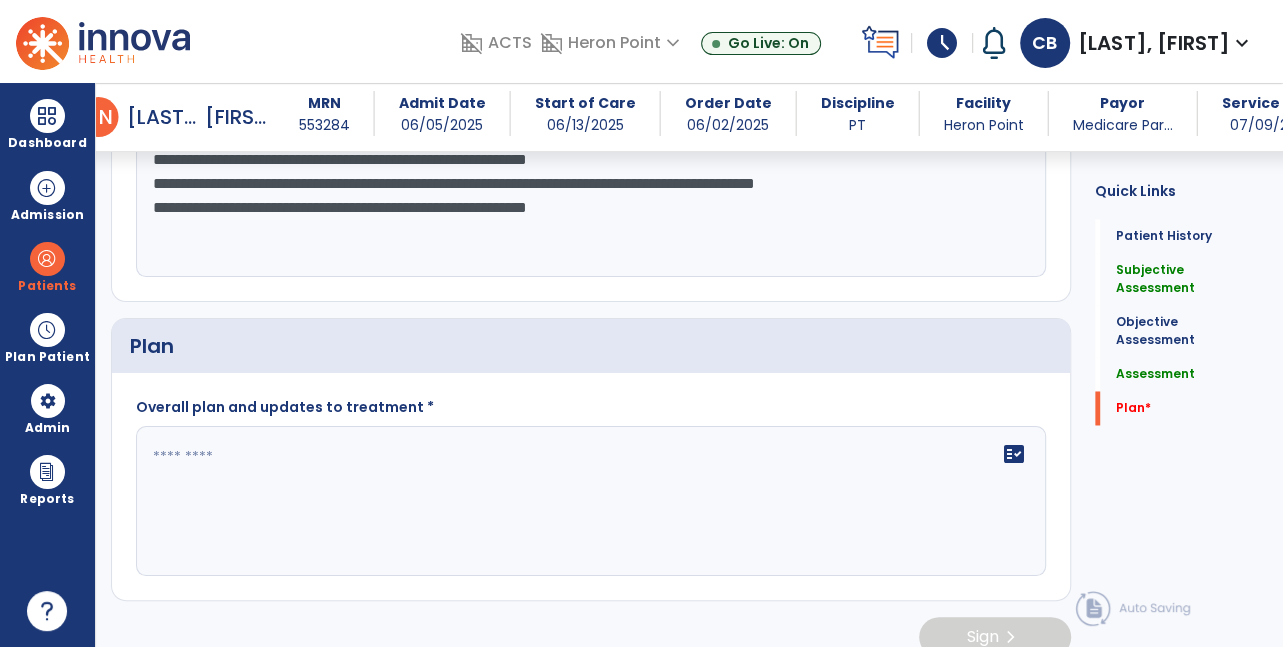 type on "**********" 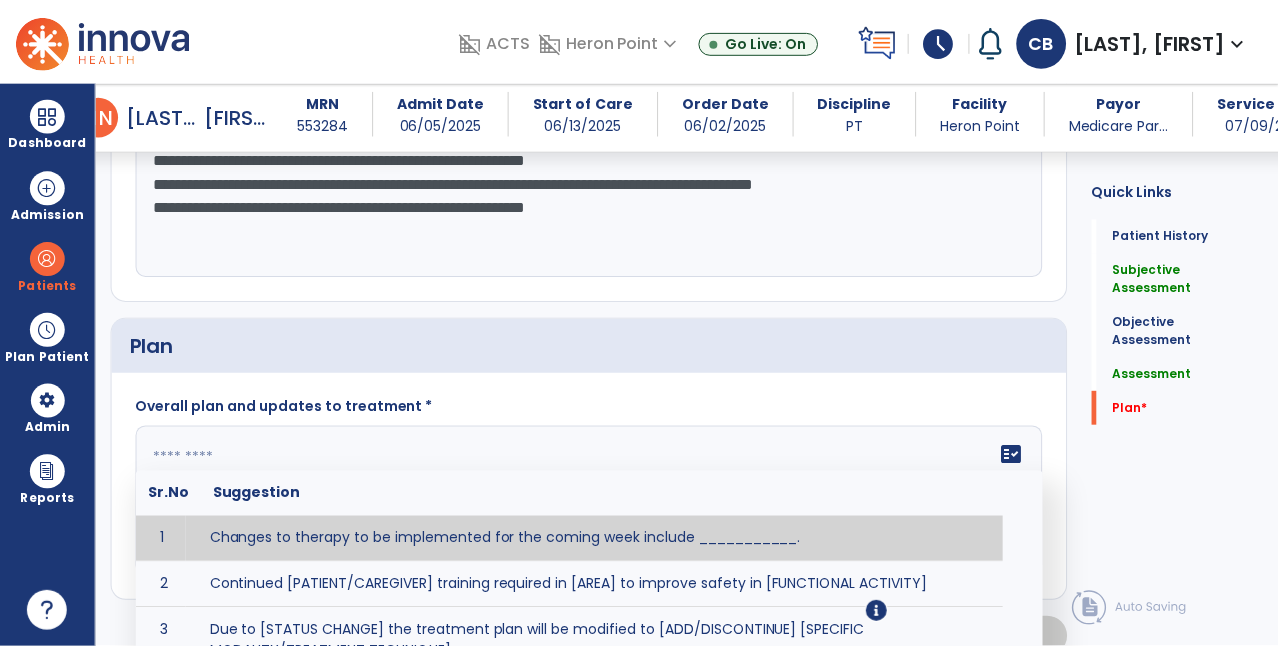 scroll, scrollTop: 1930, scrollLeft: 0, axis: vertical 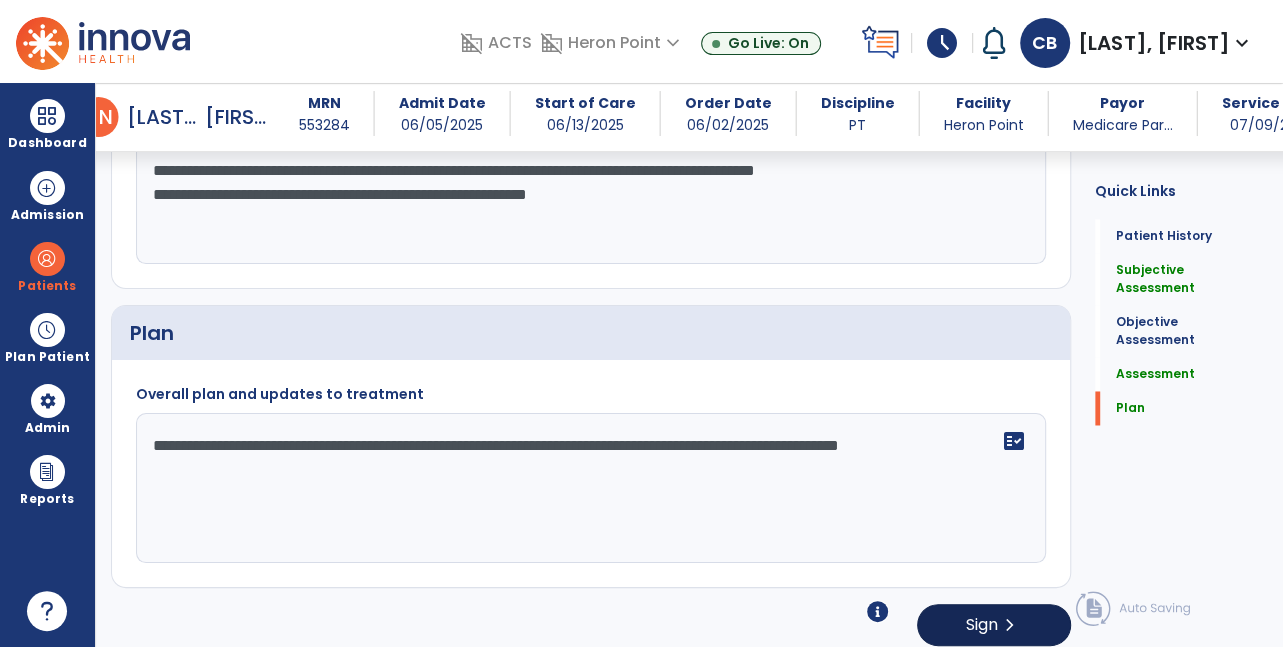 type on "**********" 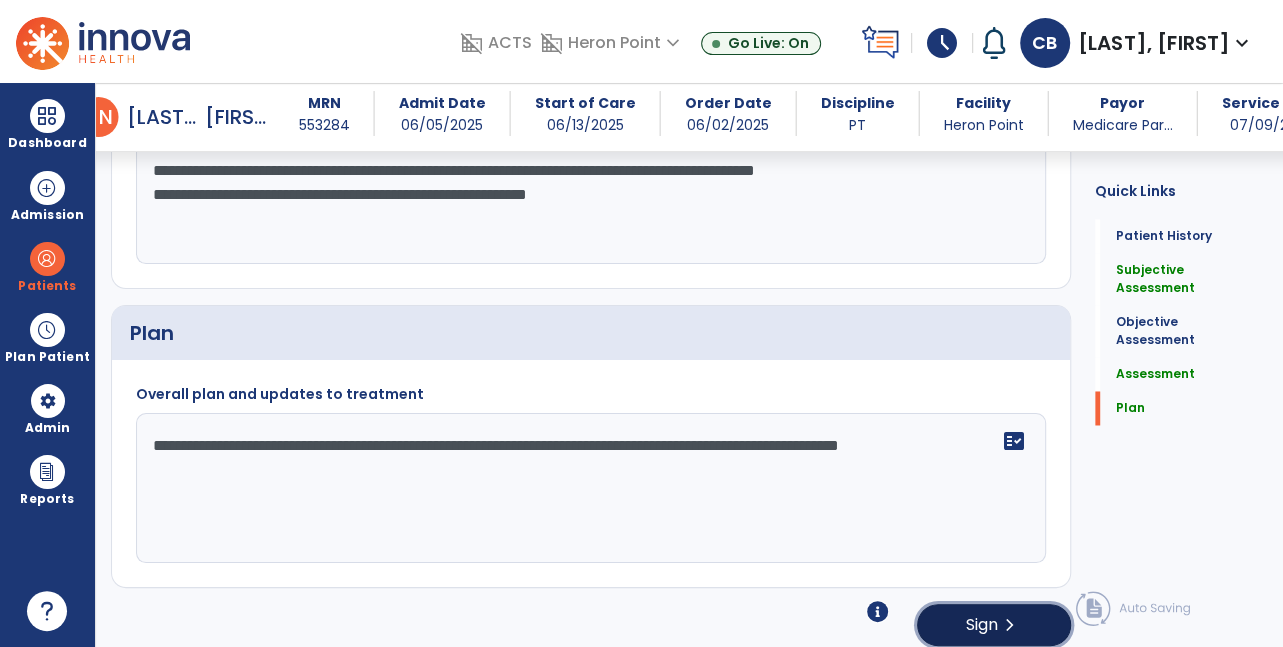 click on "chevron_right" 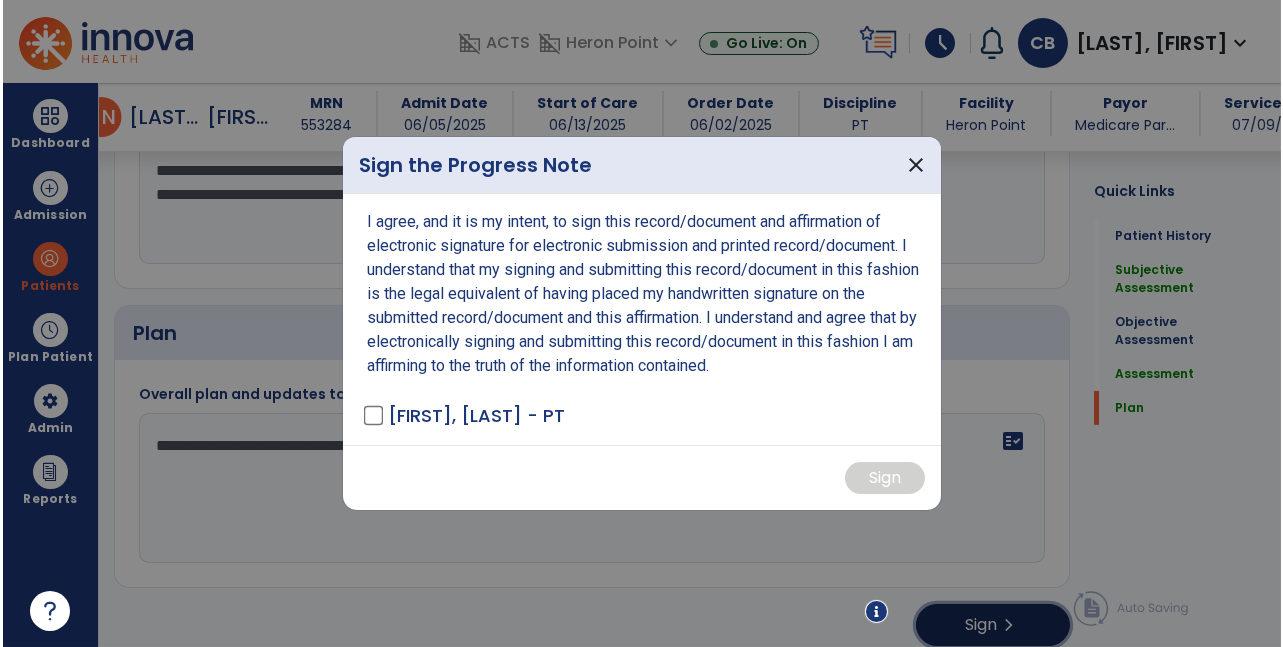 scroll, scrollTop: 1930, scrollLeft: 0, axis: vertical 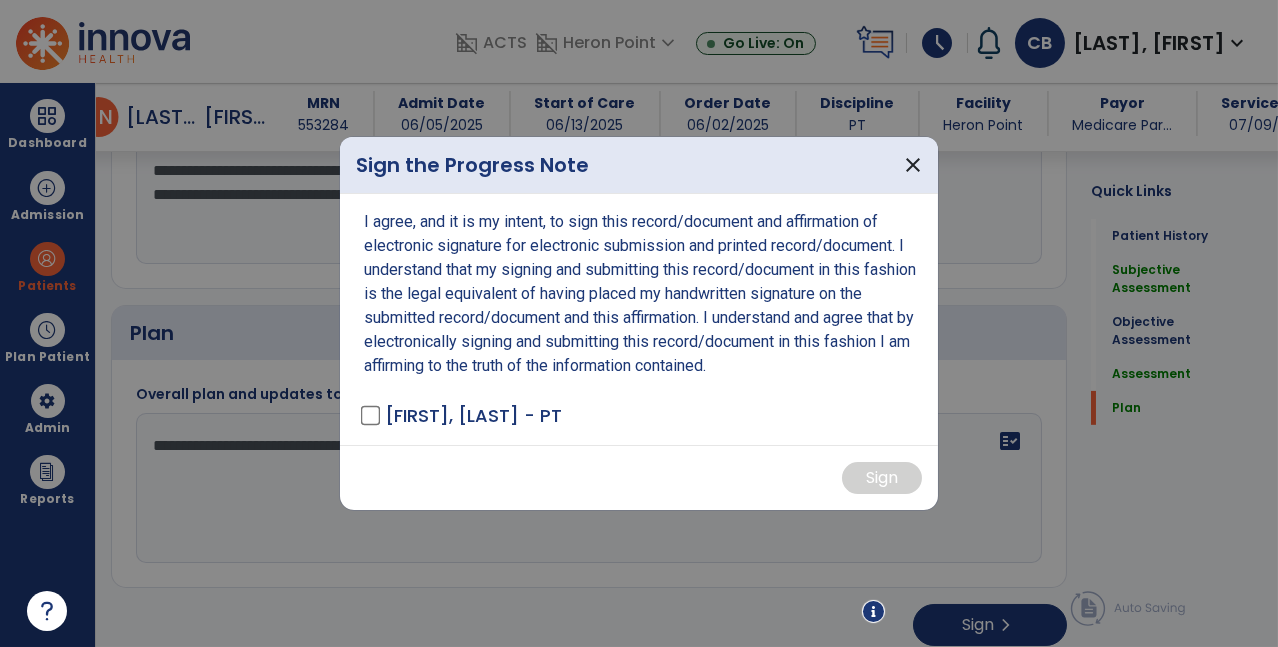 click on "[FIRST], [LAST]  - PT" at bounding box center (473, 415) 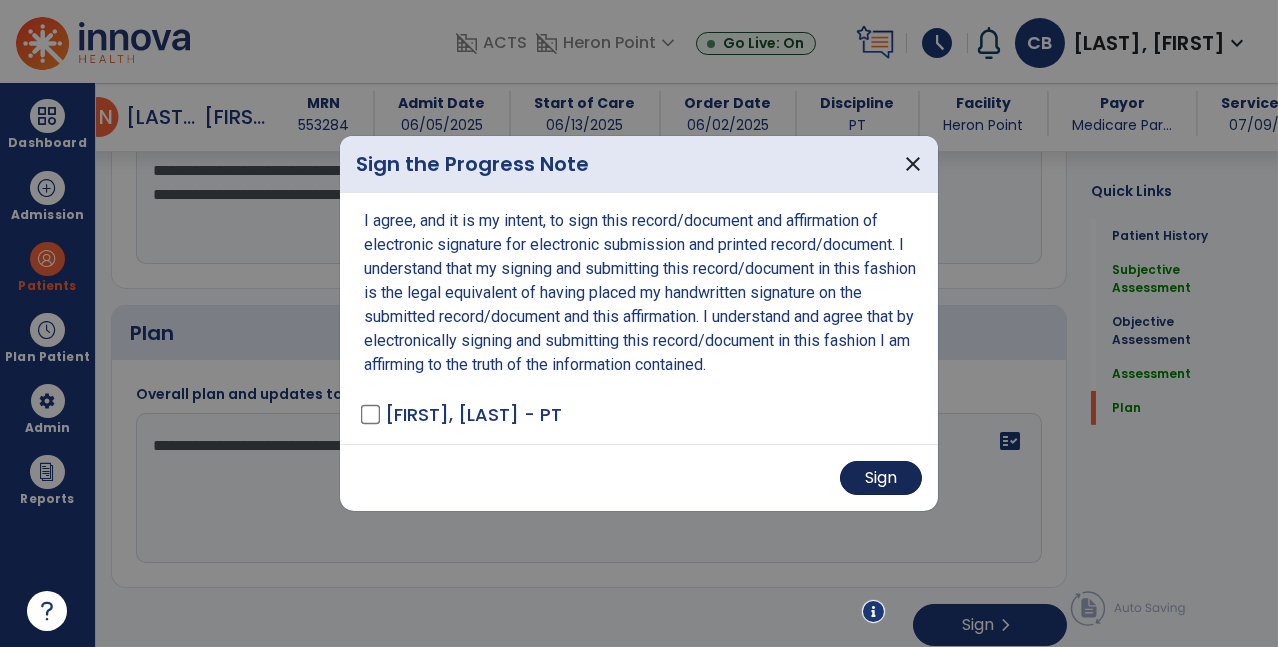 click on "Sign" at bounding box center (881, 478) 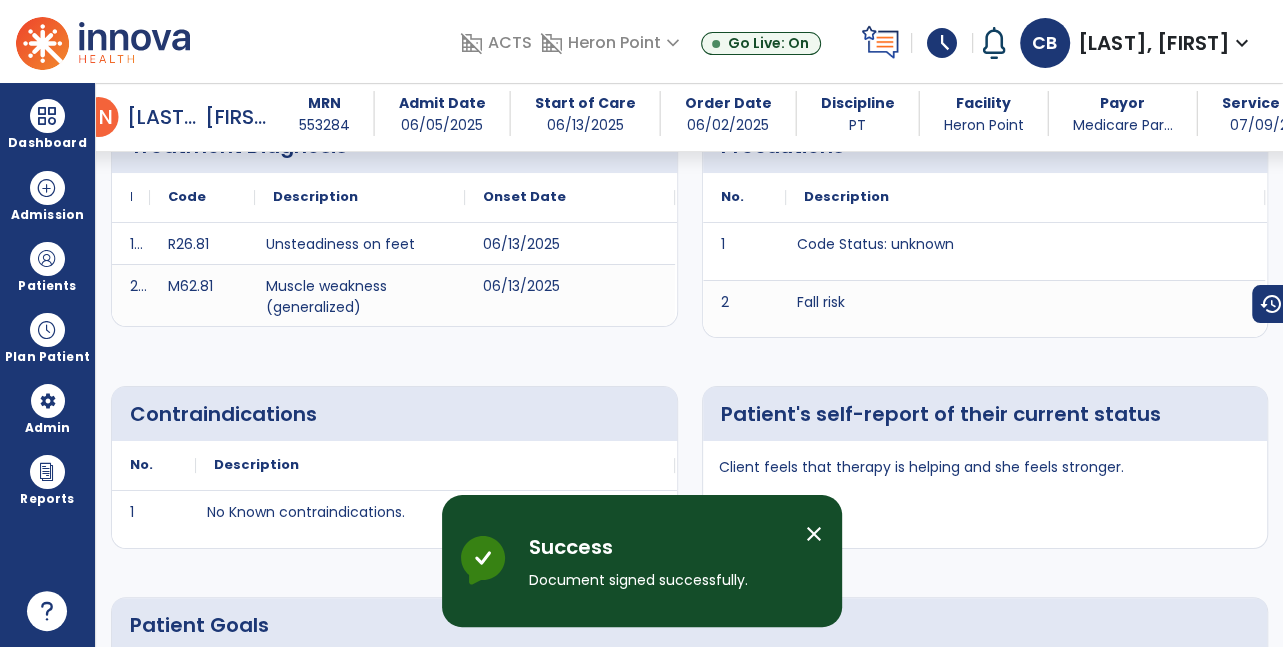 scroll, scrollTop: 0, scrollLeft: 0, axis: both 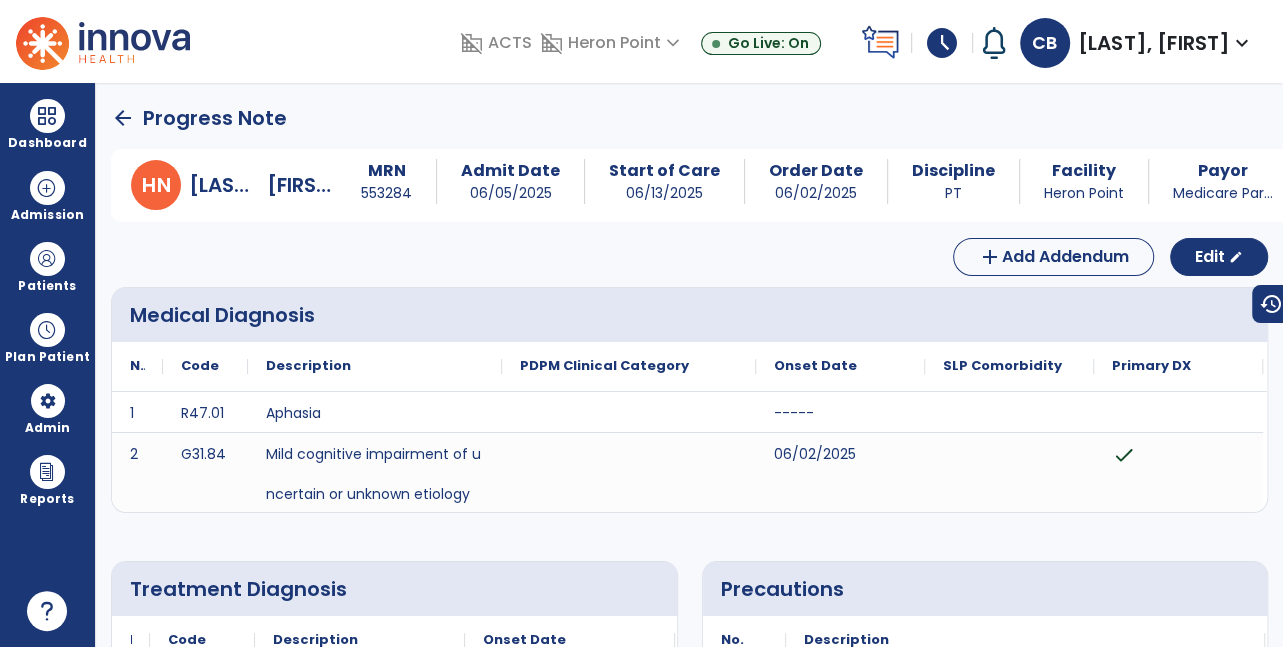 click on "arrow_back" 